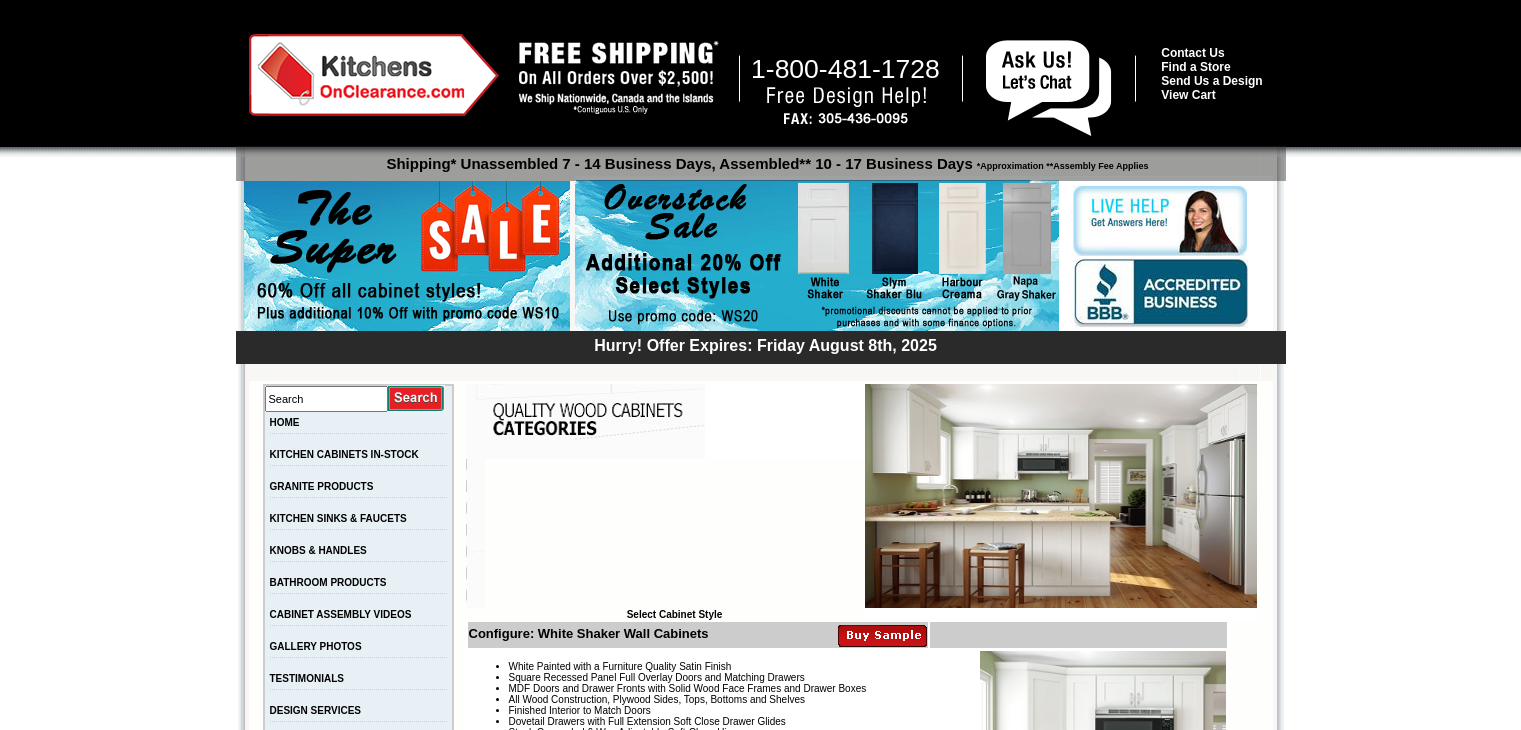 scroll, scrollTop: 0, scrollLeft: 0, axis: both 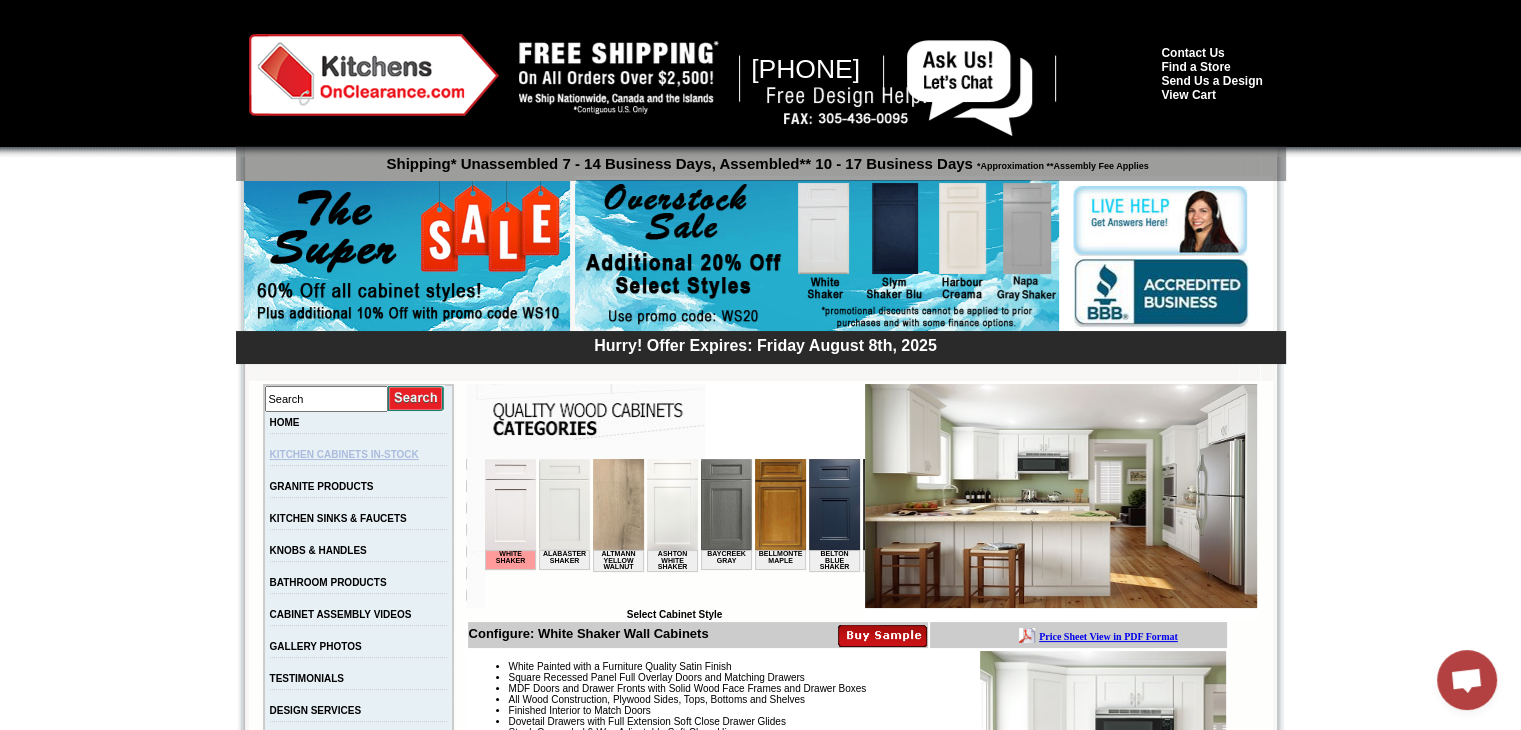 click on "KITCHEN CABINETS IN-STOCK" at bounding box center (344, 454) 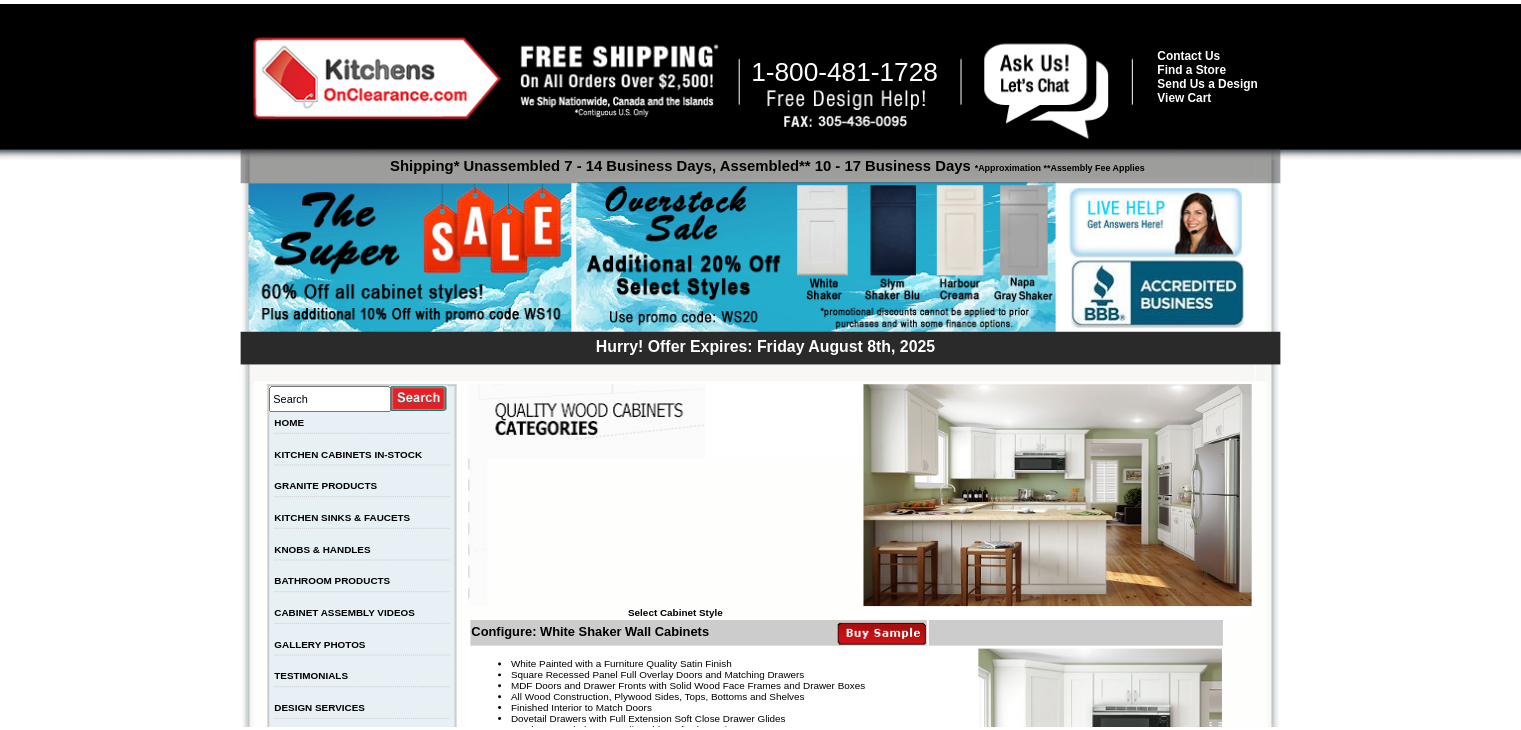 scroll, scrollTop: 0, scrollLeft: 0, axis: both 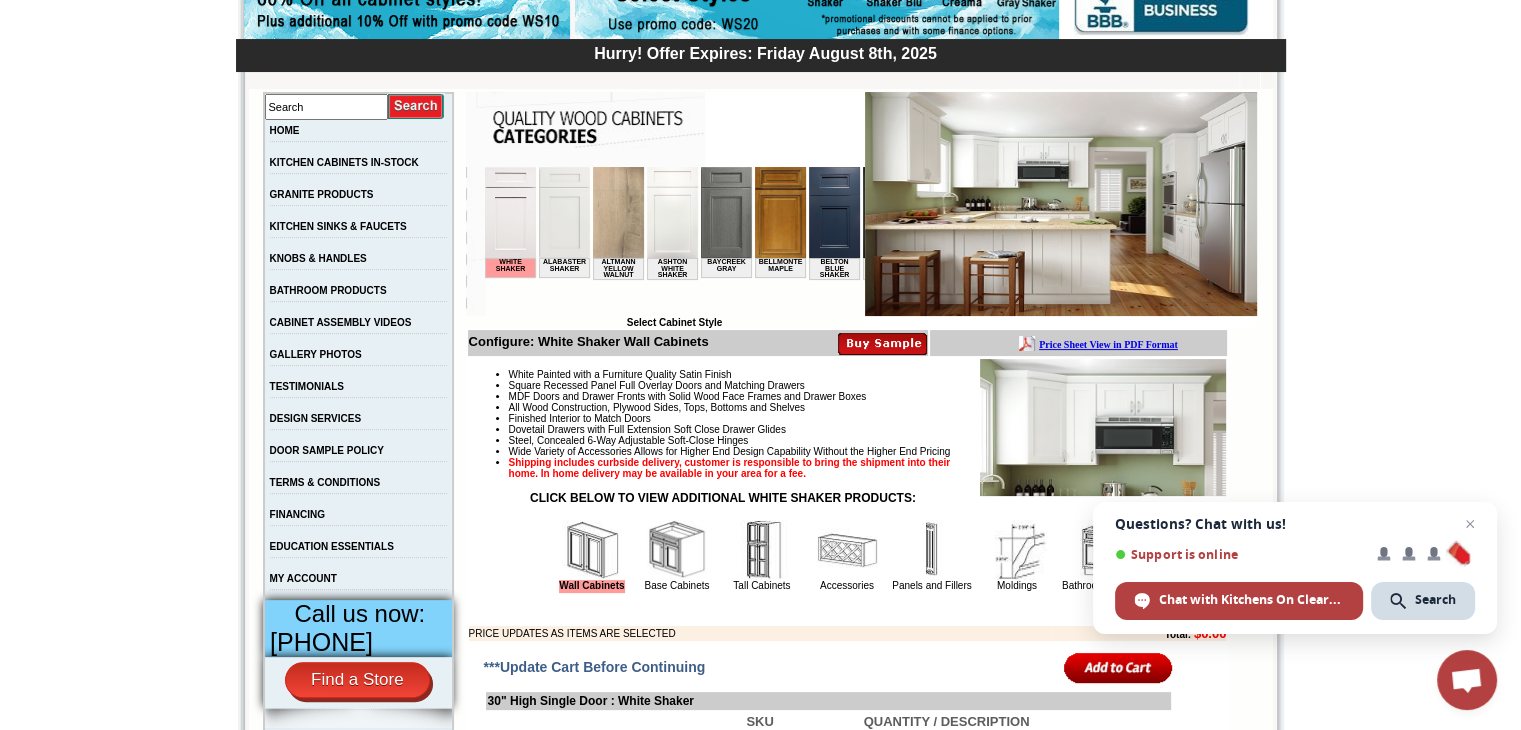 click at bounding box center [563, 212] 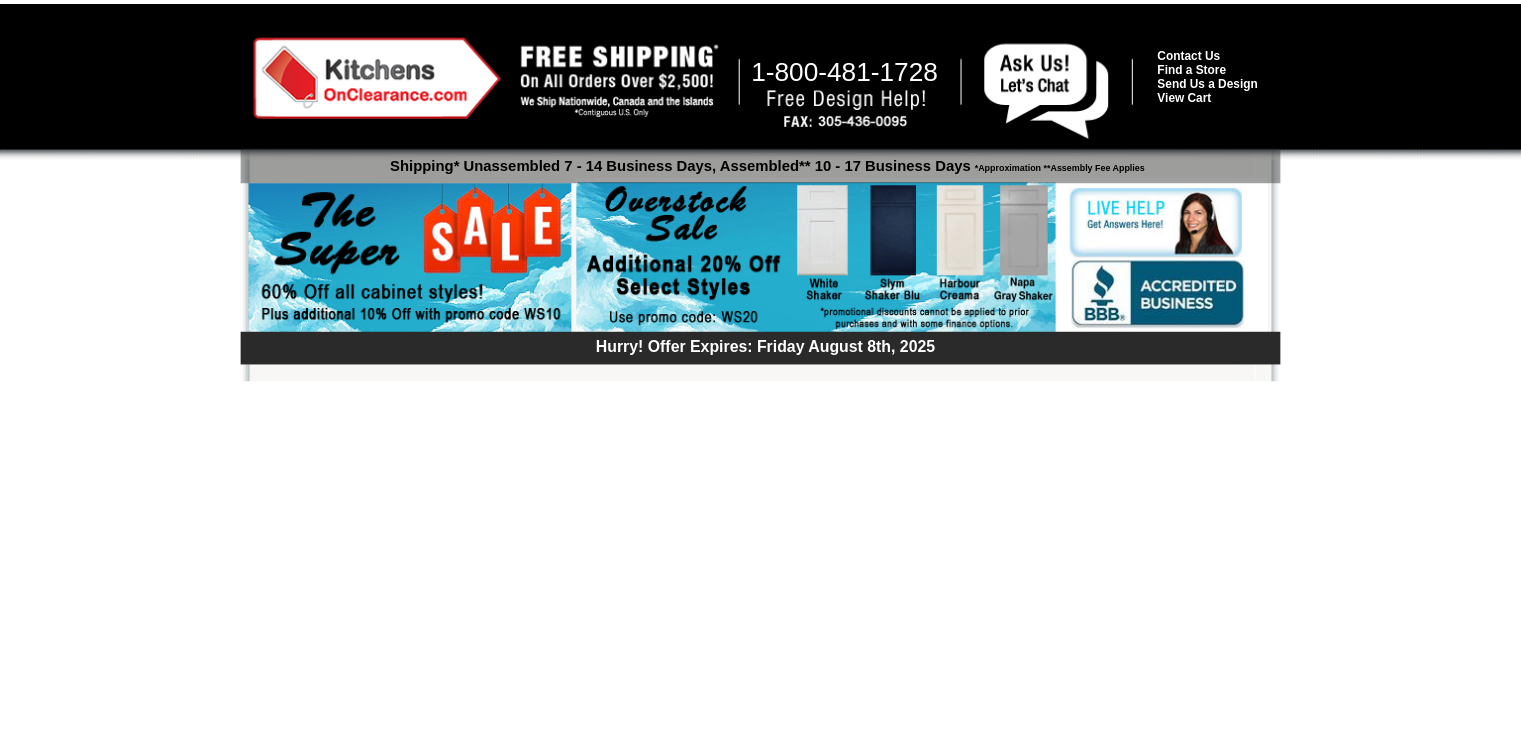 scroll, scrollTop: 0, scrollLeft: 0, axis: both 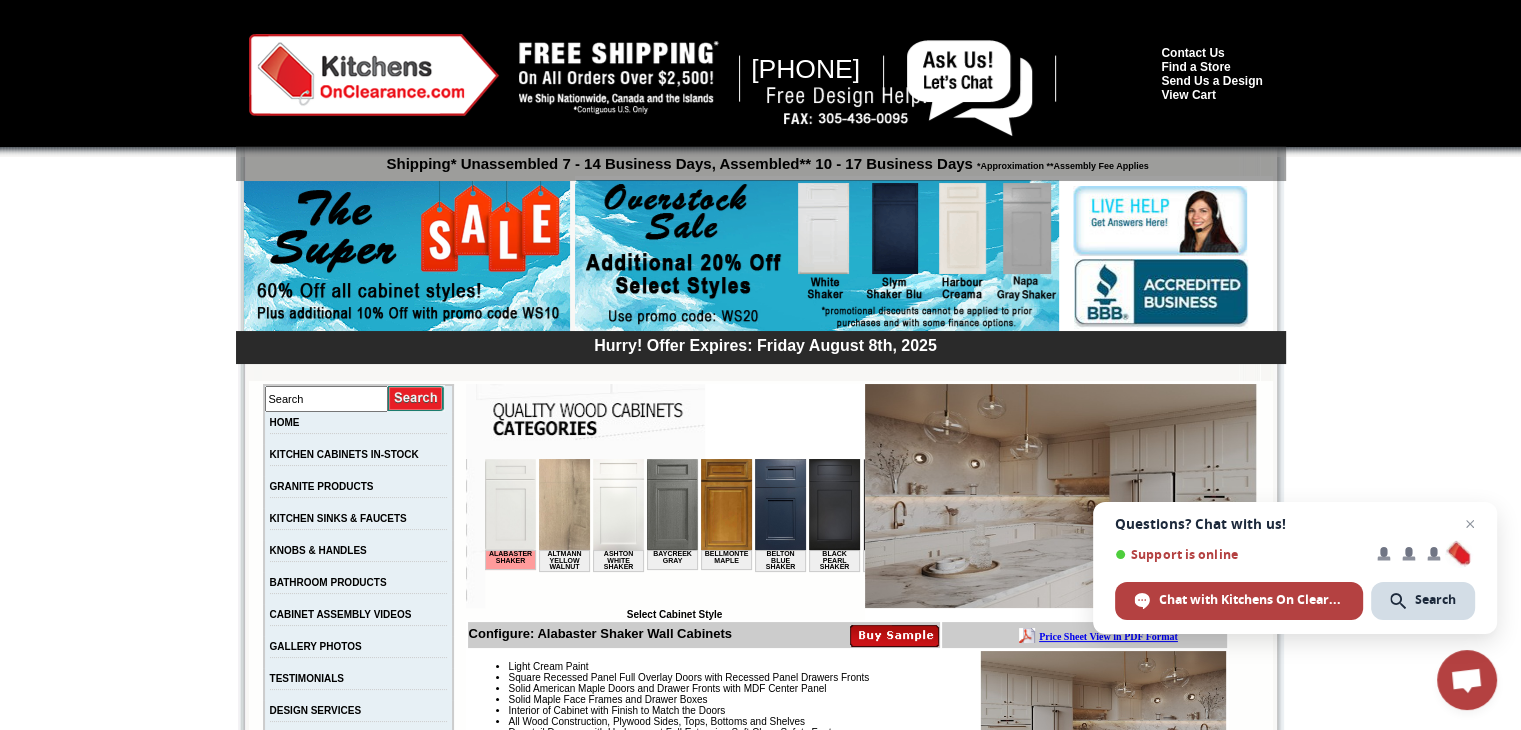 click at bounding box center (509, 504) 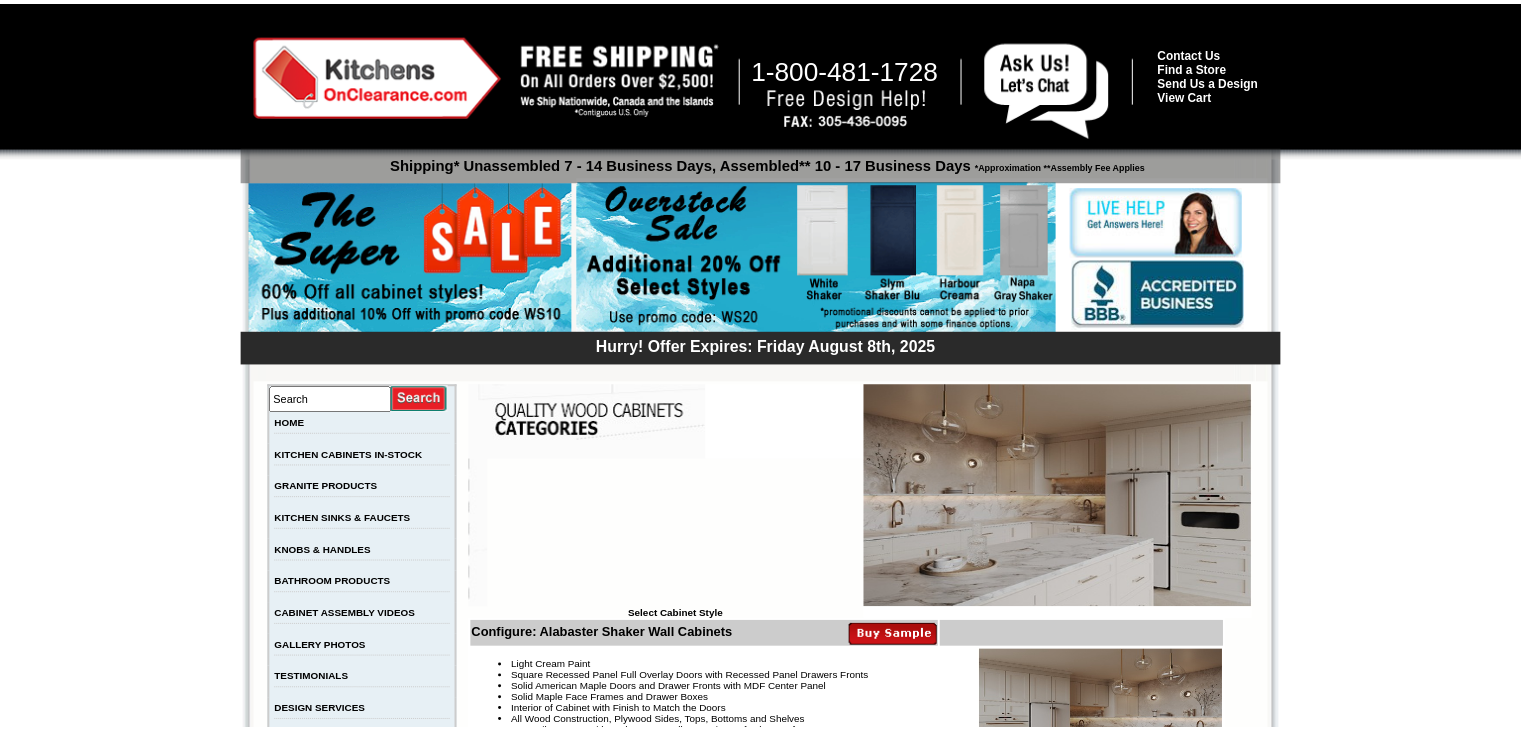scroll, scrollTop: 0, scrollLeft: 0, axis: both 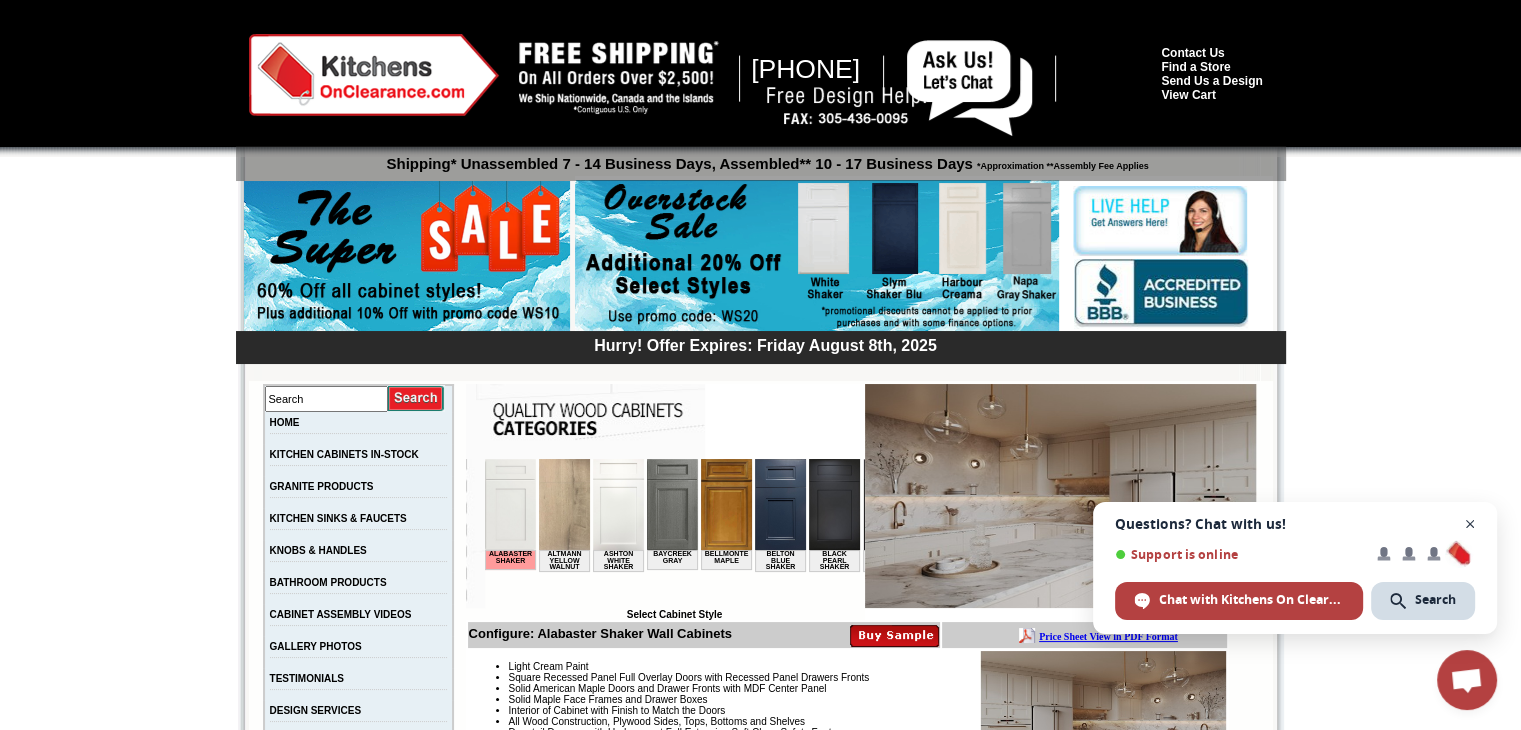 click at bounding box center (1470, 524) 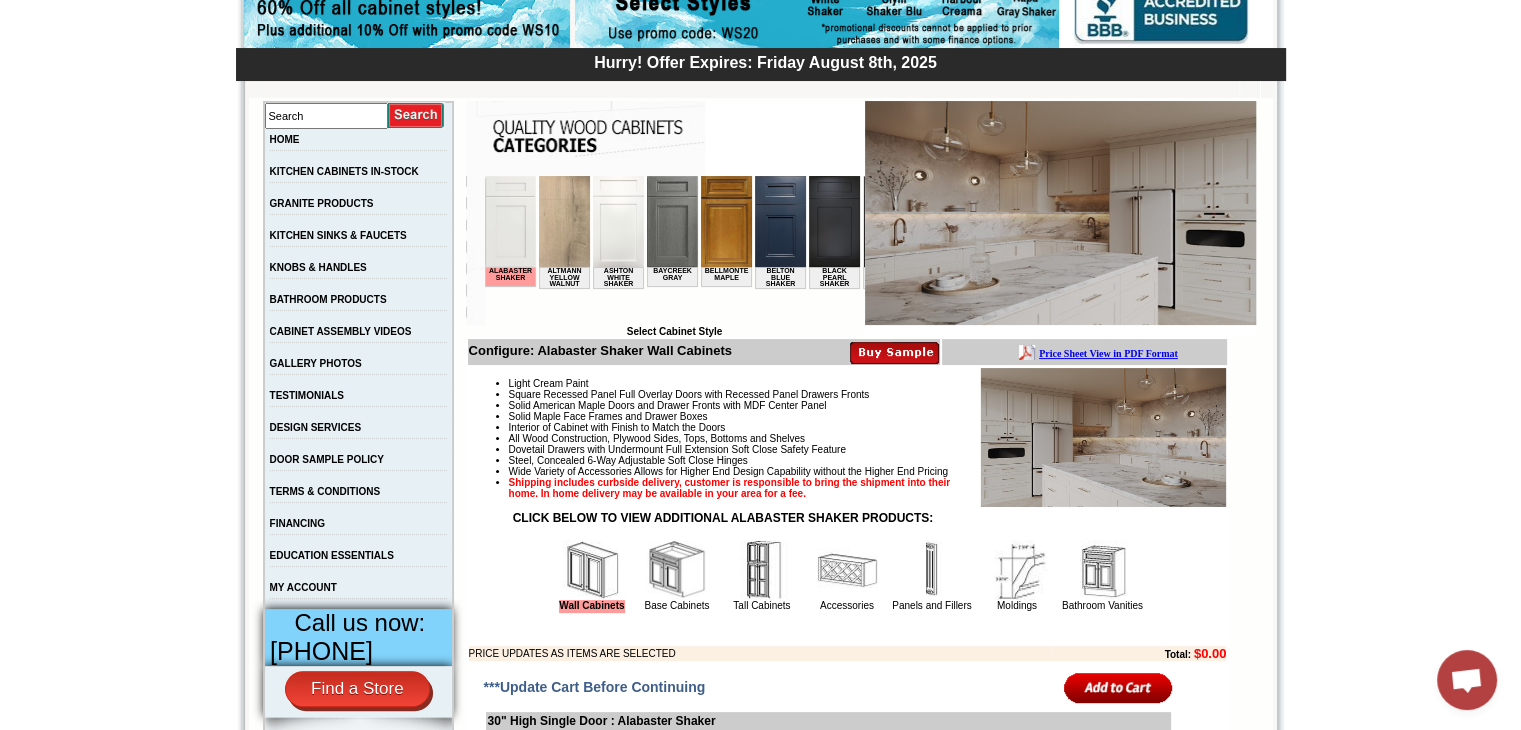 scroll, scrollTop: 248, scrollLeft: 0, axis: vertical 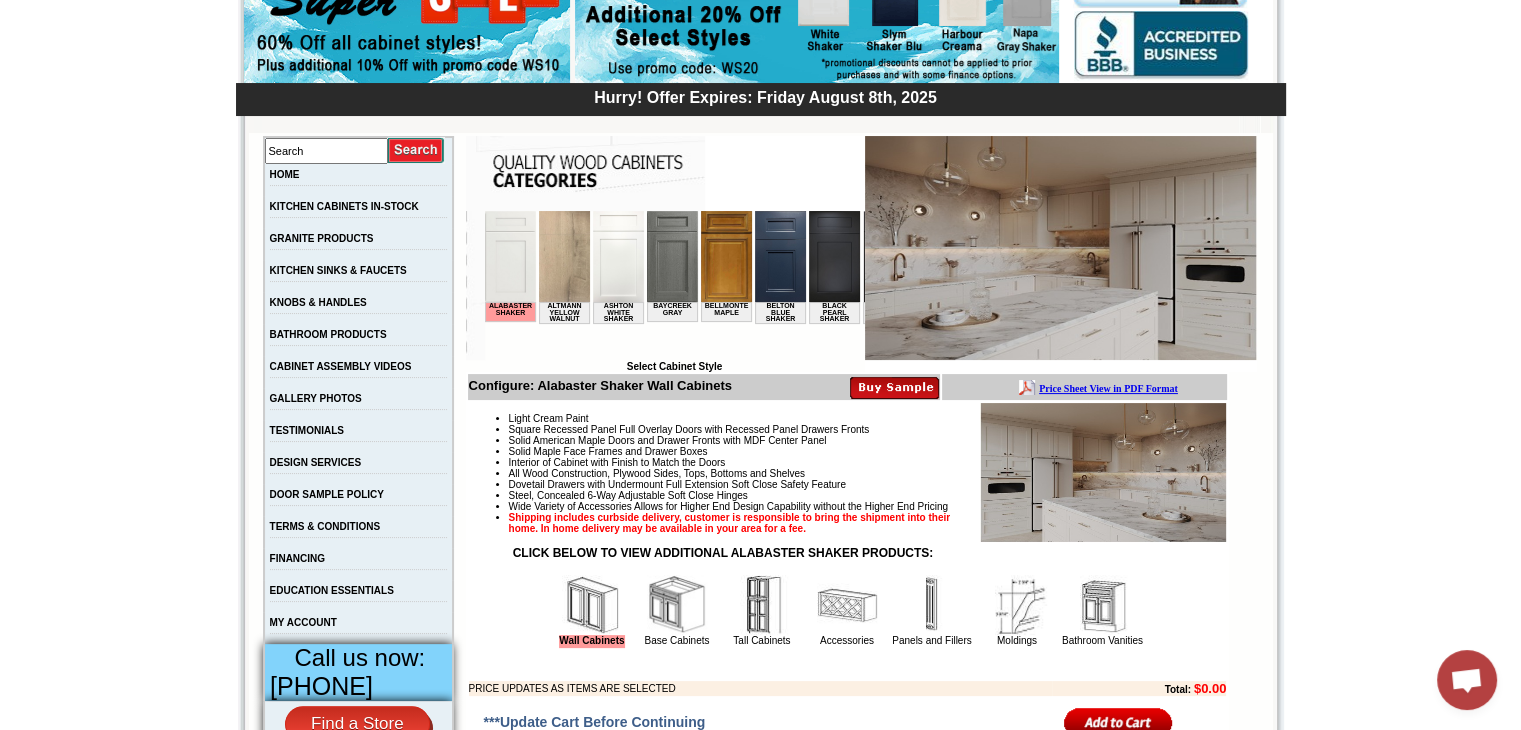 click at bounding box center (509, 256) 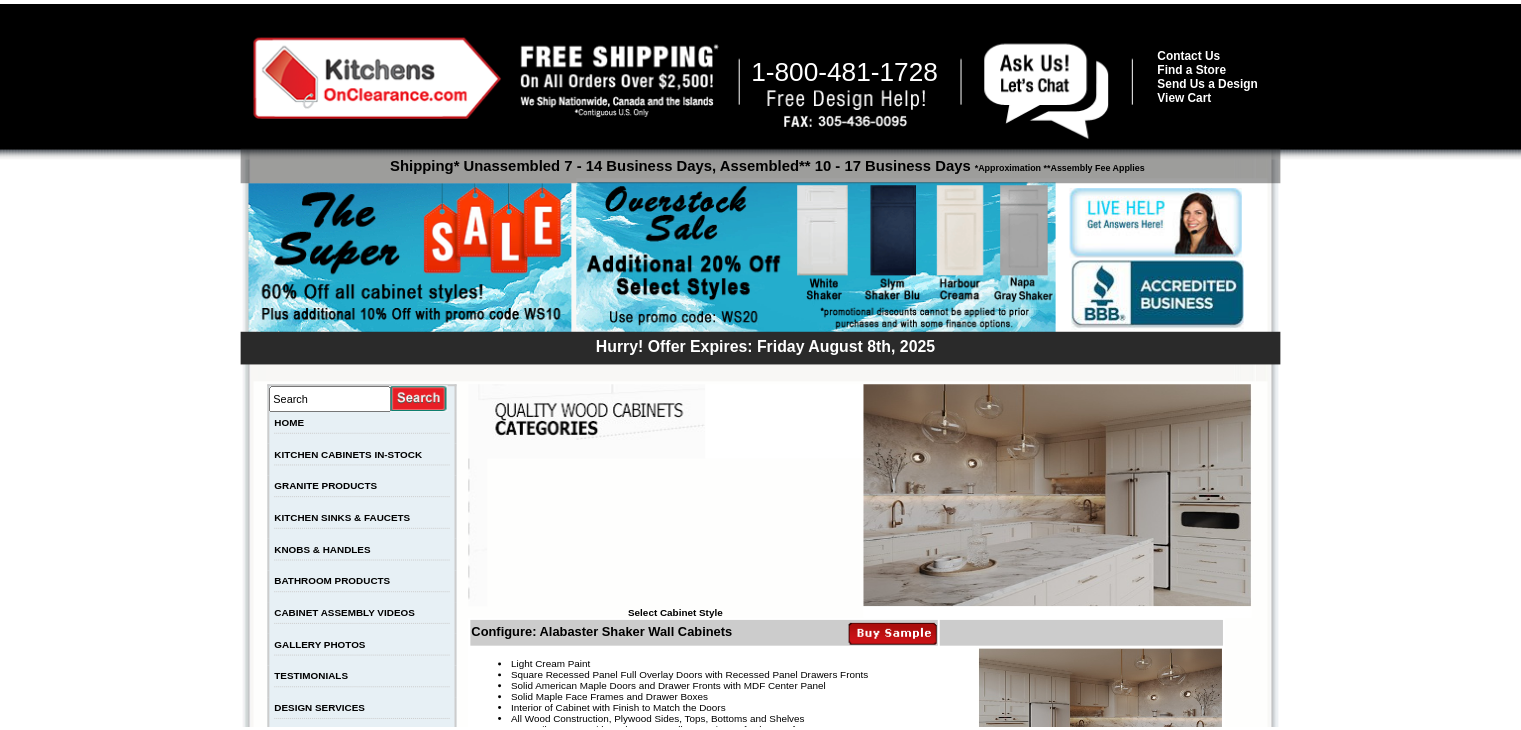 scroll, scrollTop: 0, scrollLeft: 0, axis: both 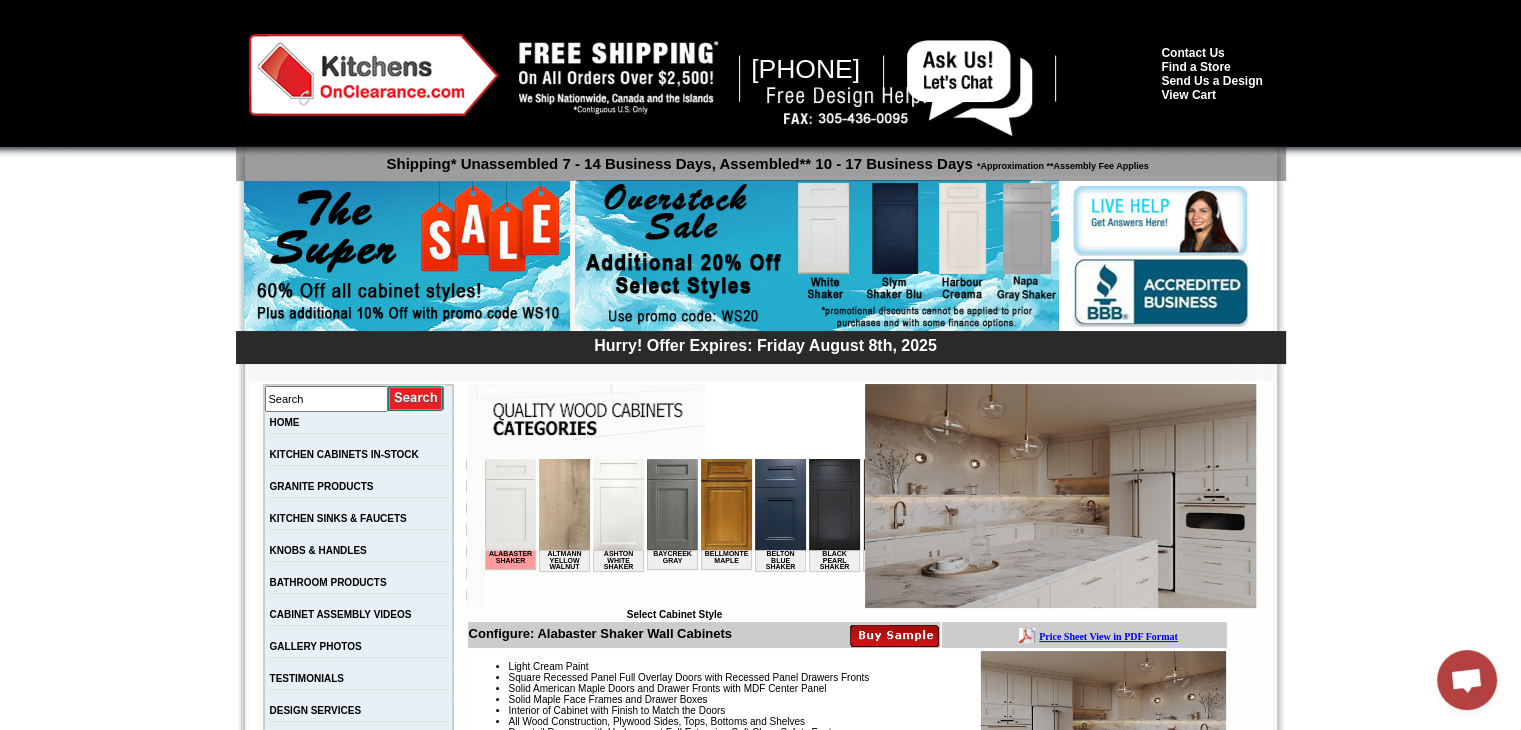 click at bounding box center [617, 504] 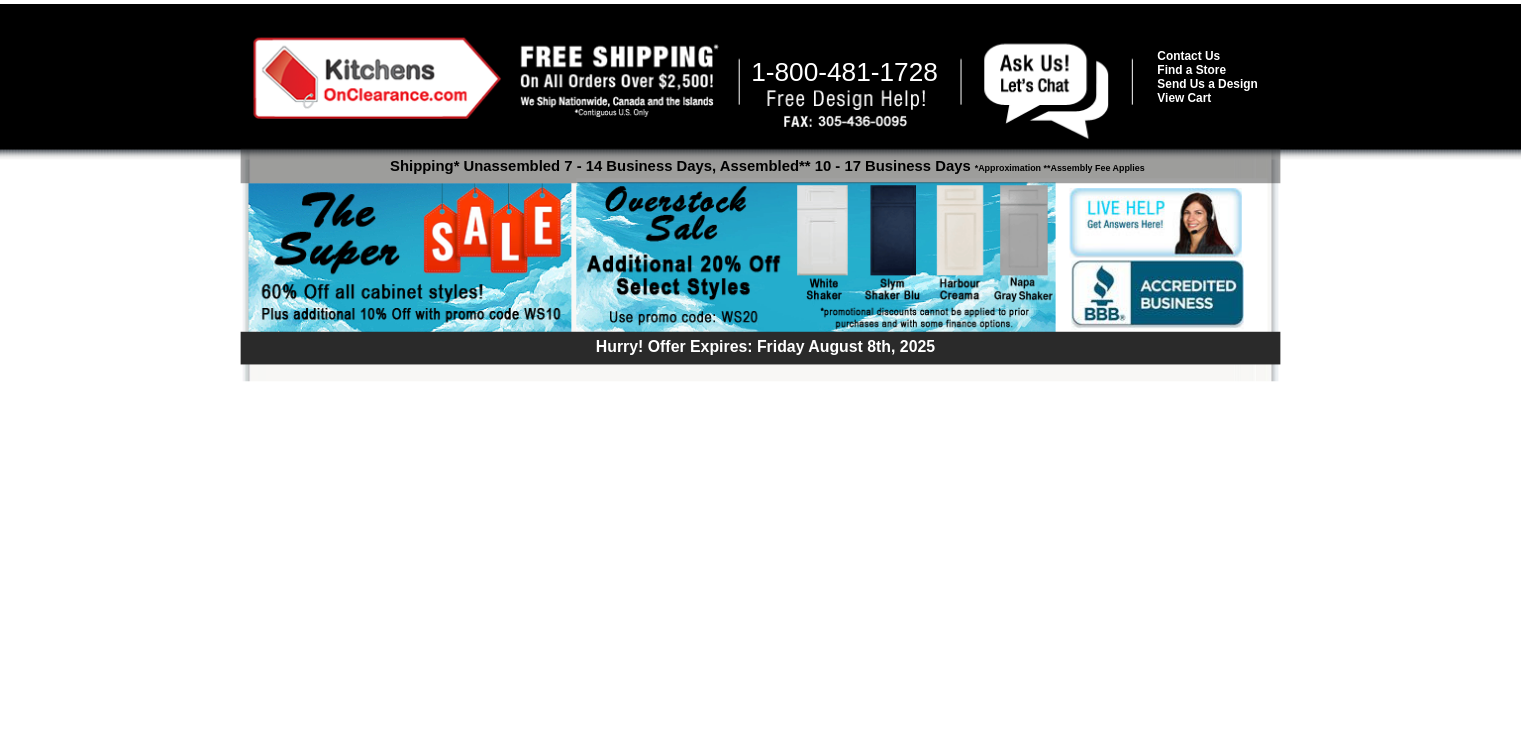 scroll, scrollTop: 0, scrollLeft: 0, axis: both 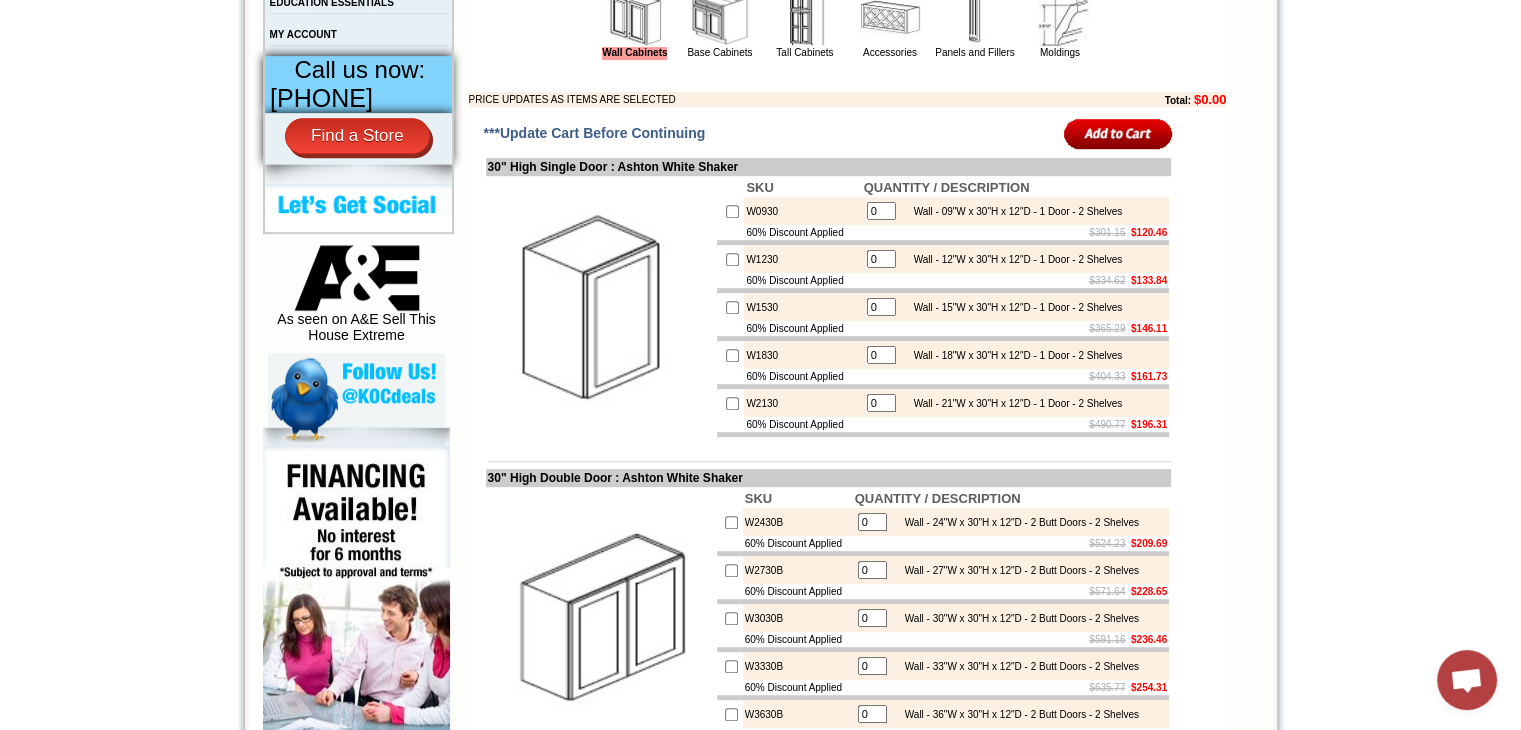 click at bounding box center (635, 17) 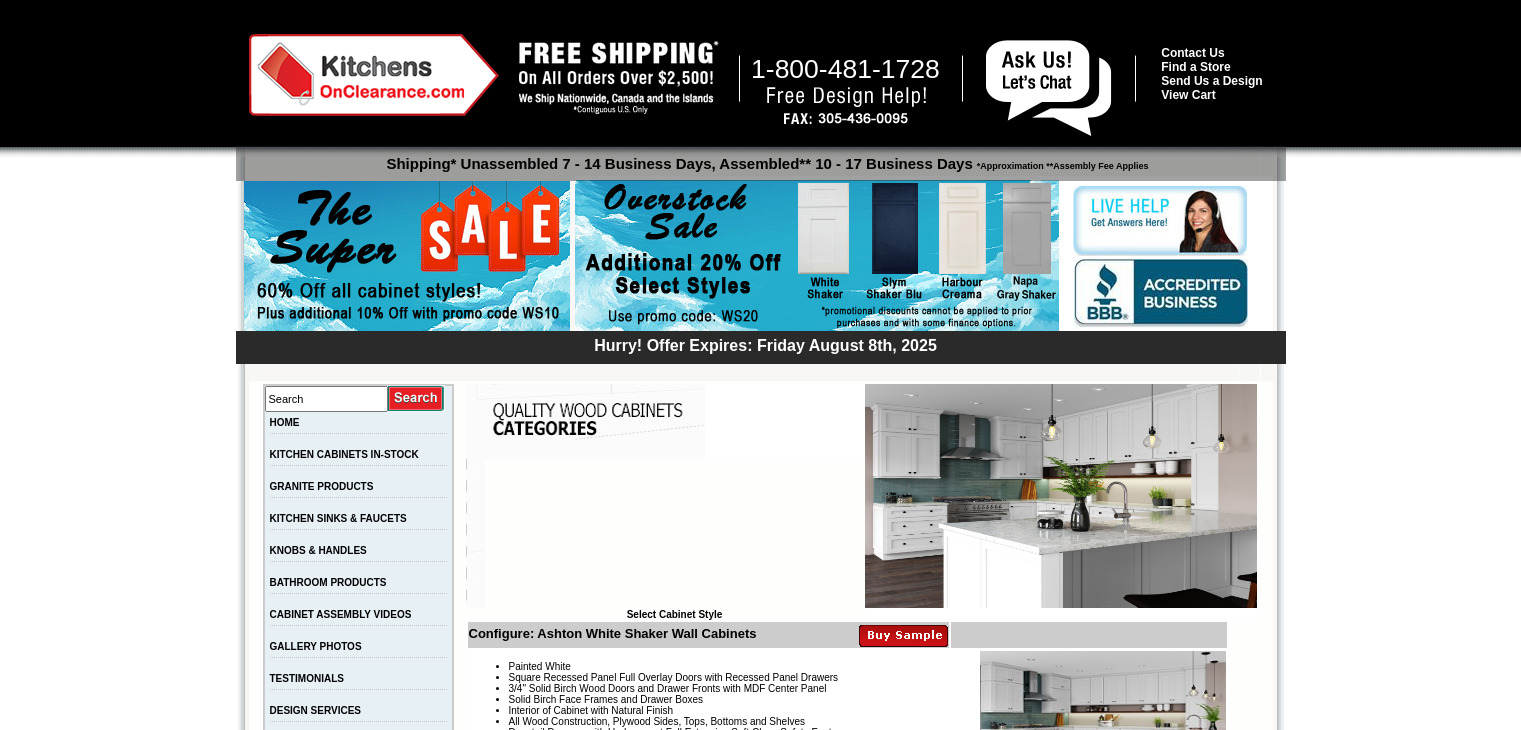 scroll, scrollTop: 0, scrollLeft: 0, axis: both 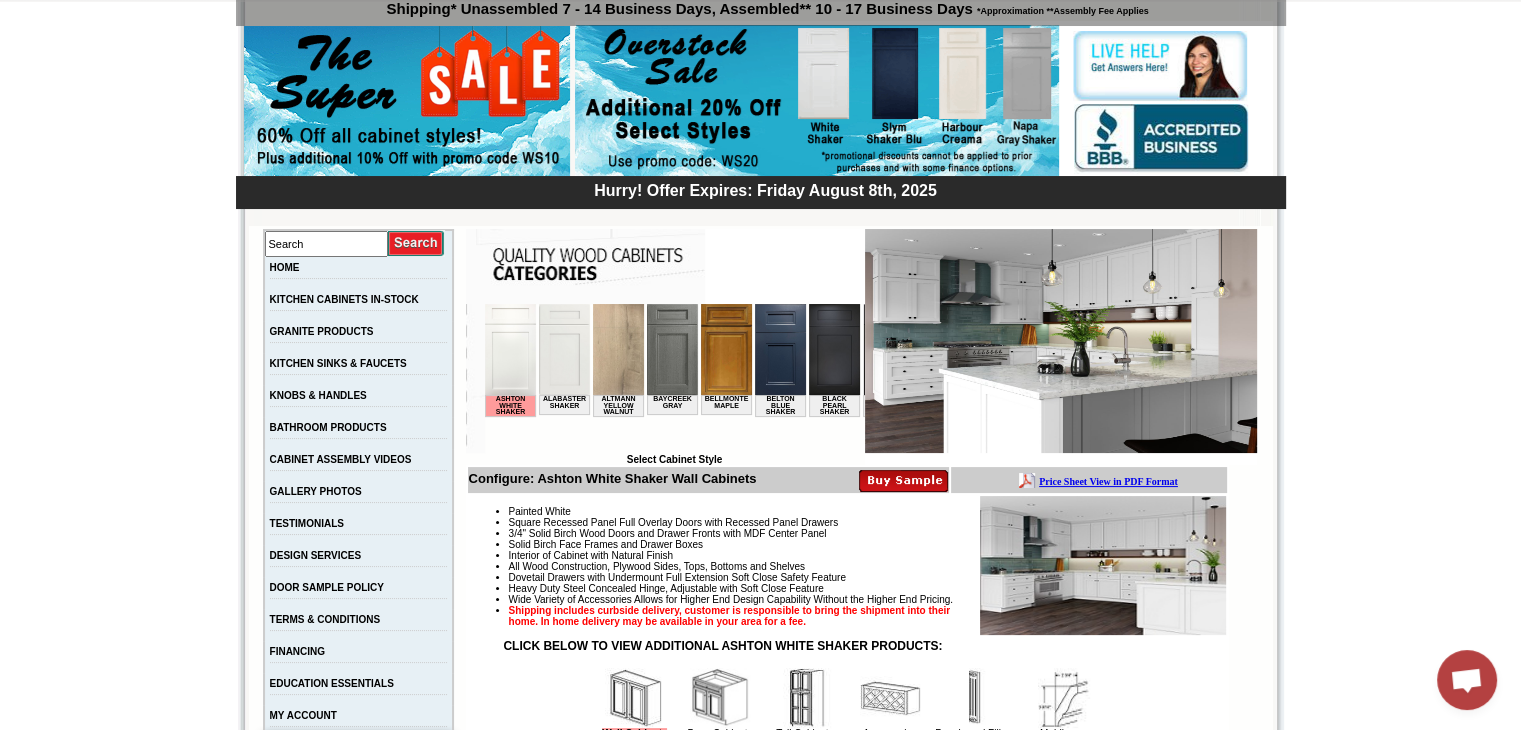 click at bounding box center [617, 349] 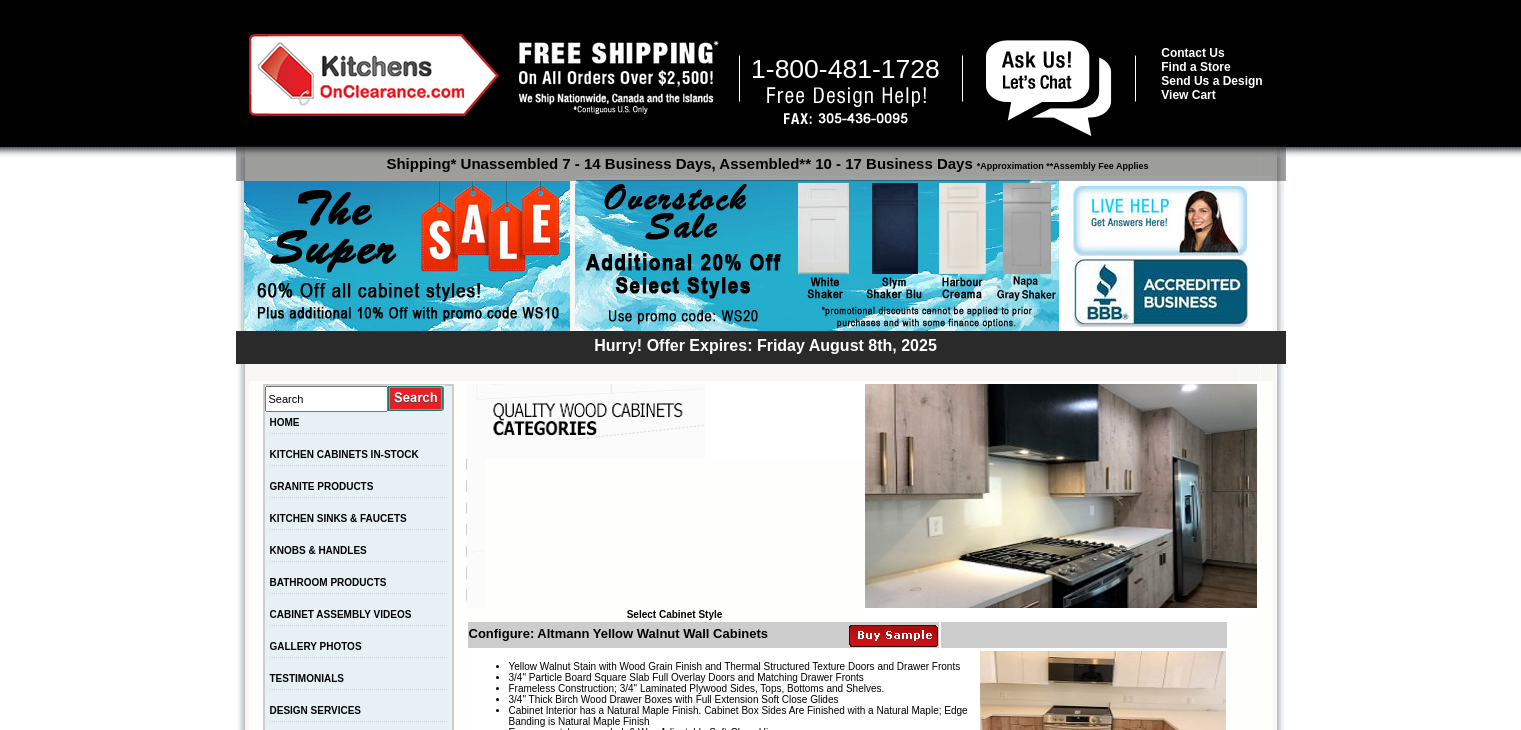 scroll, scrollTop: 0, scrollLeft: 0, axis: both 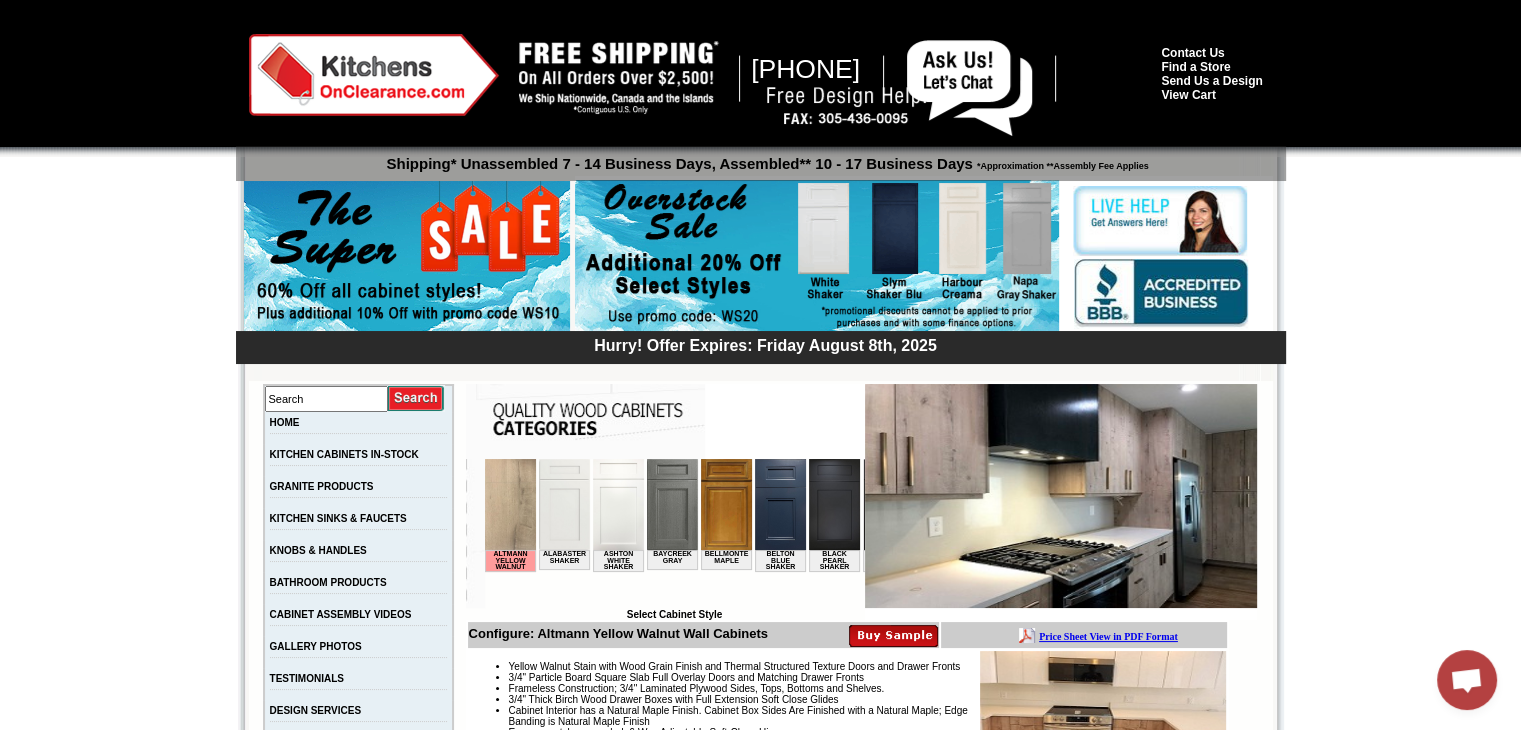 click at bounding box center (563, 504) 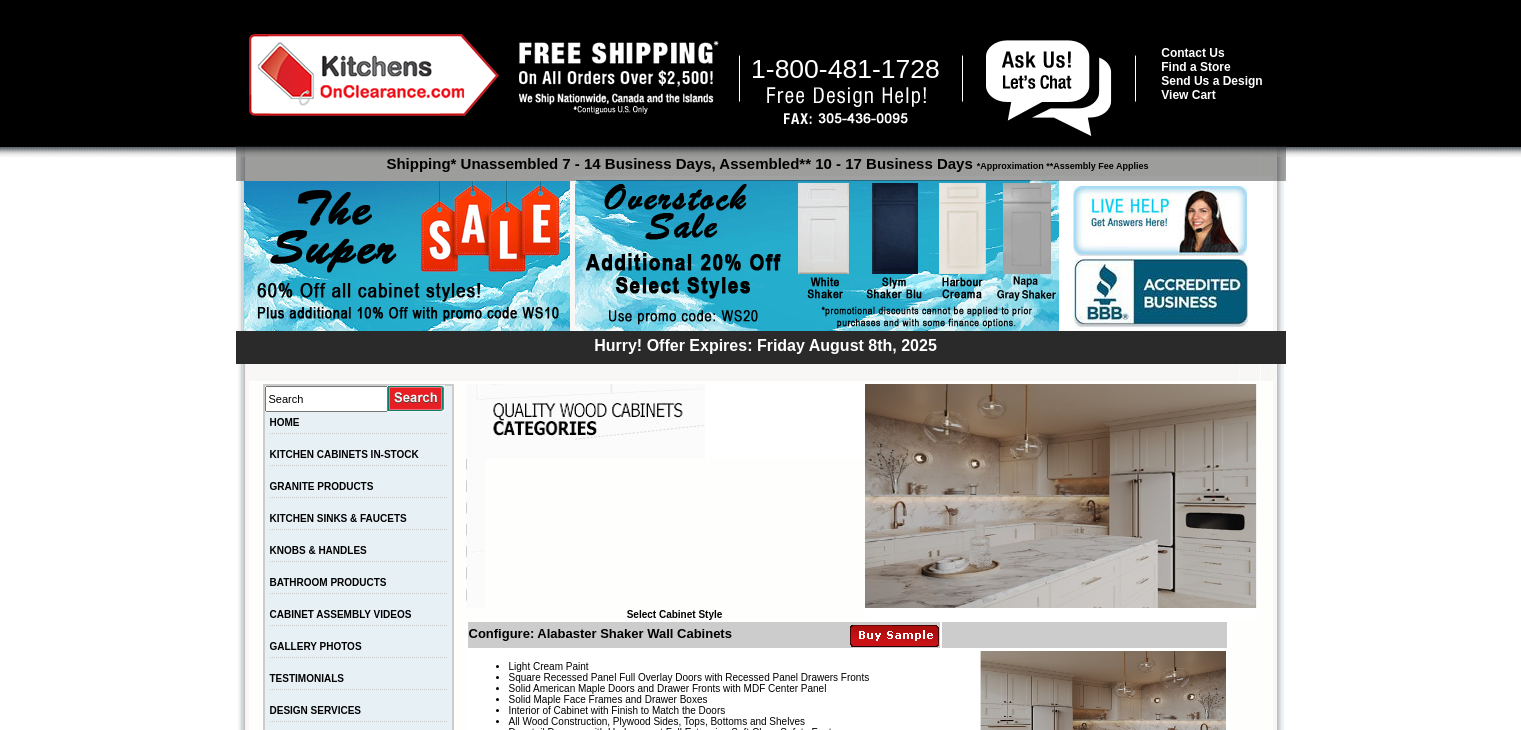 scroll, scrollTop: 0, scrollLeft: 0, axis: both 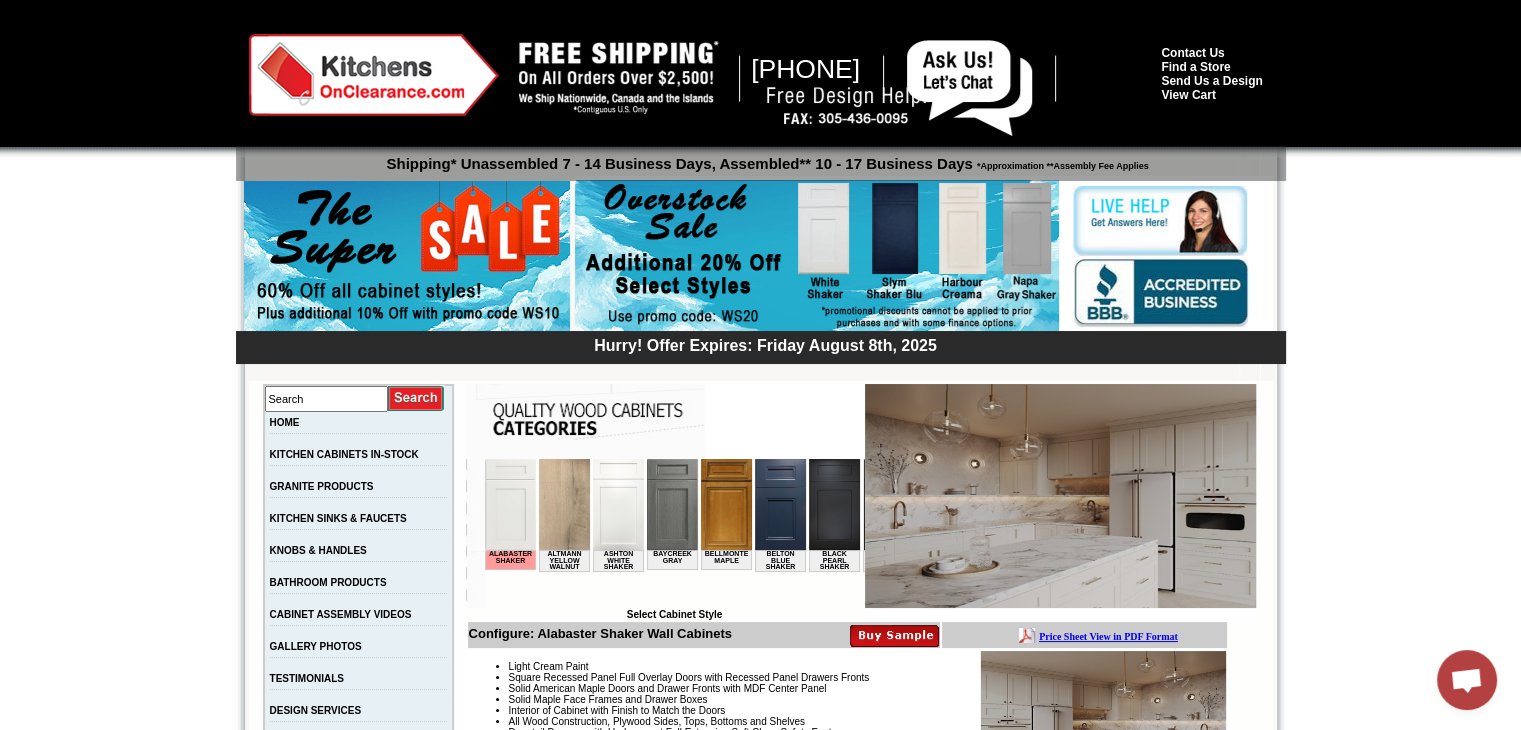 click at bounding box center [617, 504] 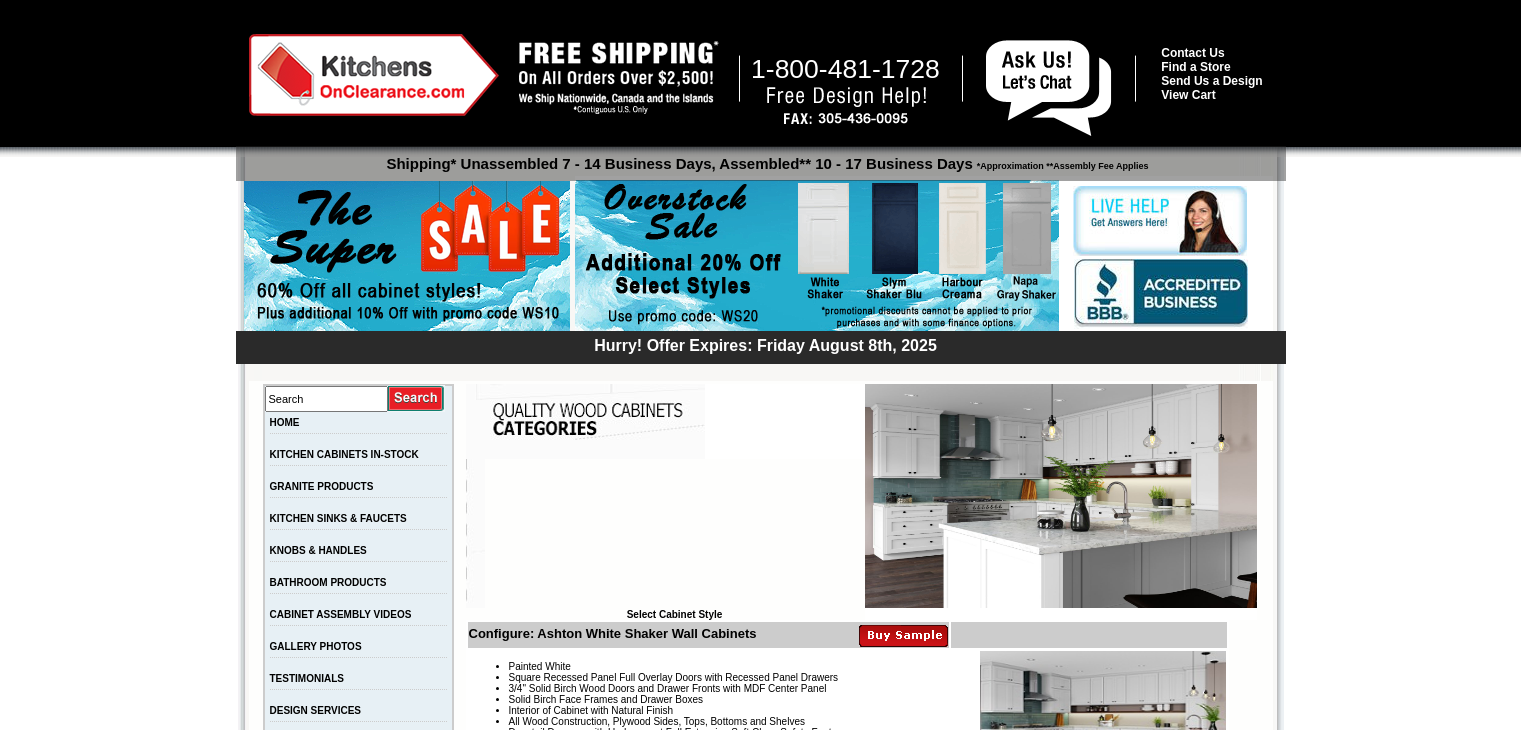 scroll, scrollTop: 0, scrollLeft: 0, axis: both 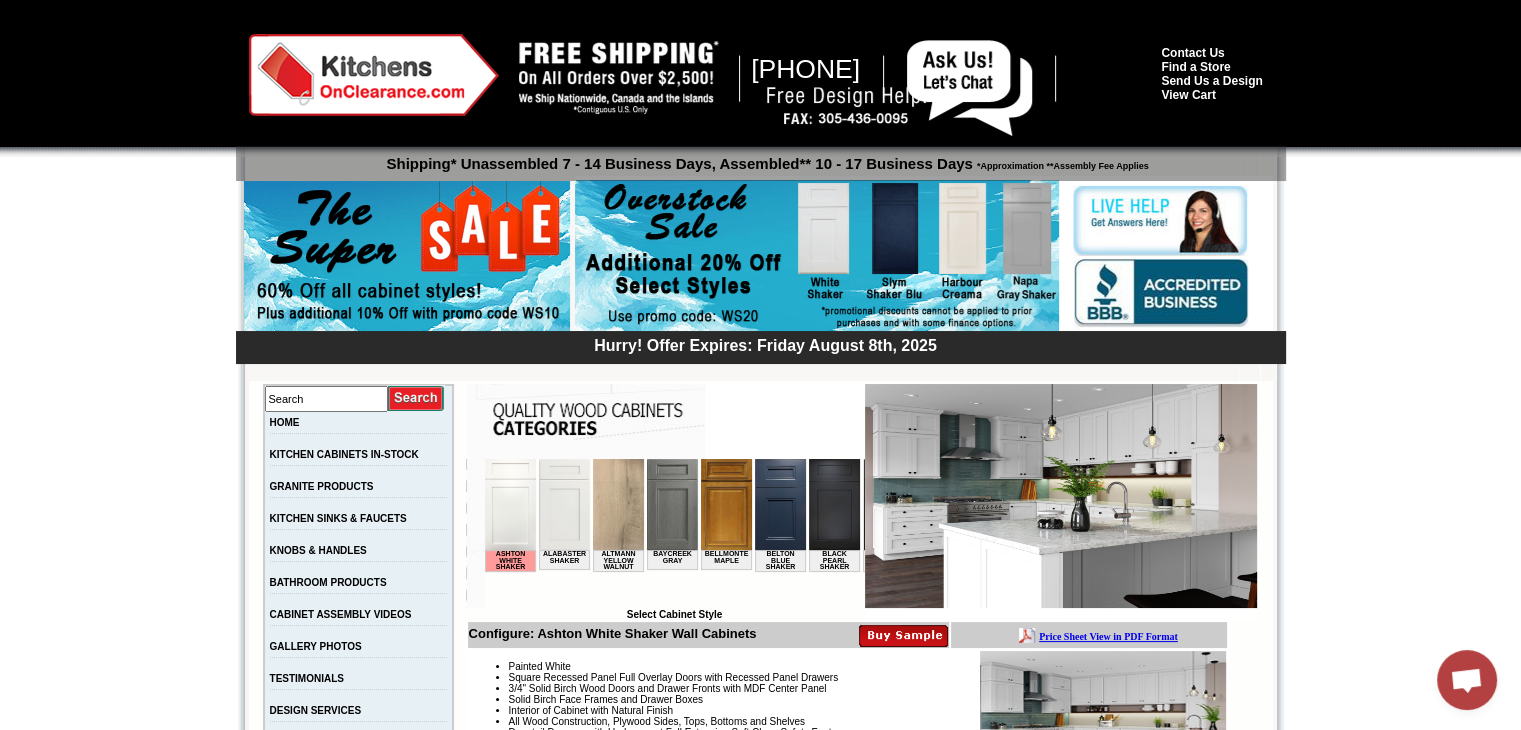 click at bounding box center (671, 504) 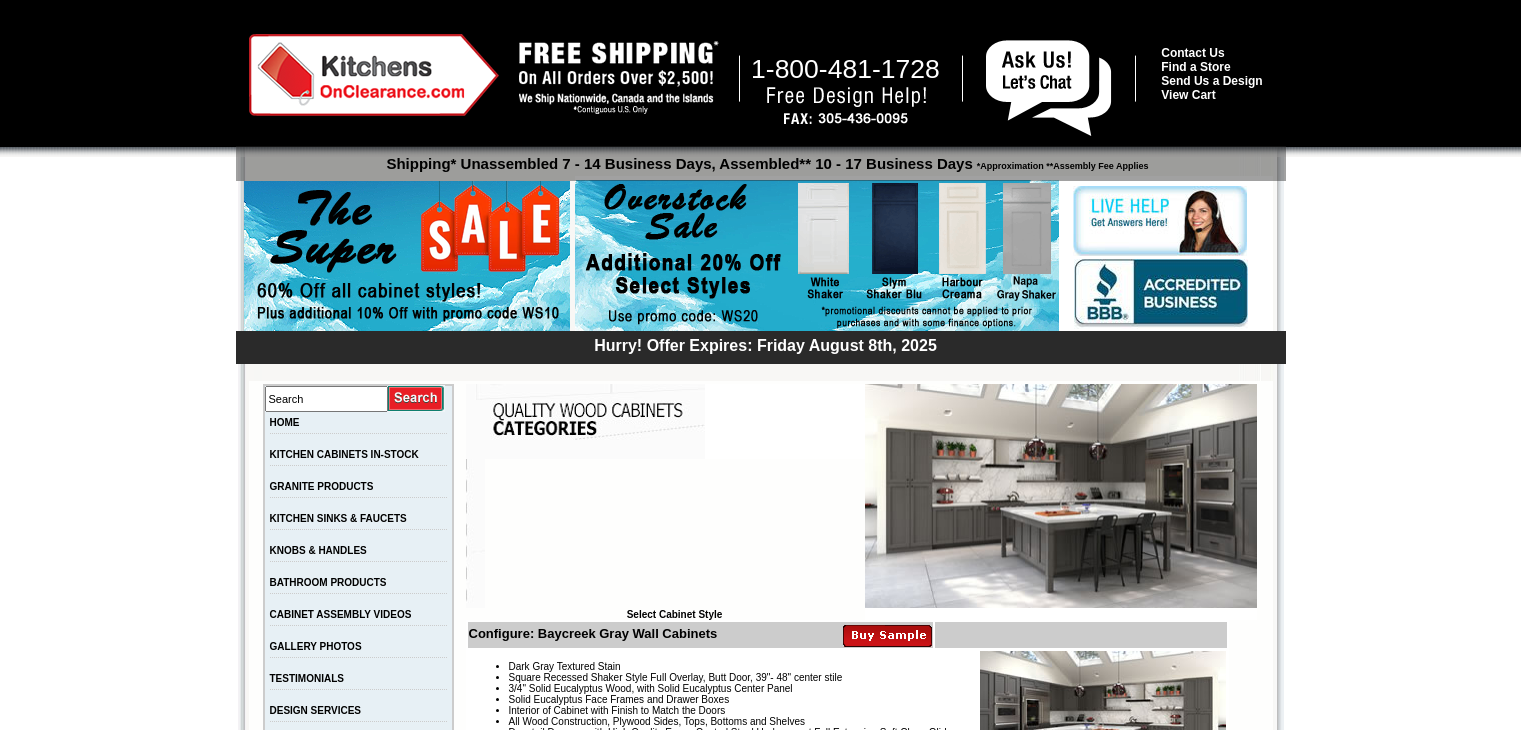 scroll, scrollTop: 0, scrollLeft: 0, axis: both 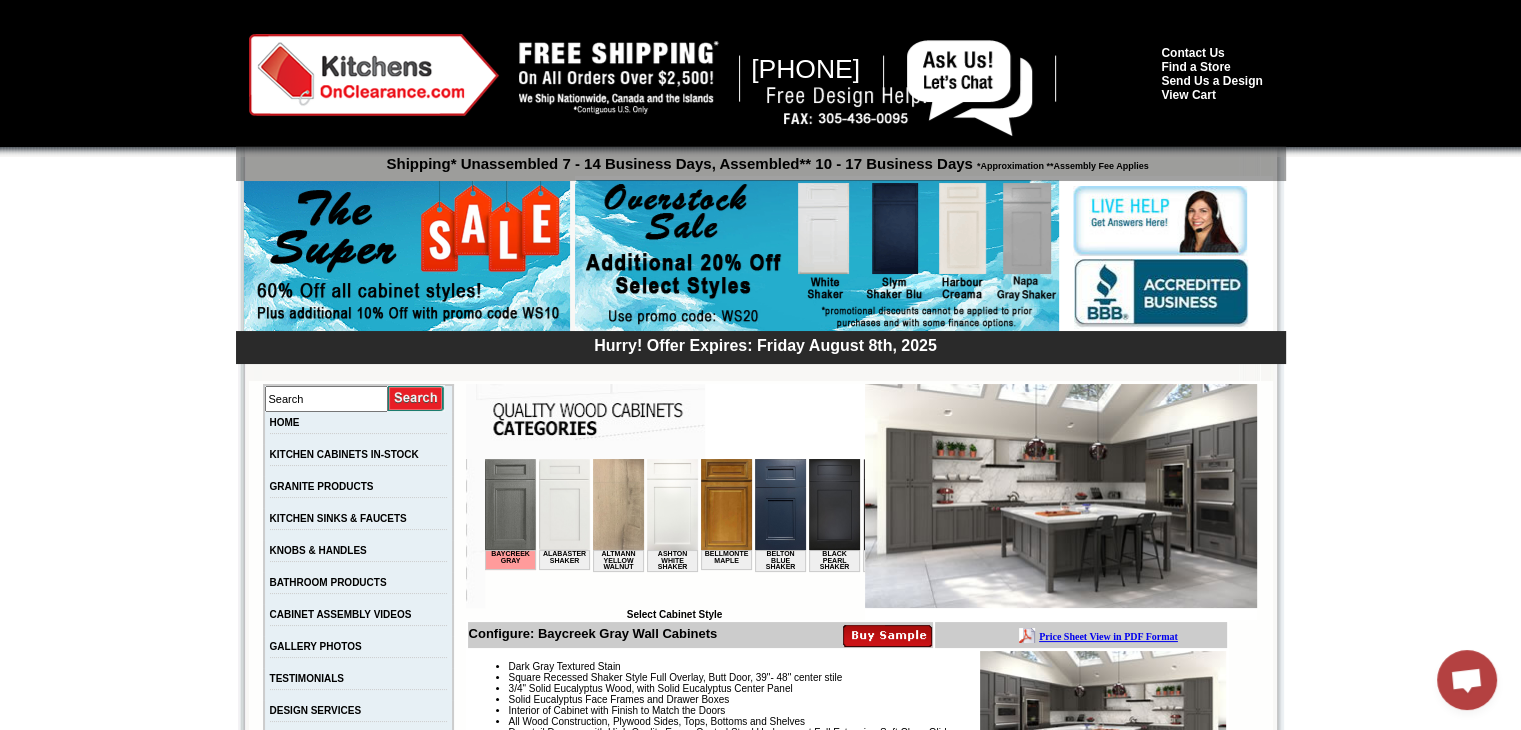 click at bounding box center (671, 504) 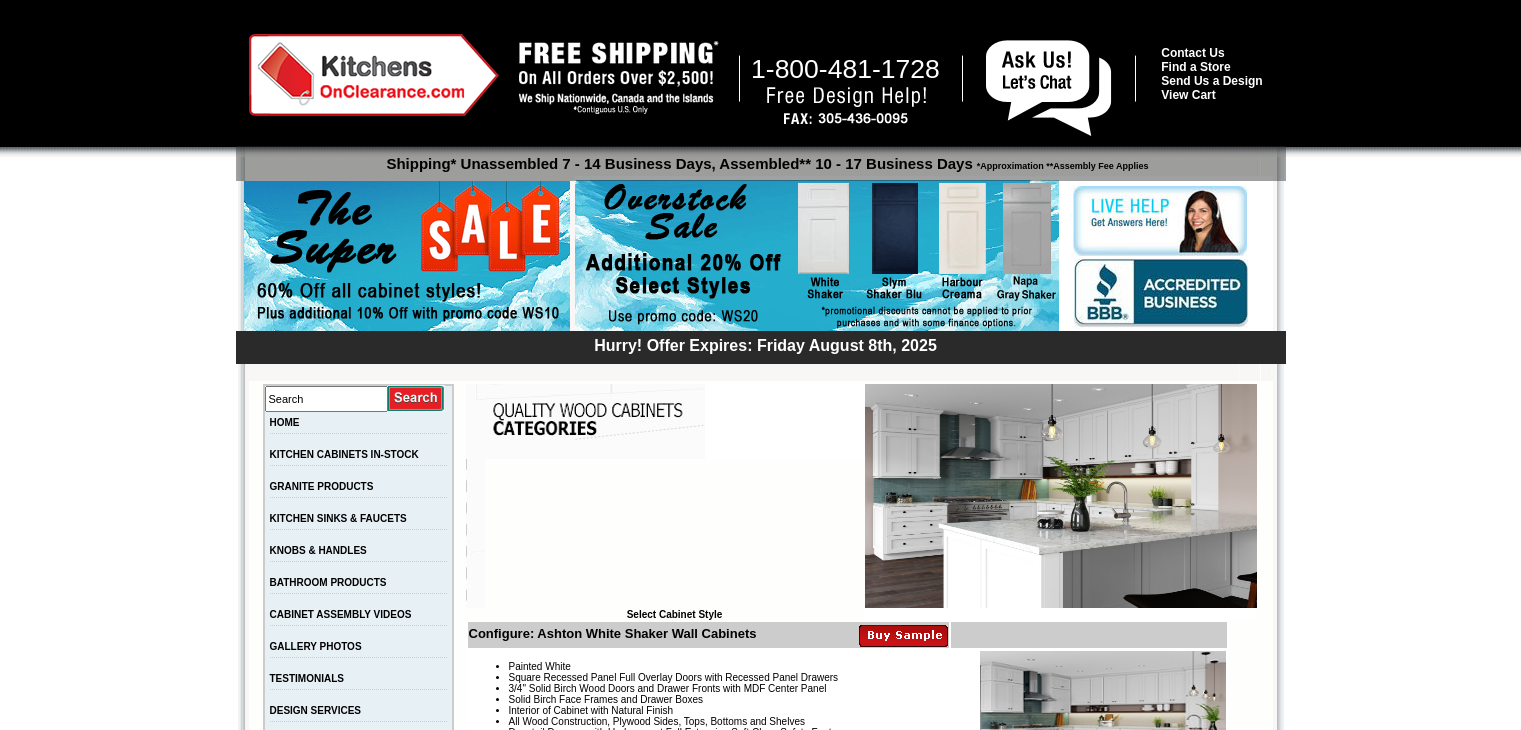 scroll, scrollTop: 0, scrollLeft: 0, axis: both 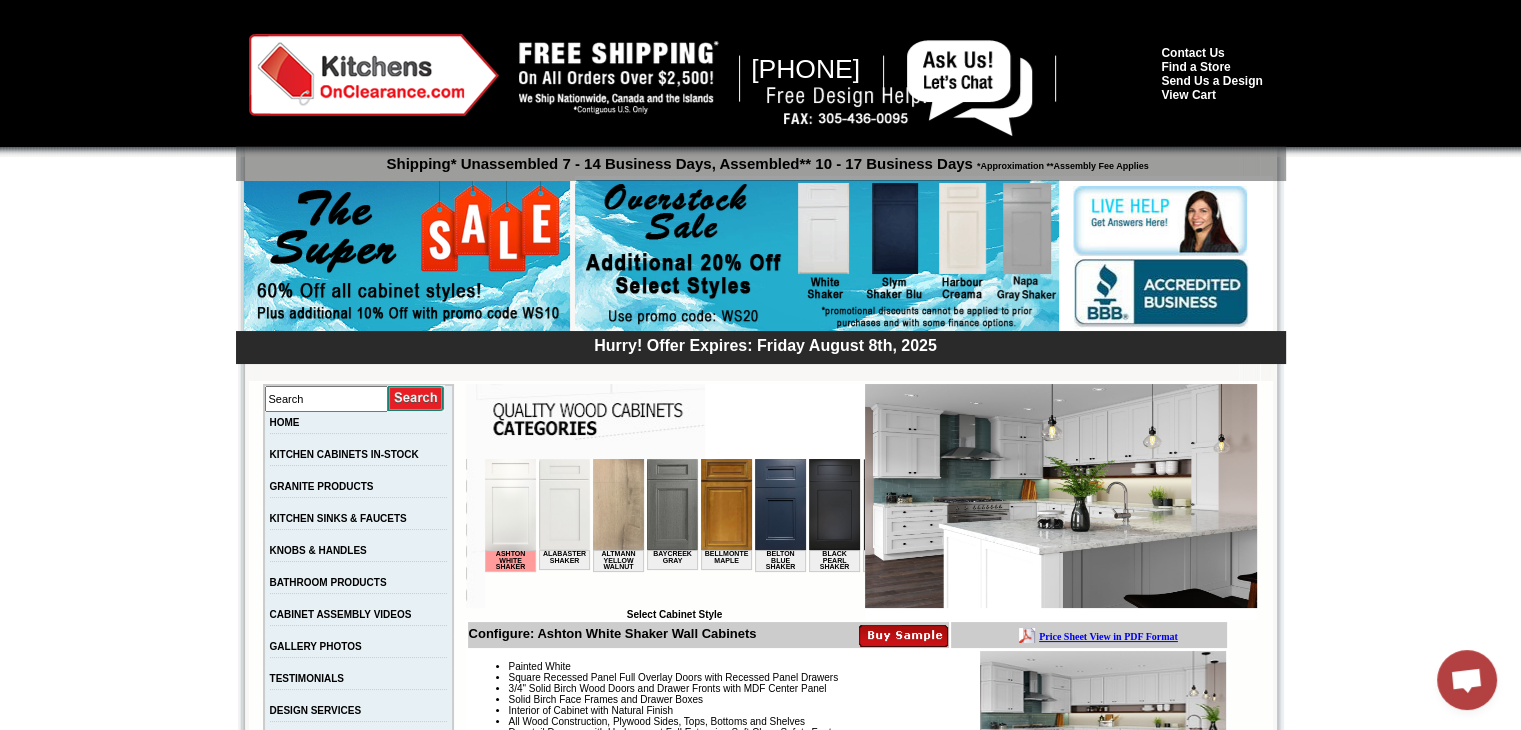 click at bounding box center (563, 504) 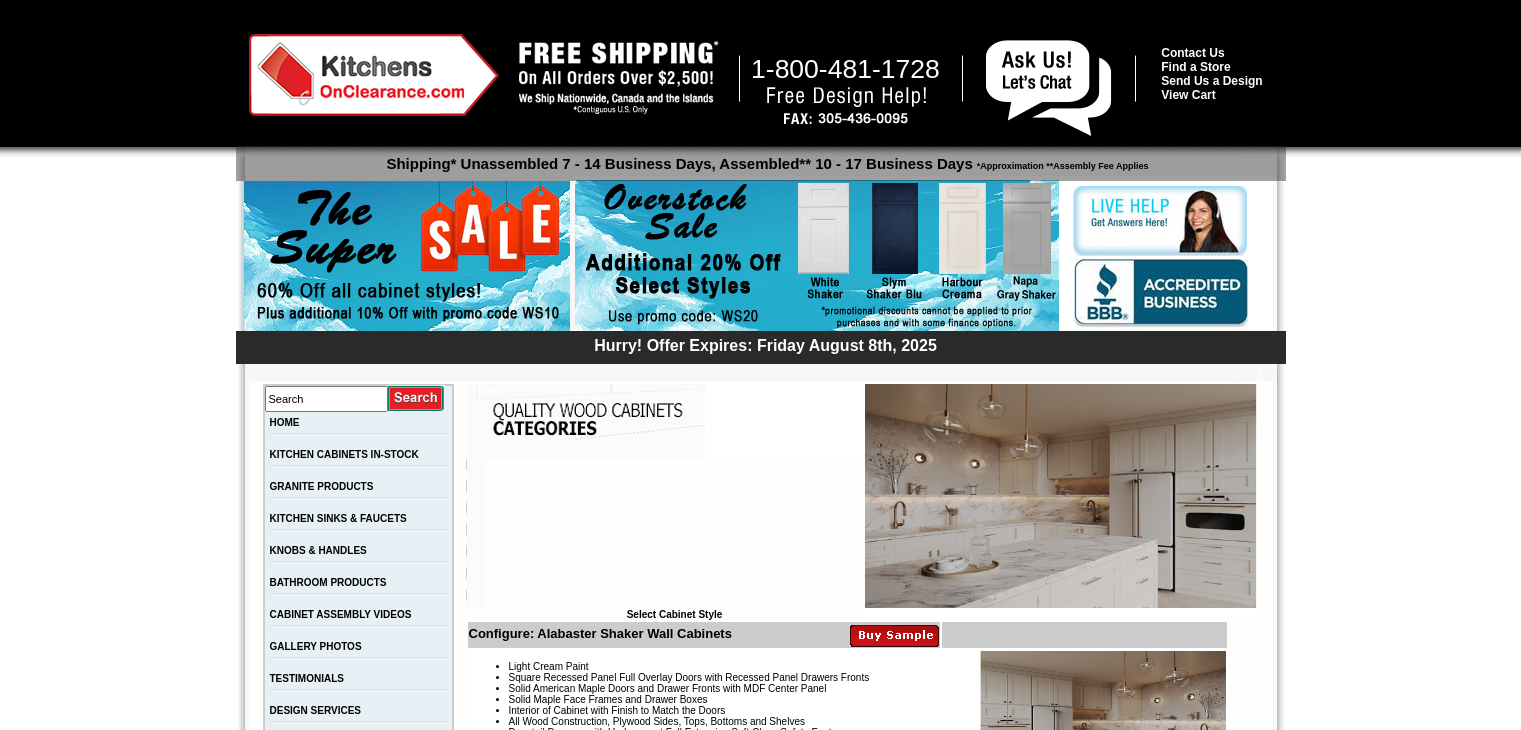 scroll, scrollTop: 0, scrollLeft: 0, axis: both 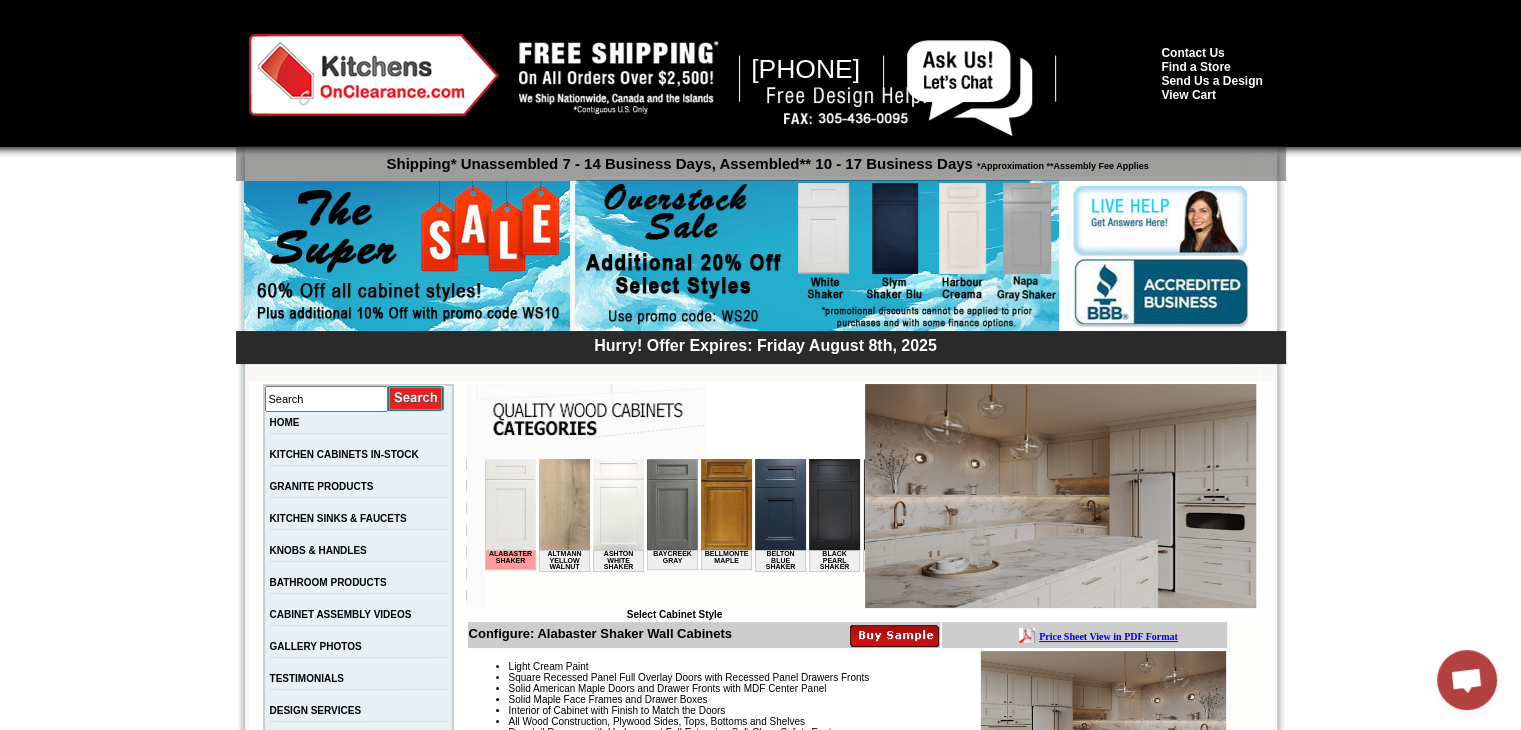 click at bounding box center [509, 504] 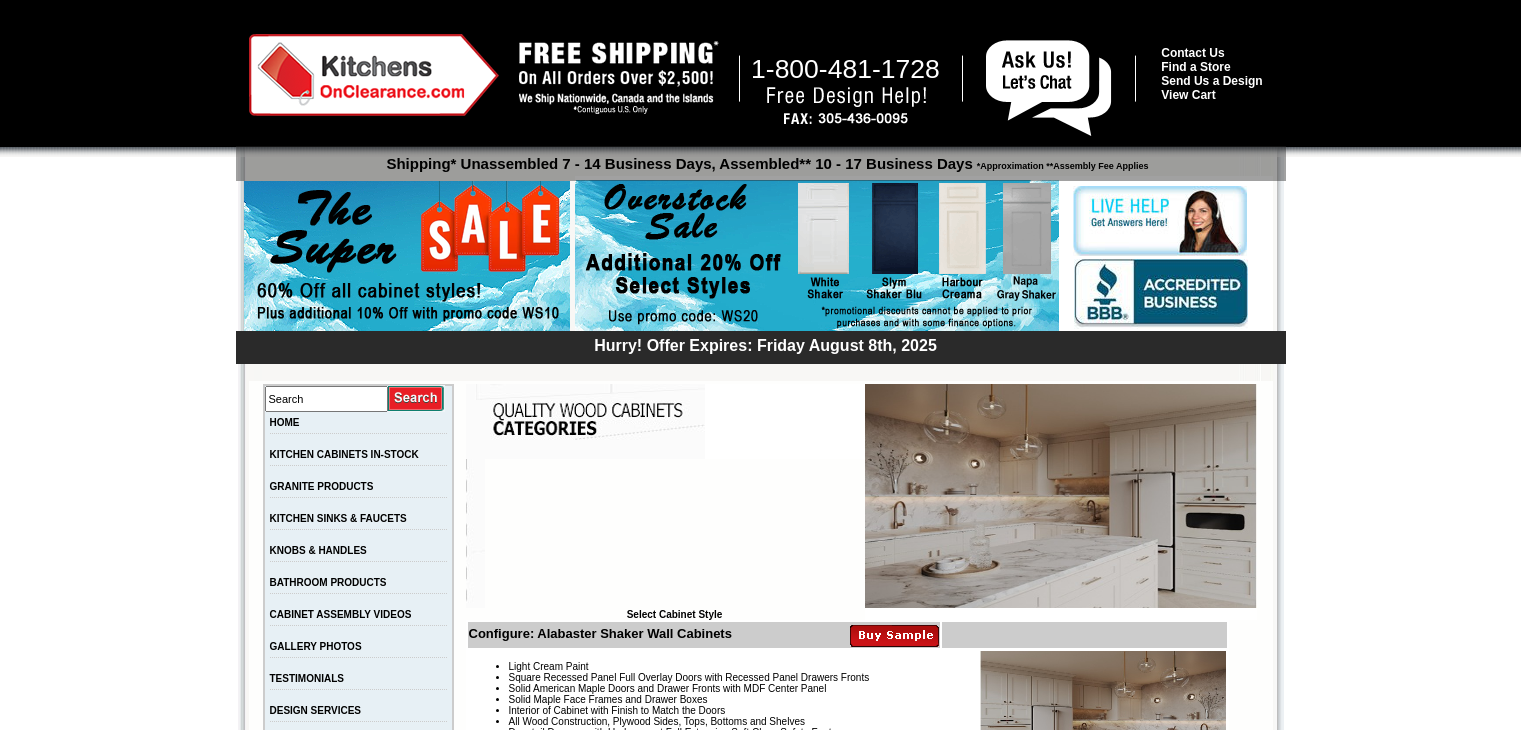 scroll, scrollTop: 0, scrollLeft: 0, axis: both 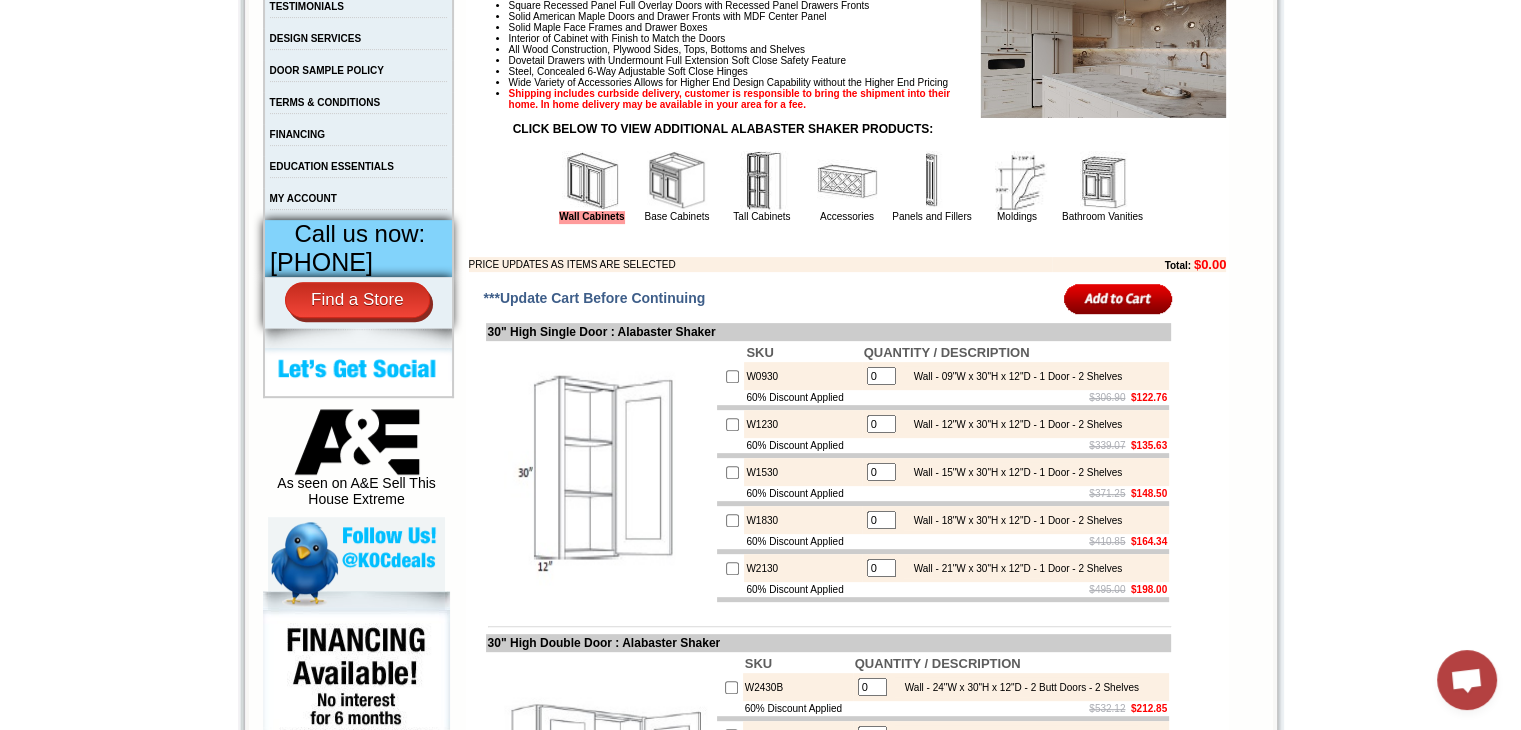click at bounding box center (592, 181) 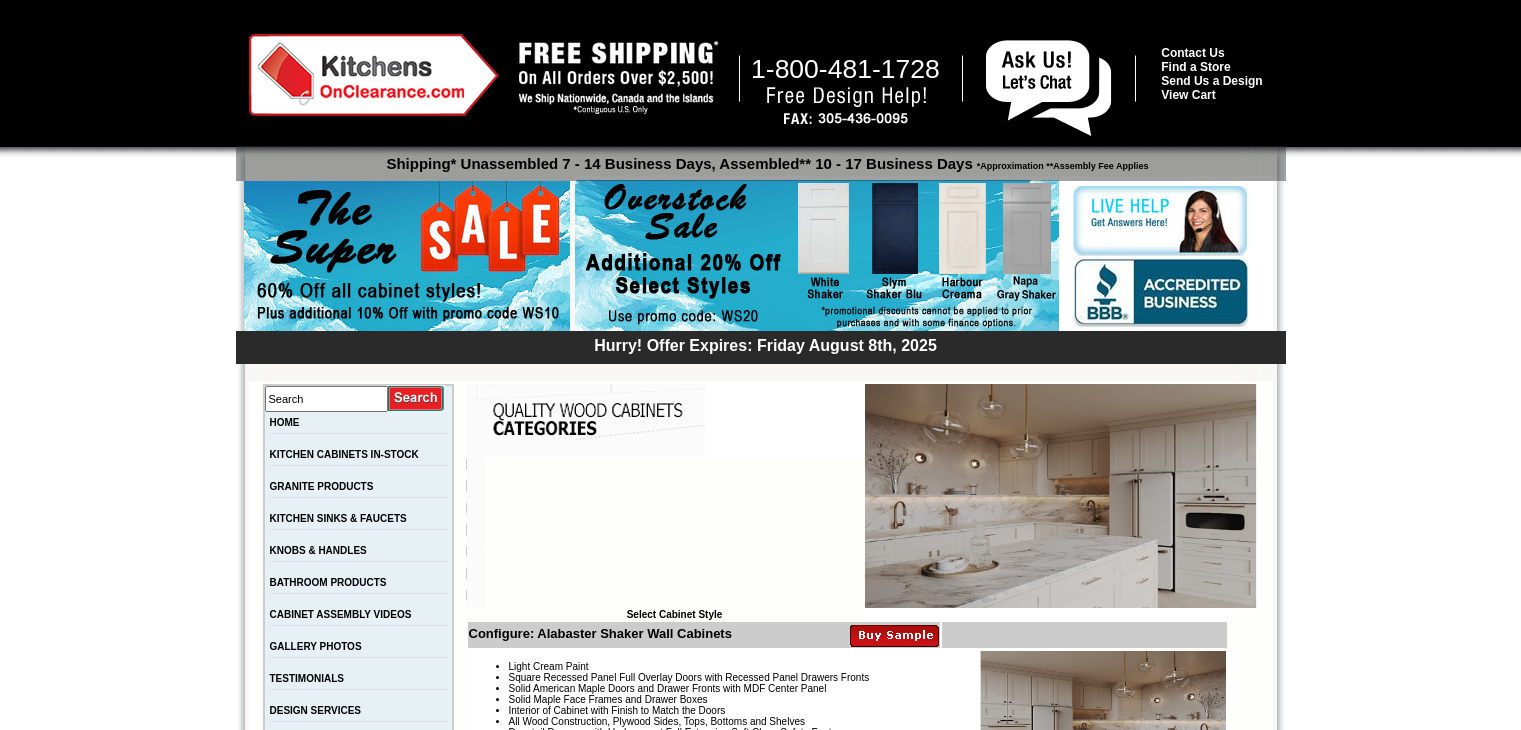 scroll, scrollTop: 0, scrollLeft: 0, axis: both 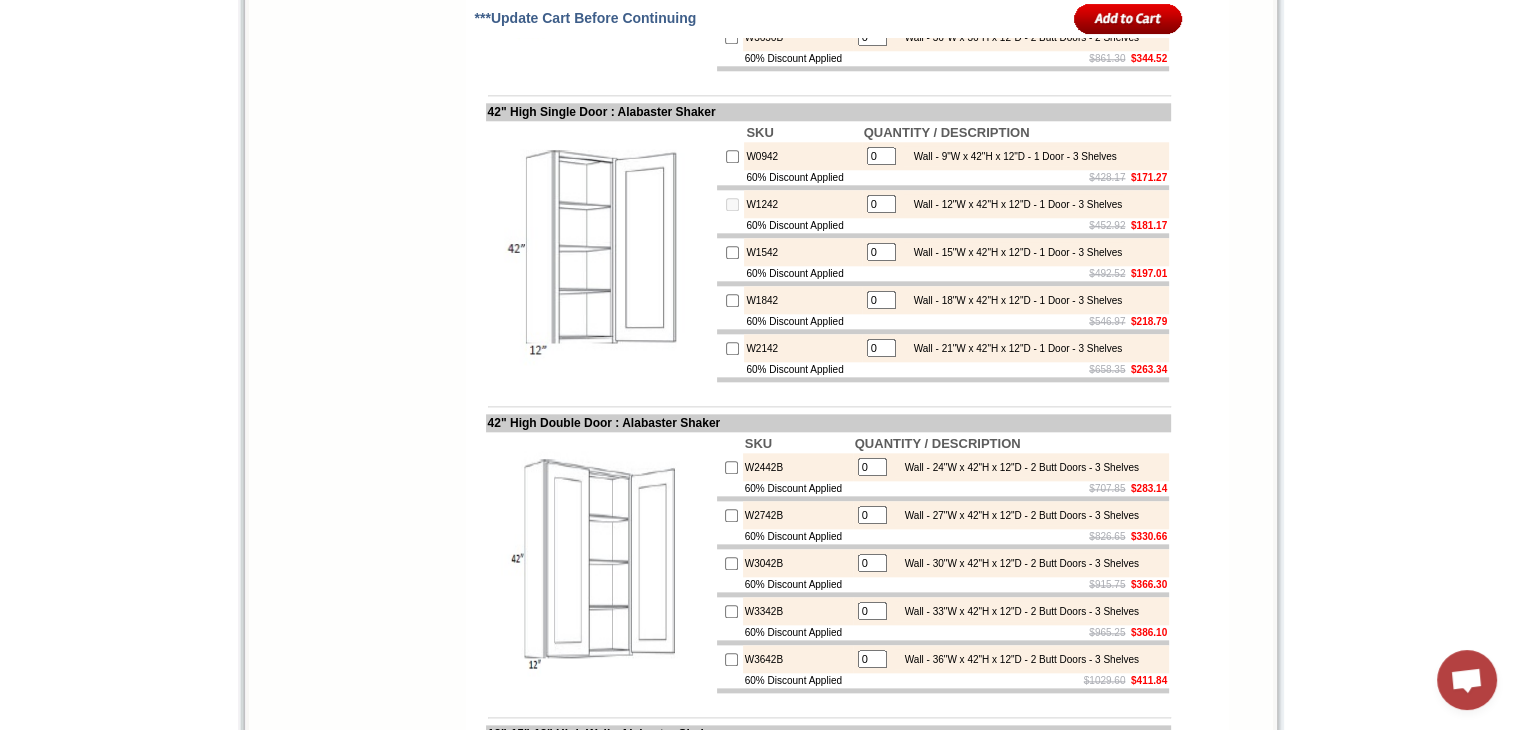 click on "0" at bounding box center (881, 204) 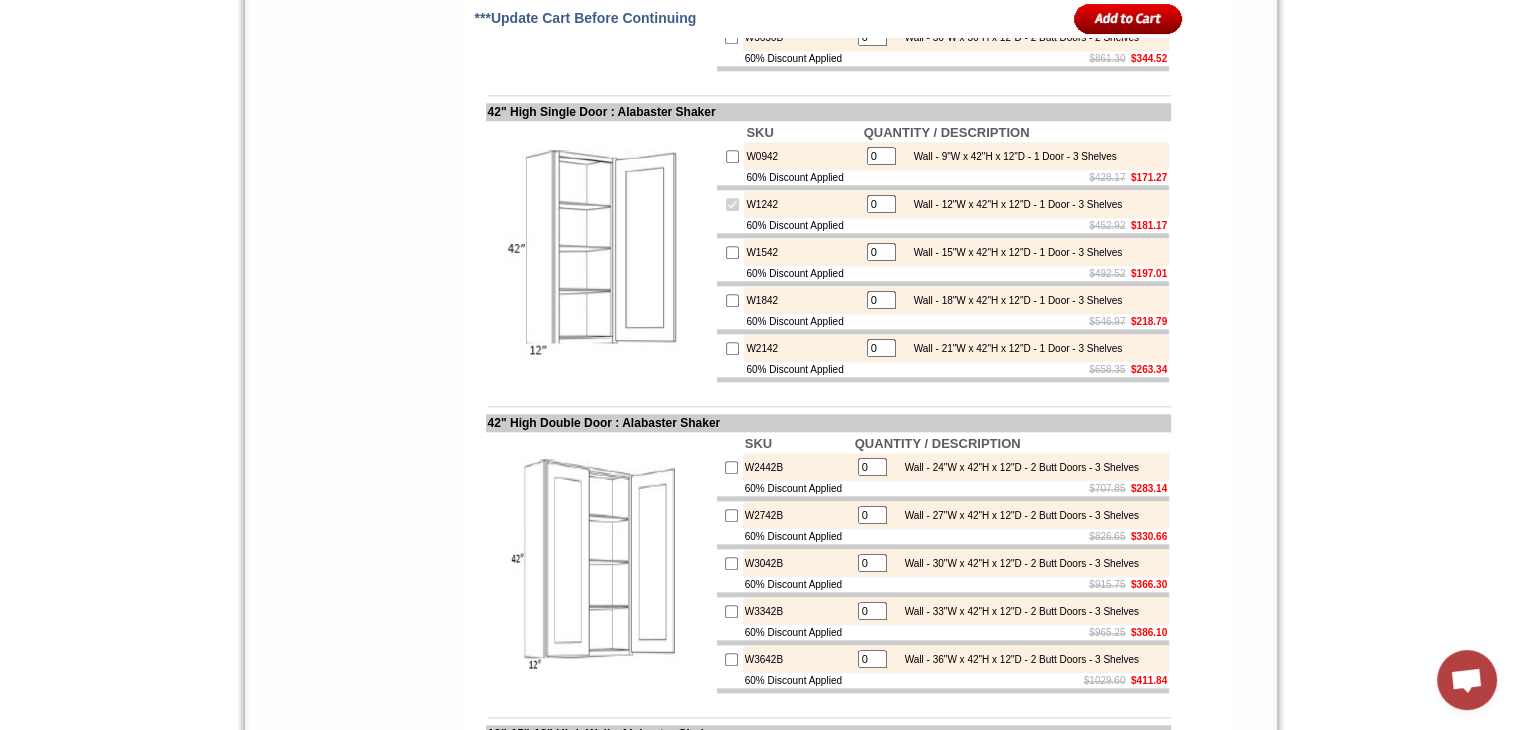 type on "1" 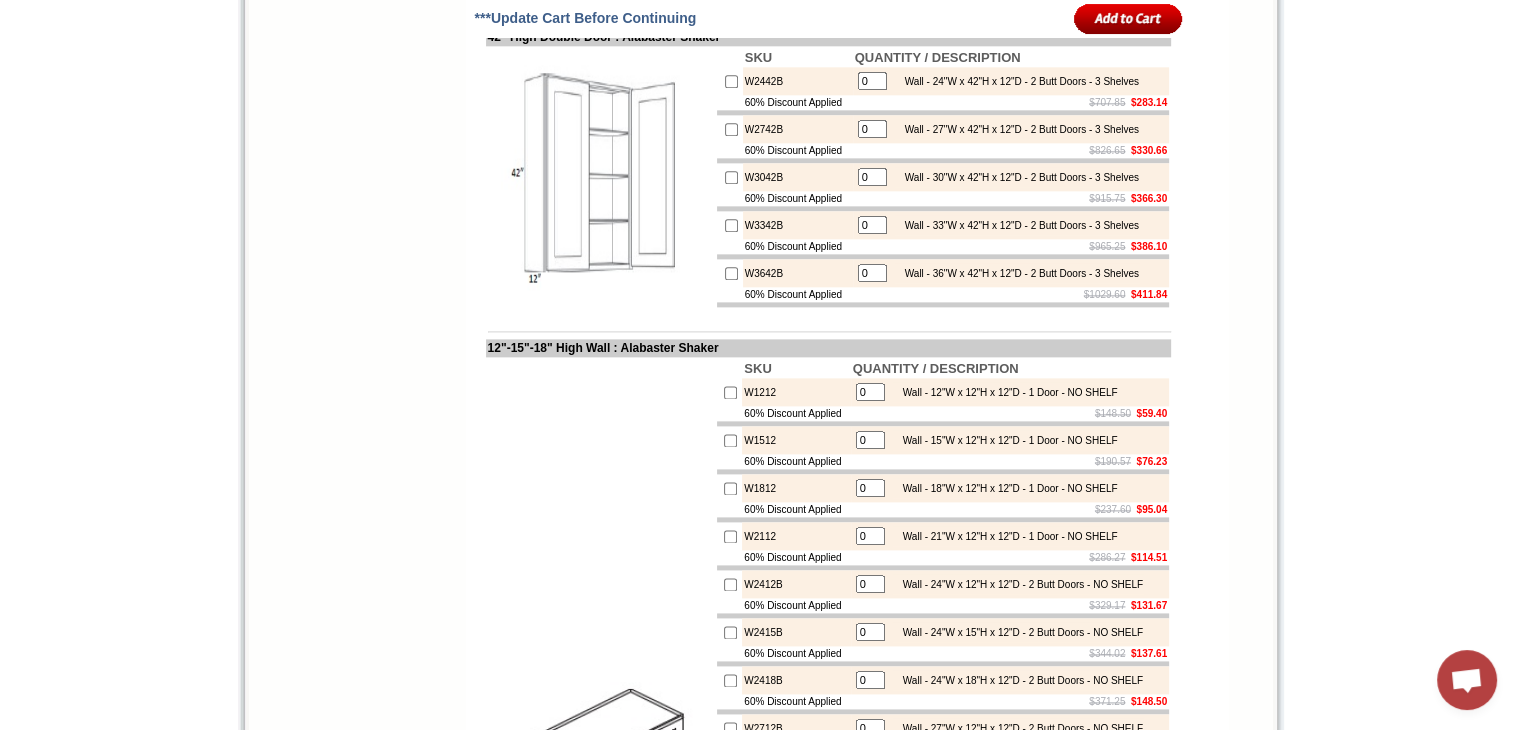 scroll, scrollTop: 2591, scrollLeft: 0, axis: vertical 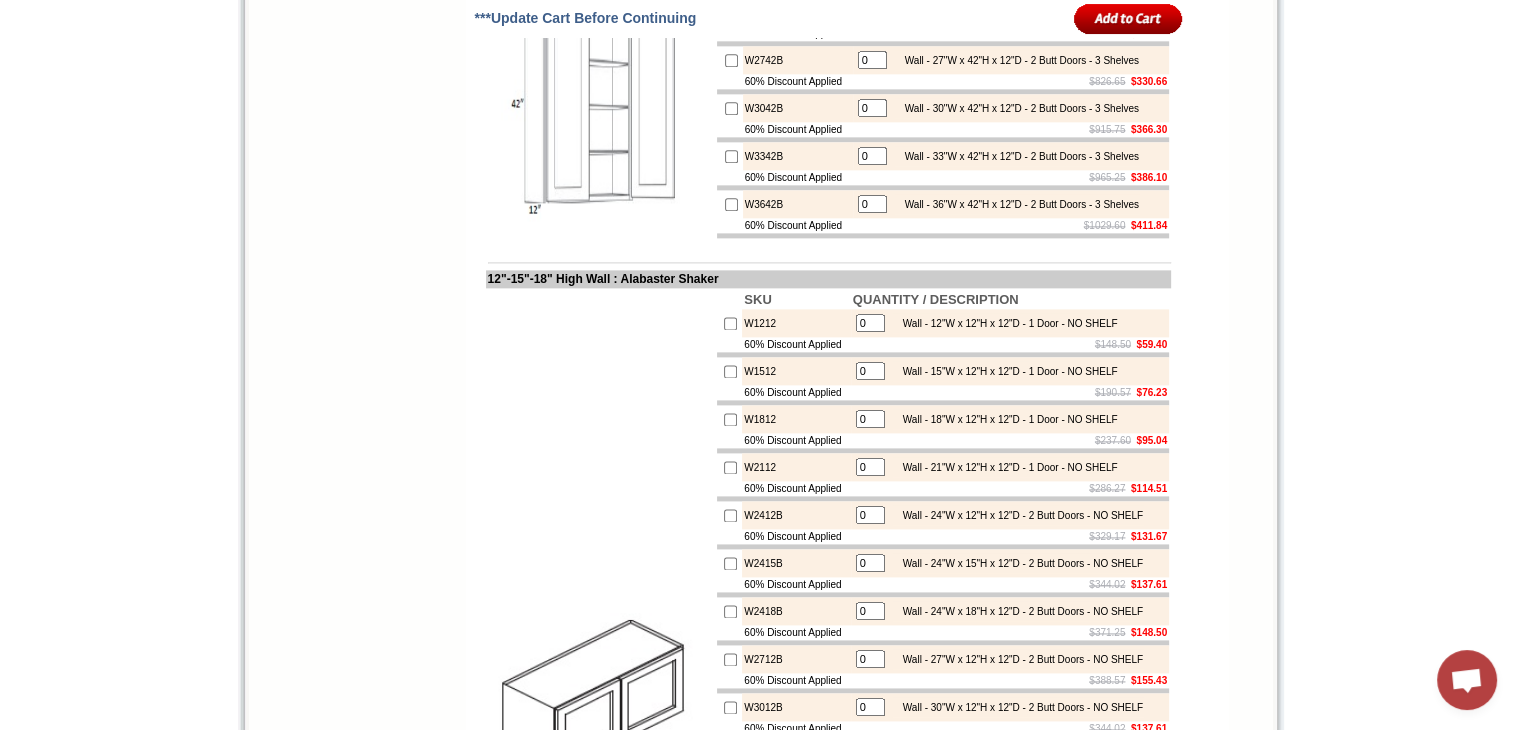 click at bounding box center (731, 108) 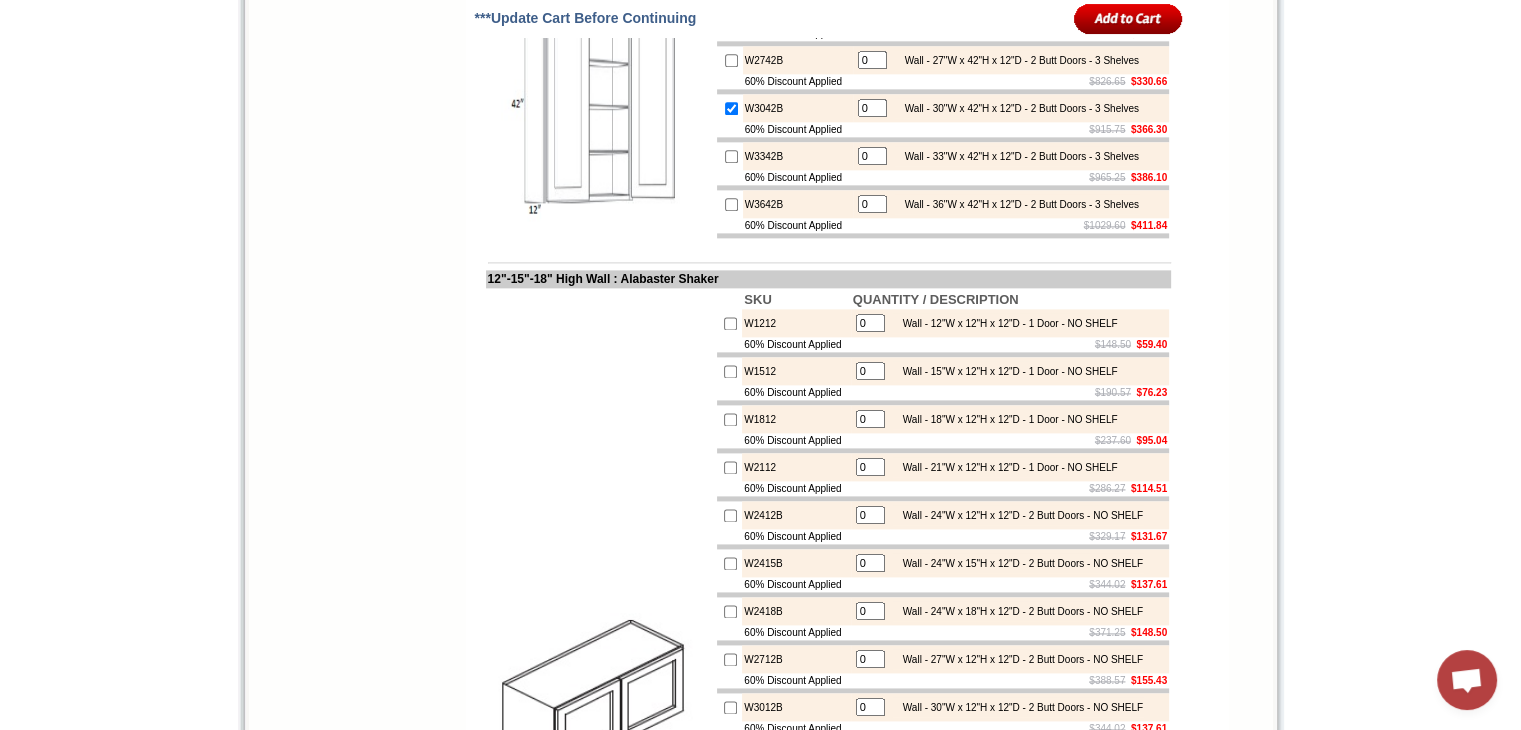 type on "1" 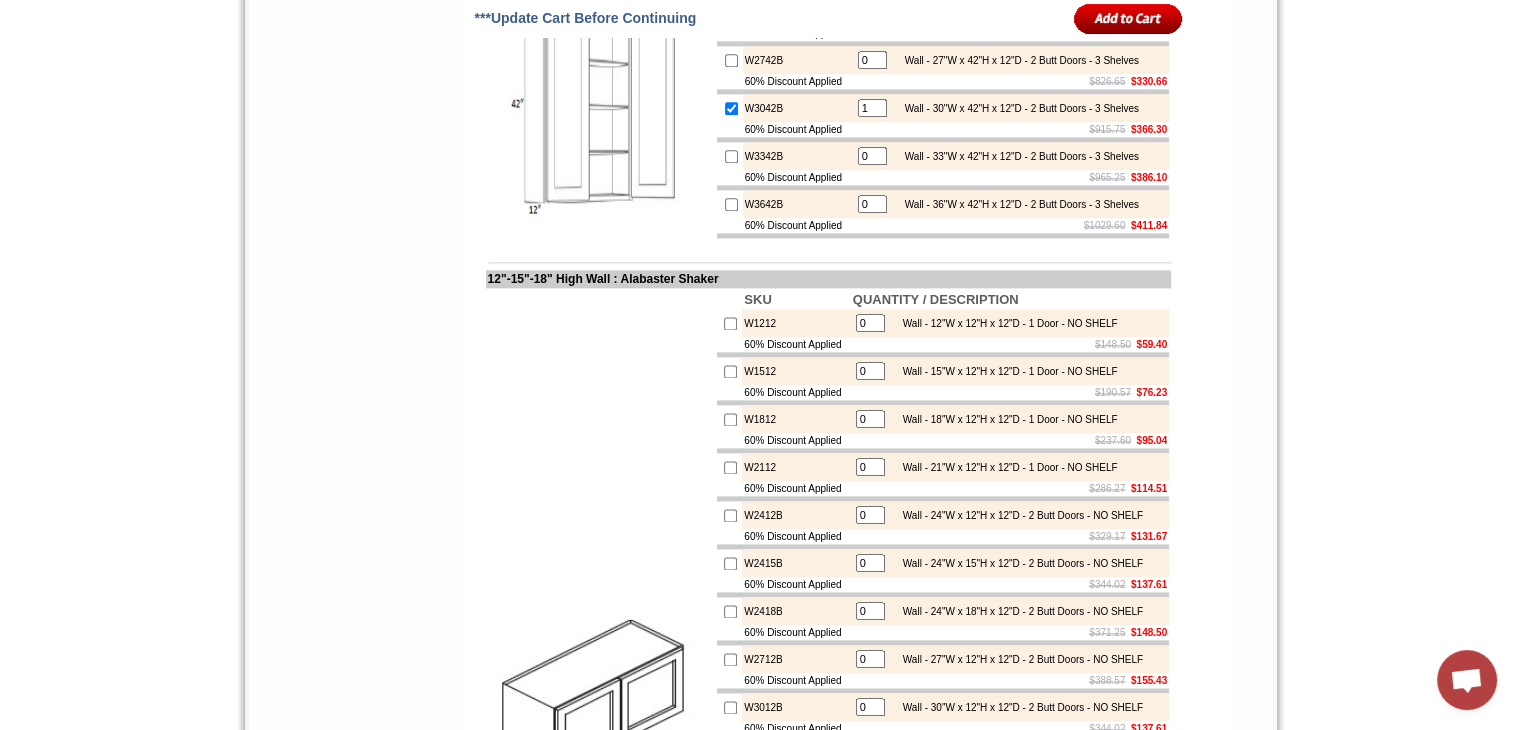 click on "1" at bounding box center [872, 108] 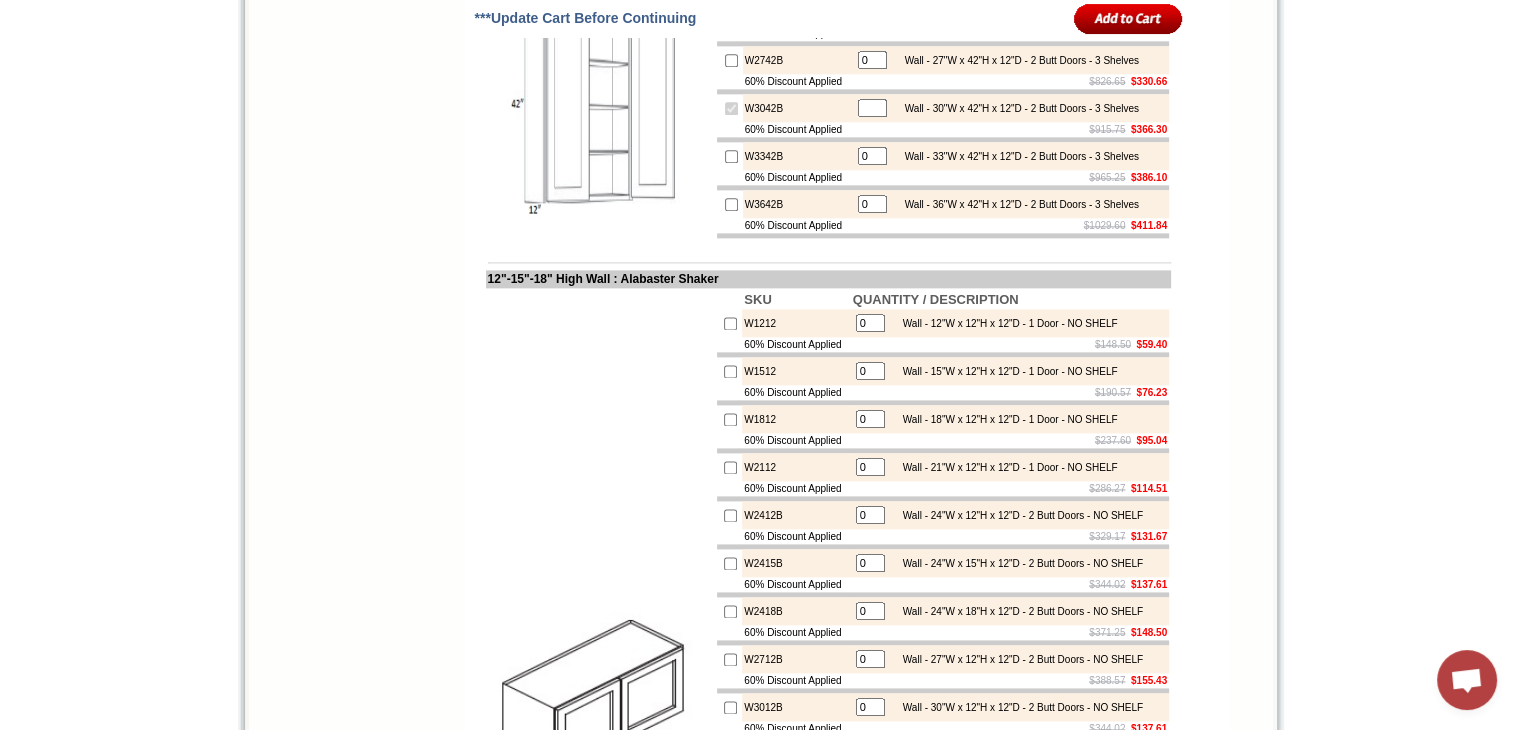 type on "2" 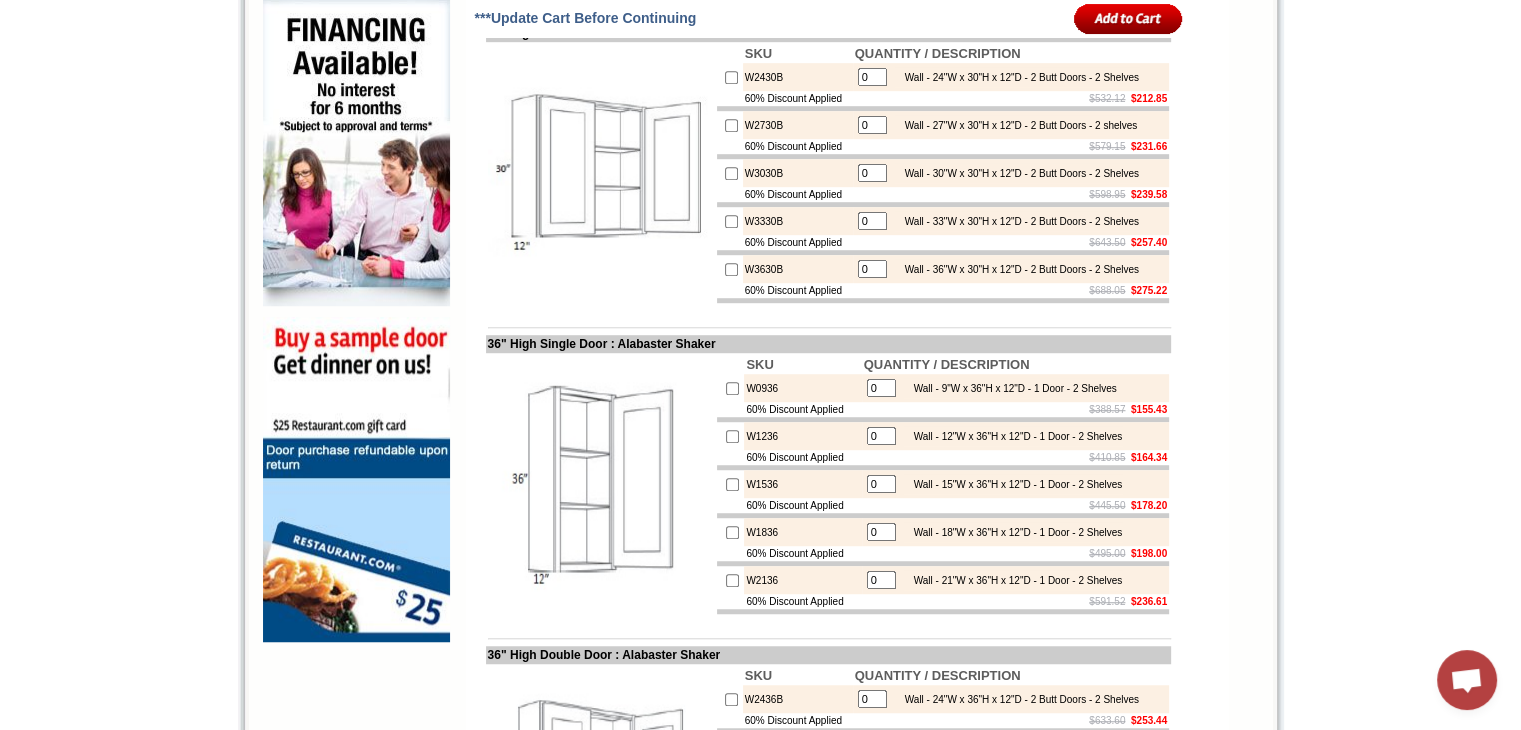 scroll, scrollTop: 1271, scrollLeft: 0, axis: vertical 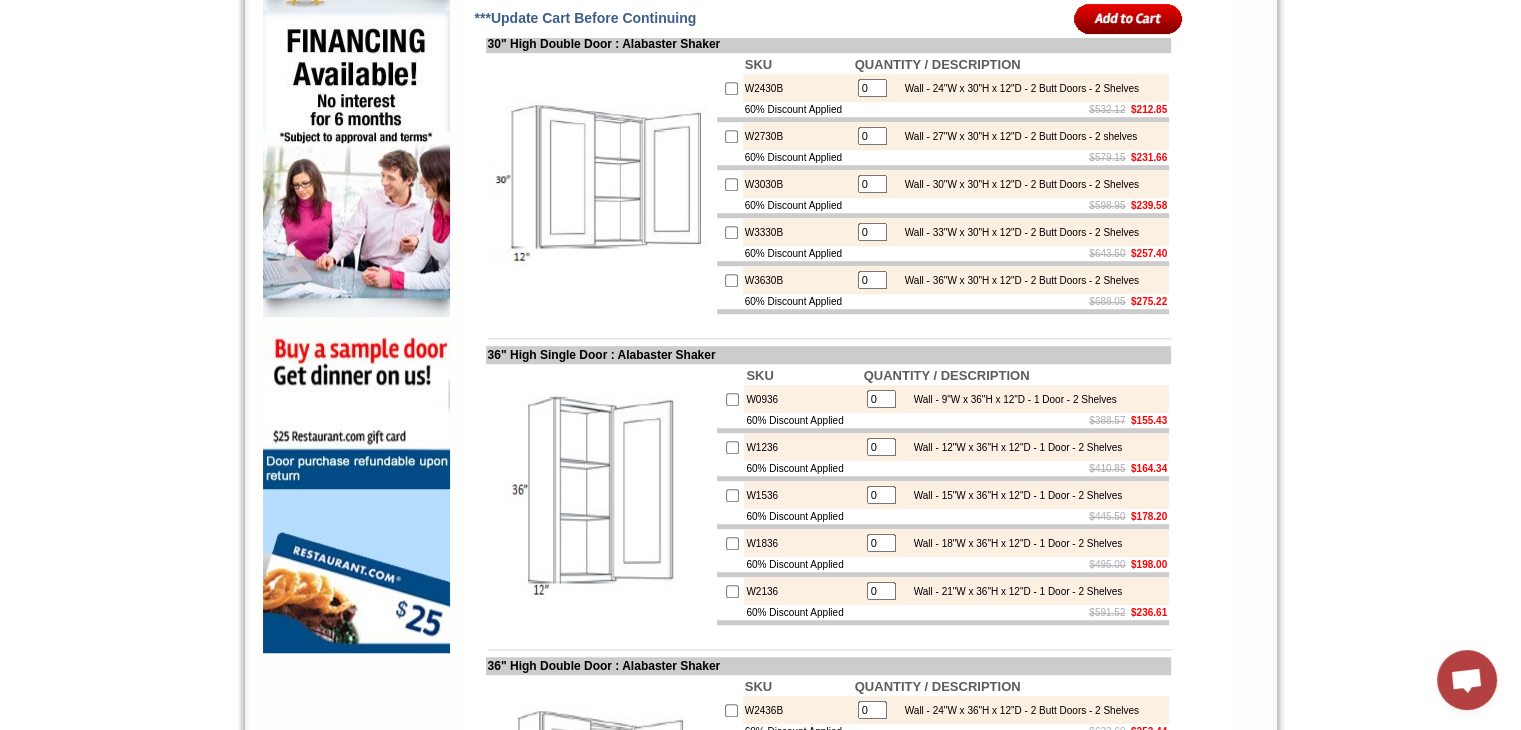 type on "2" 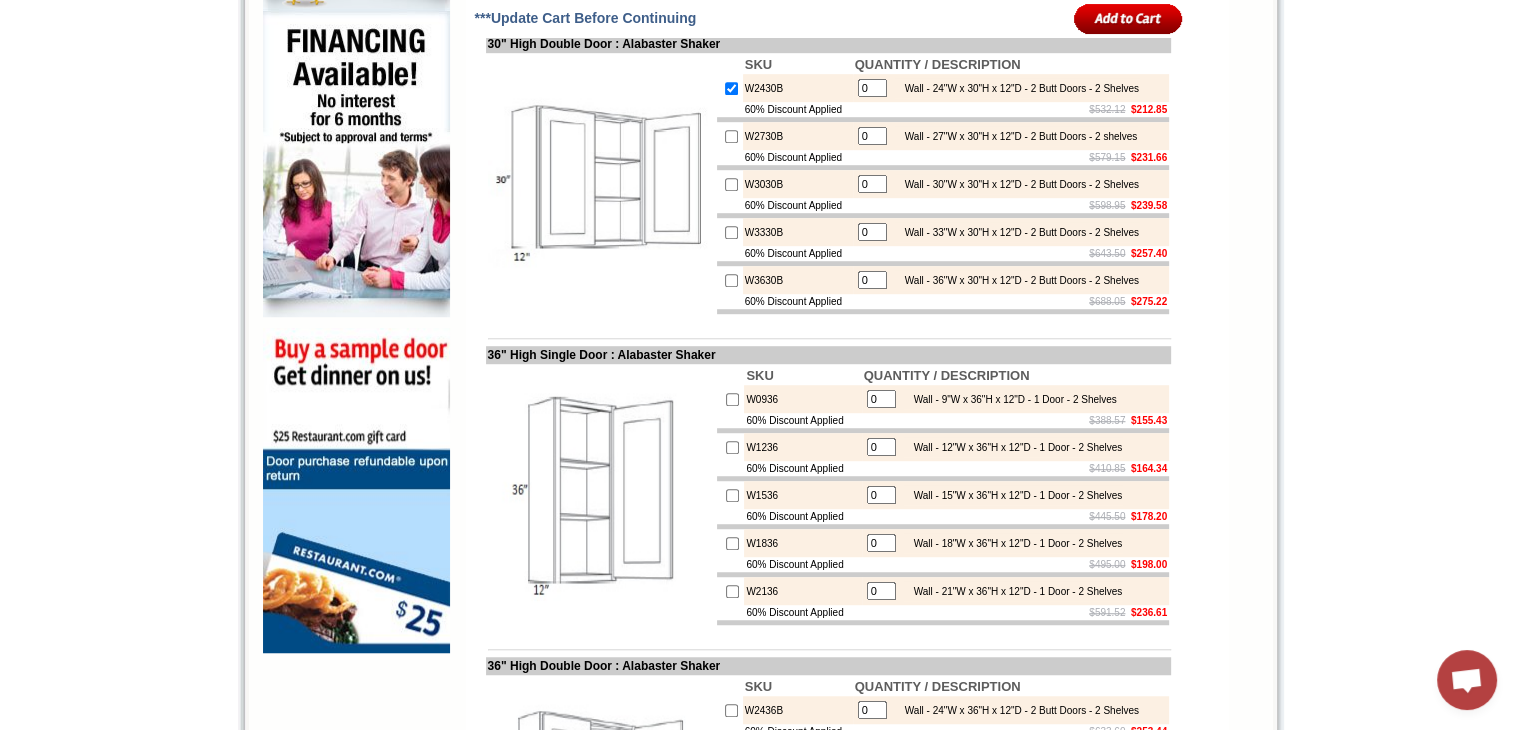 type on "1" 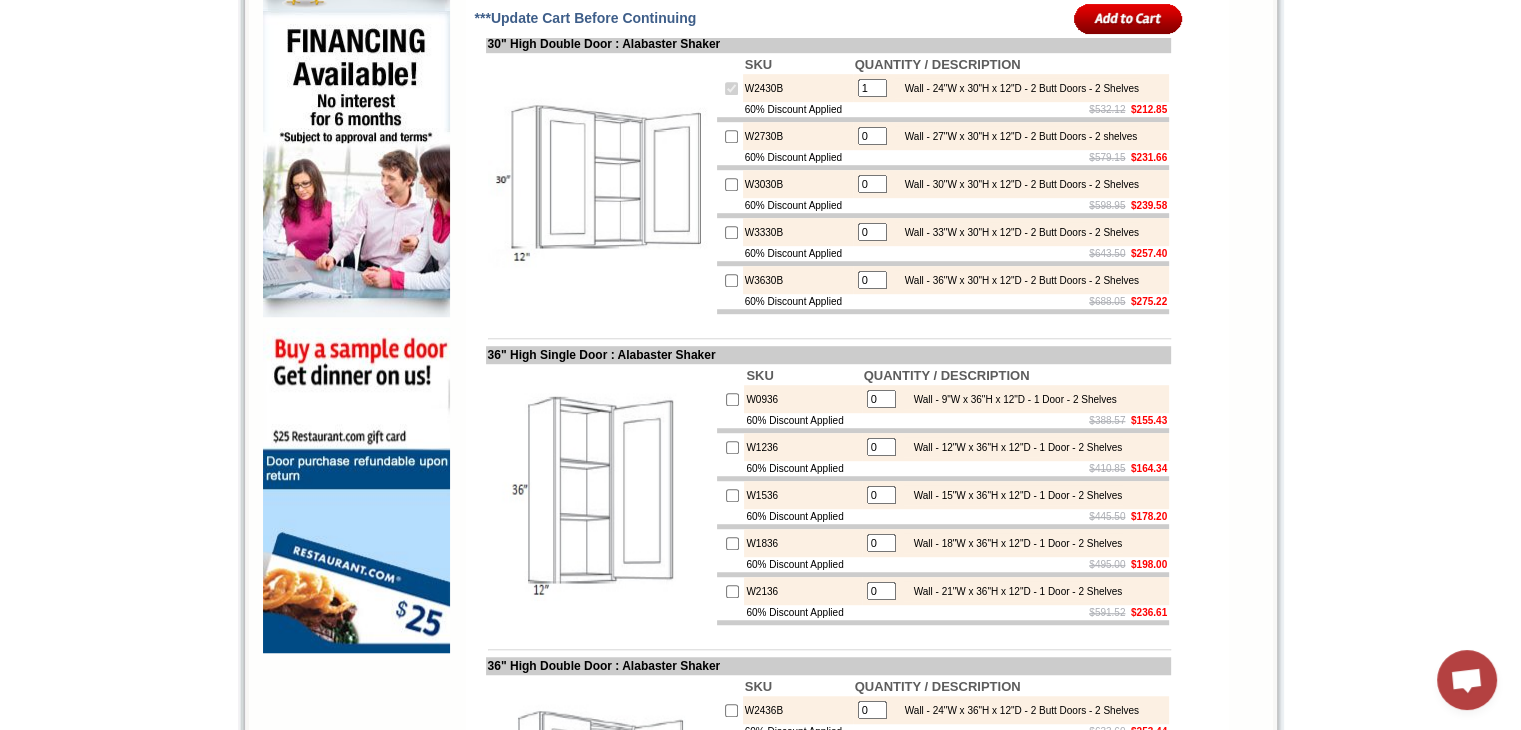 click on "1" at bounding box center (872, 88) 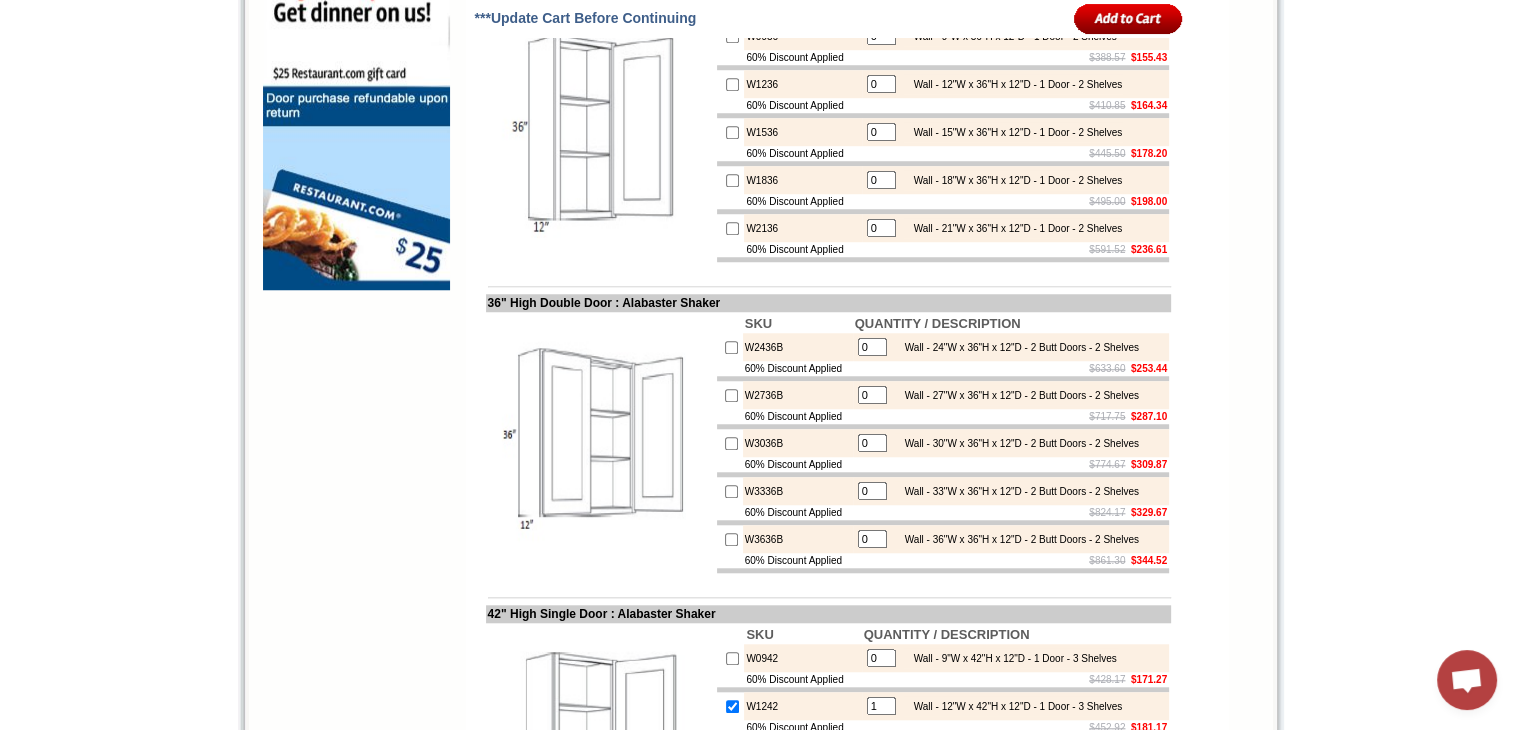 scroll, scrollTop: 1668, scrollLeft: 0, axis: vertical 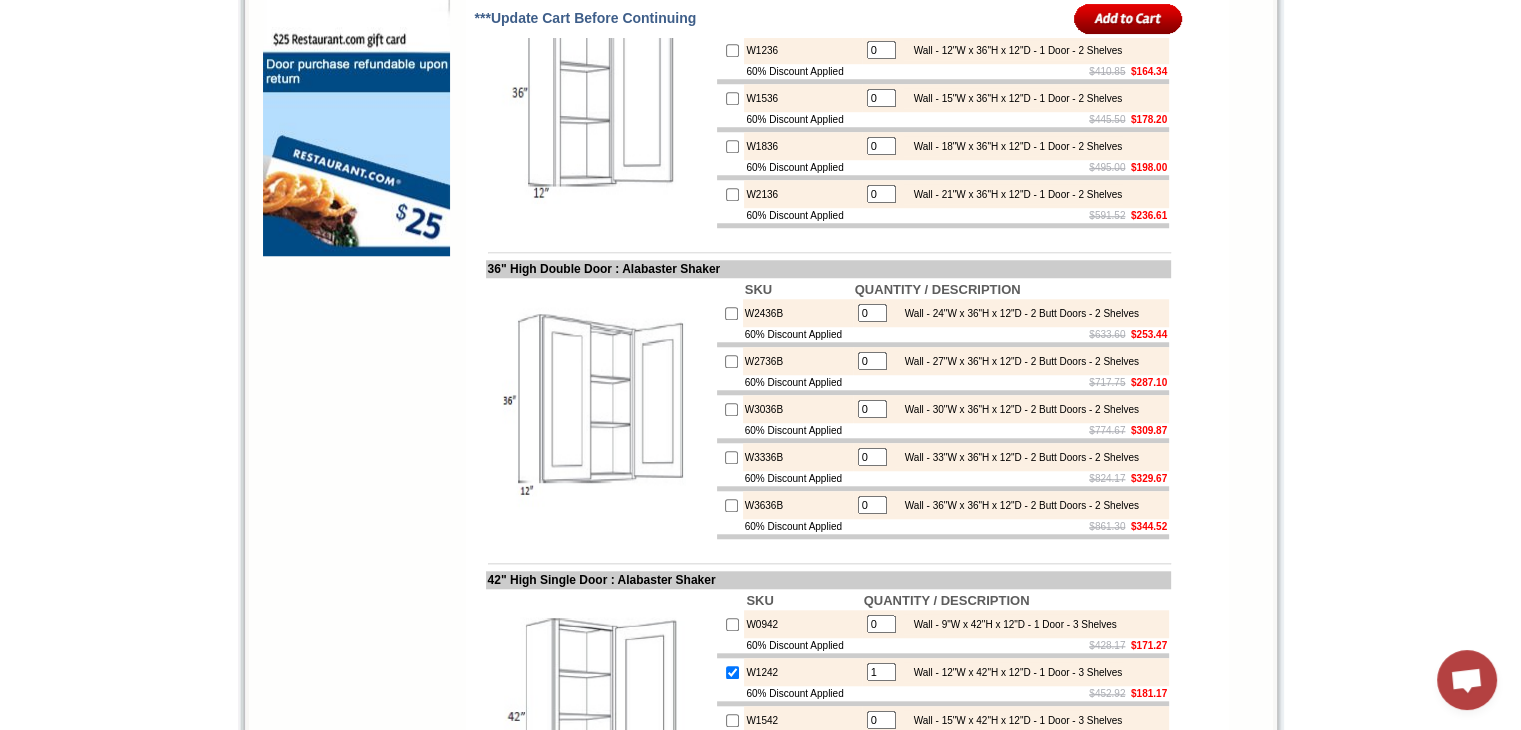 click at bounding box center [731, 313] 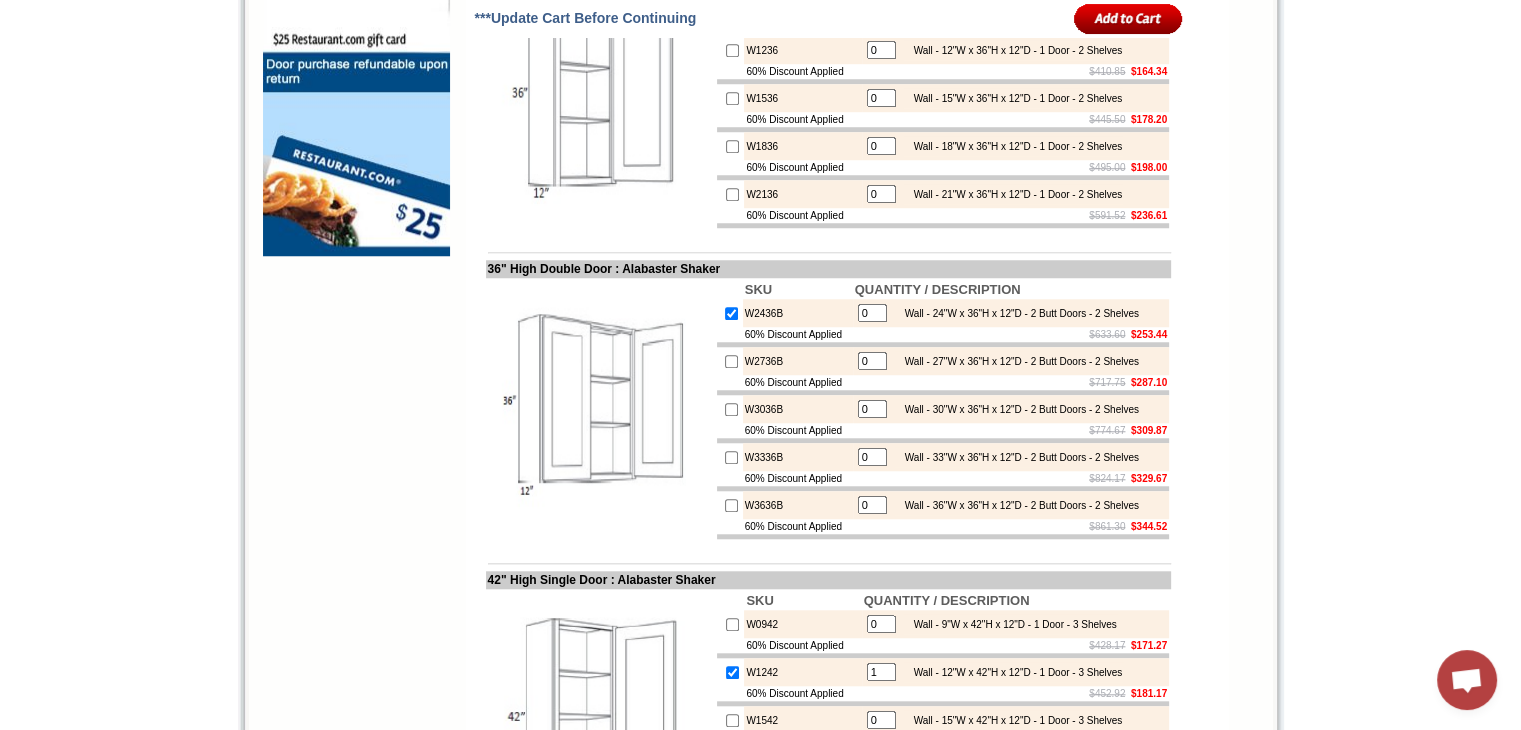 type on "1" 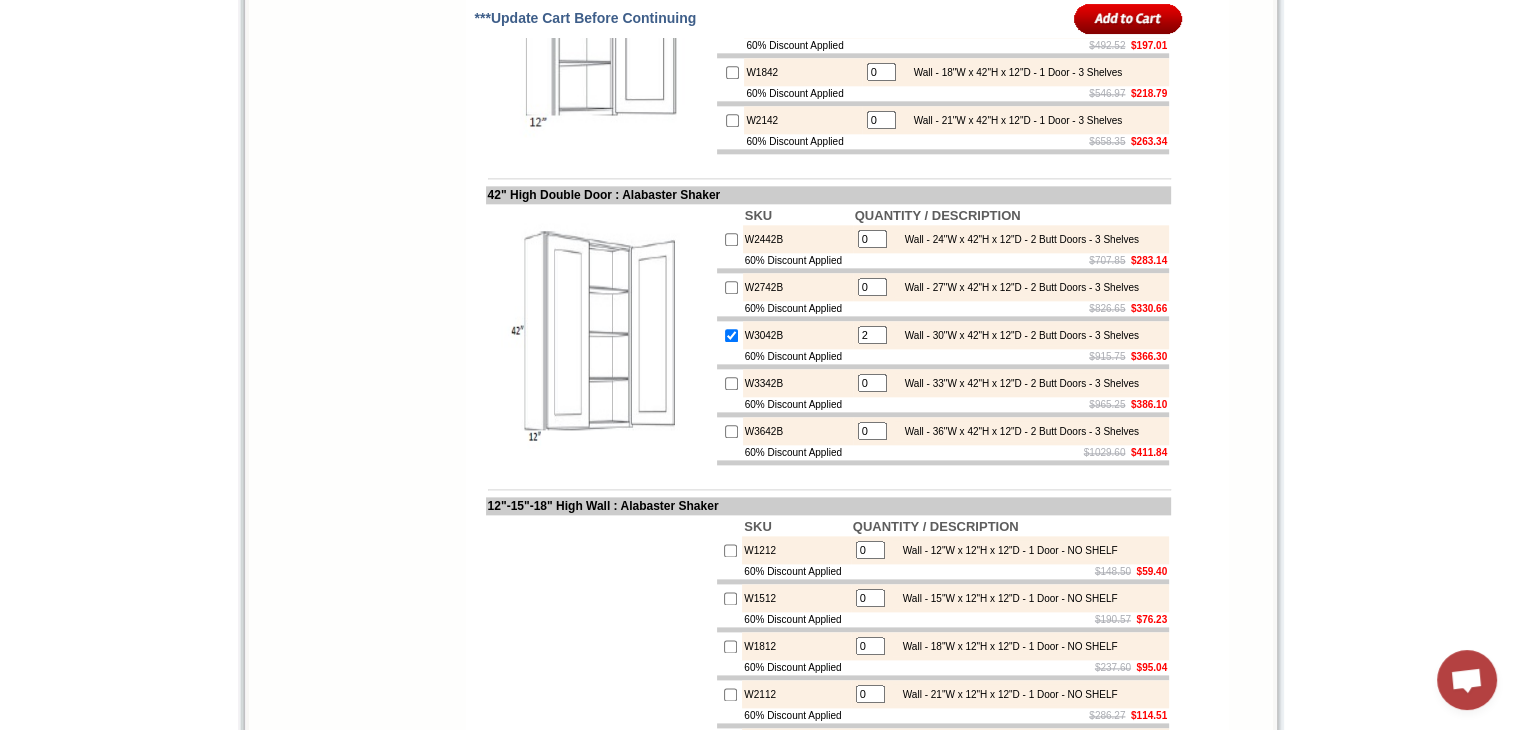 scroll, scrollTop: 2341, scrollLeft: 0, axis: vertical 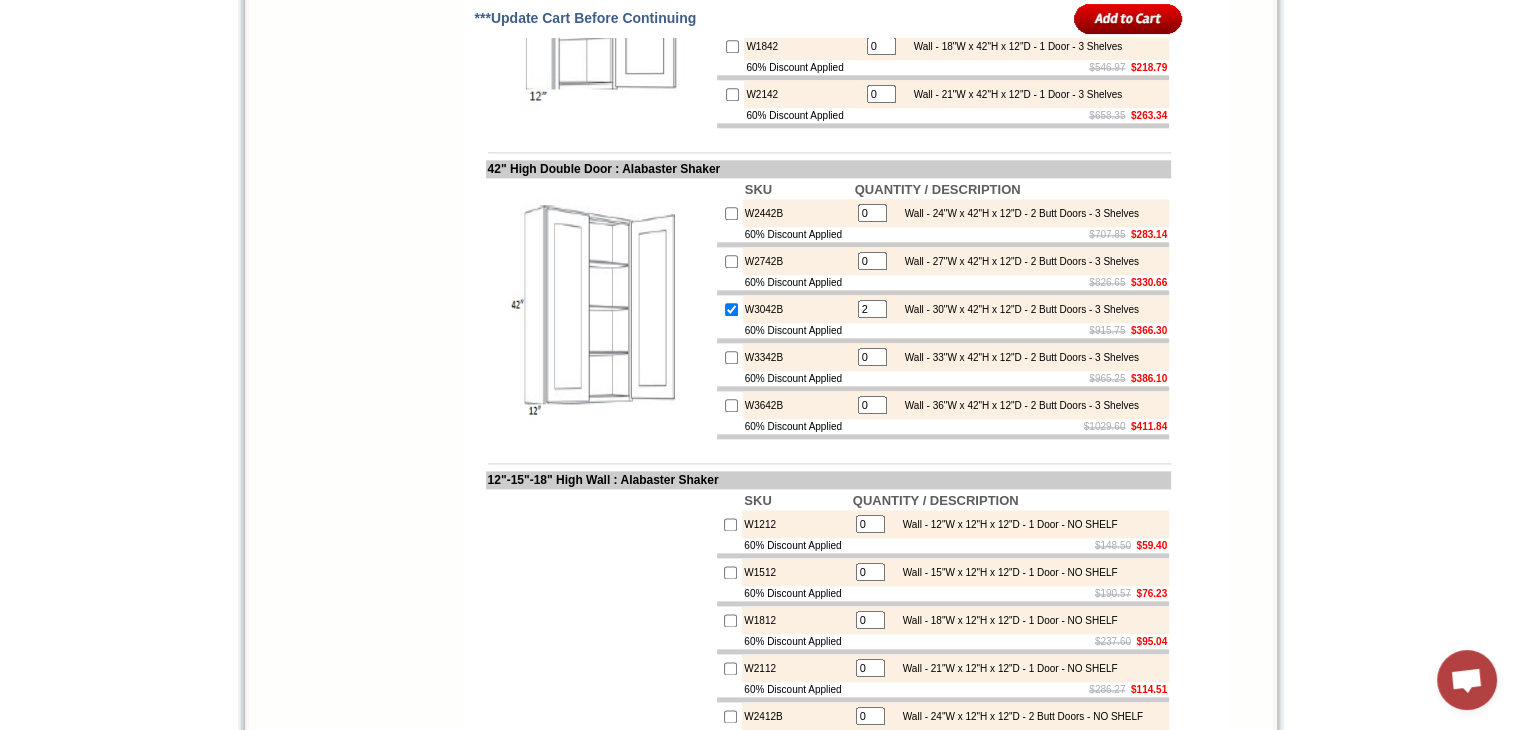 click at bounding box center [732, -2] 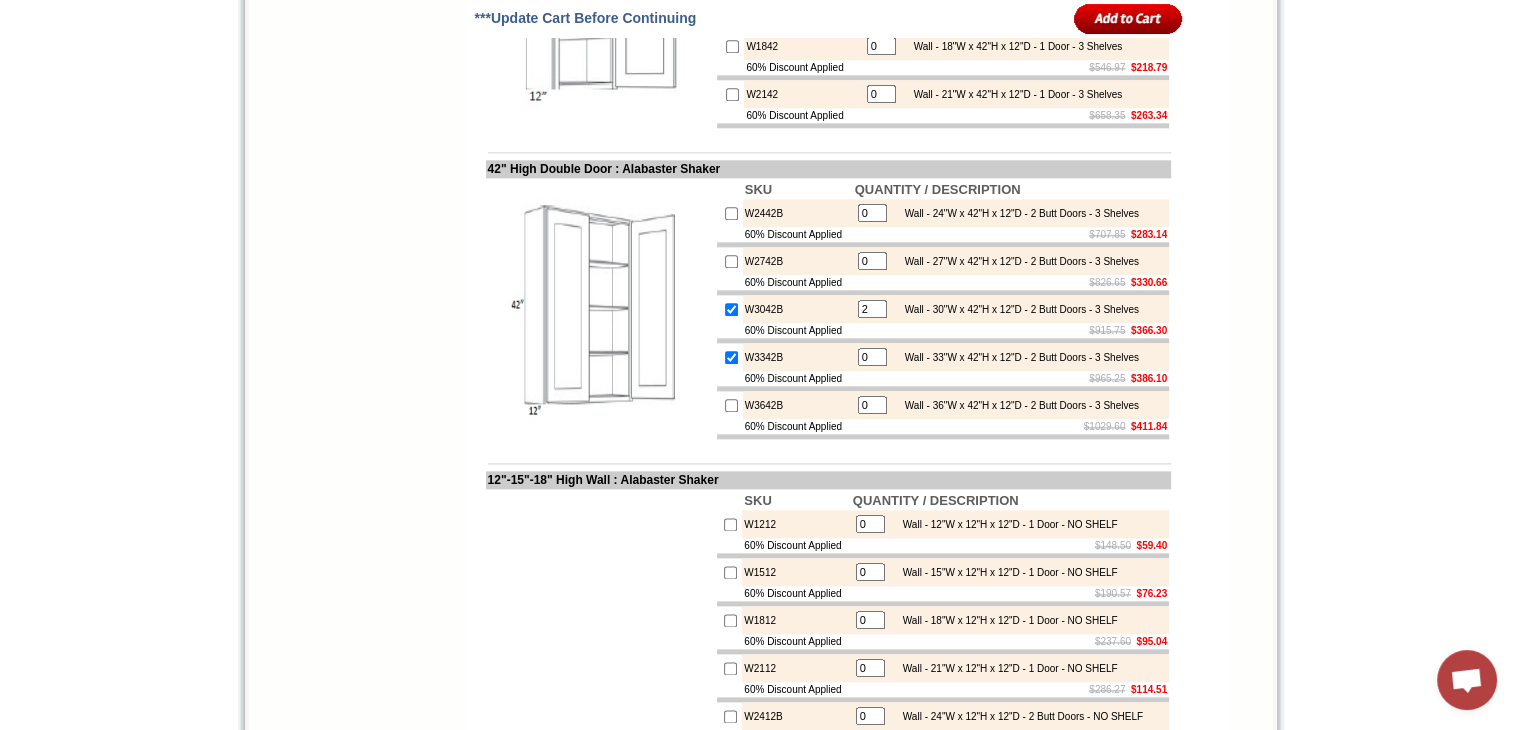 type on "1" 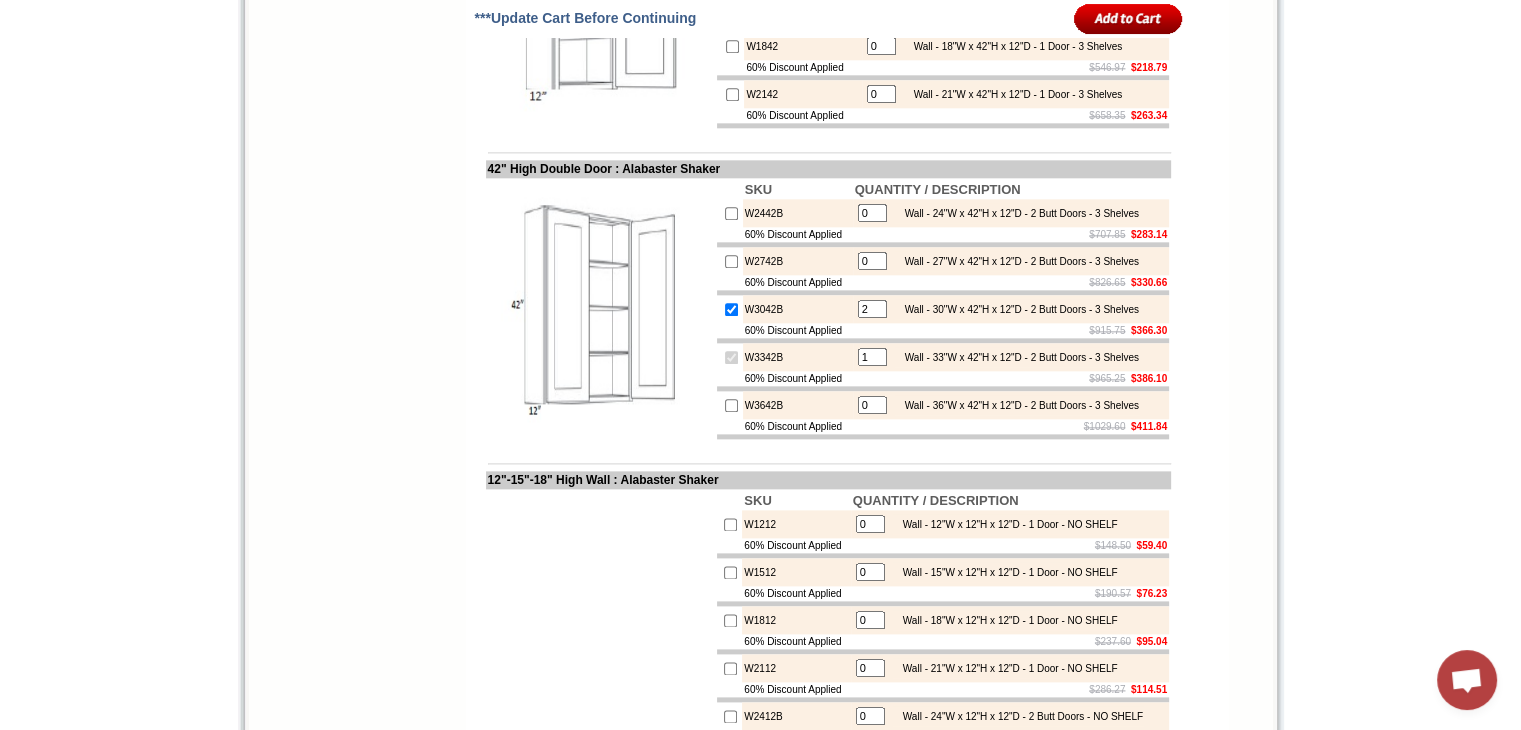 click on "1" at bounding box center (872, 357) 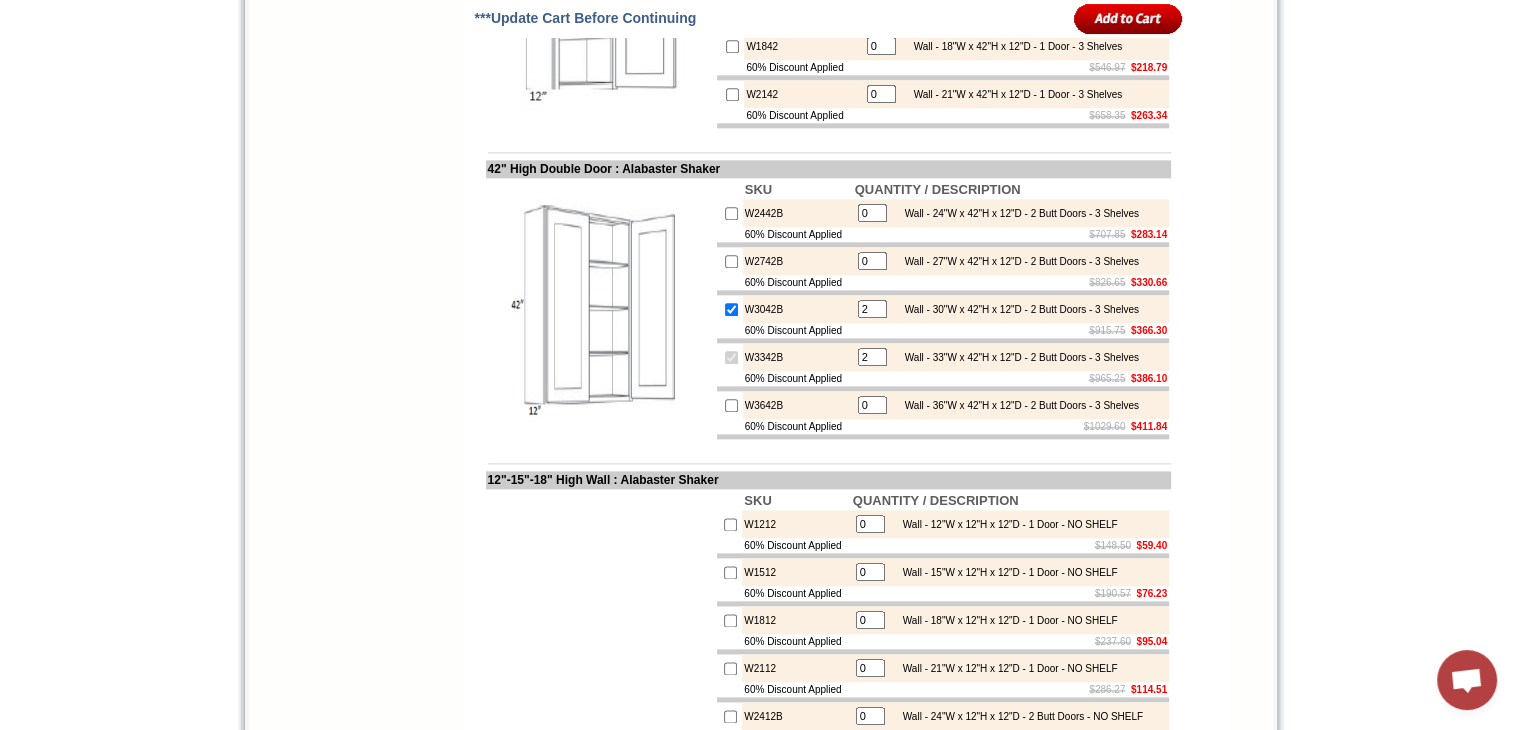 type on "2" 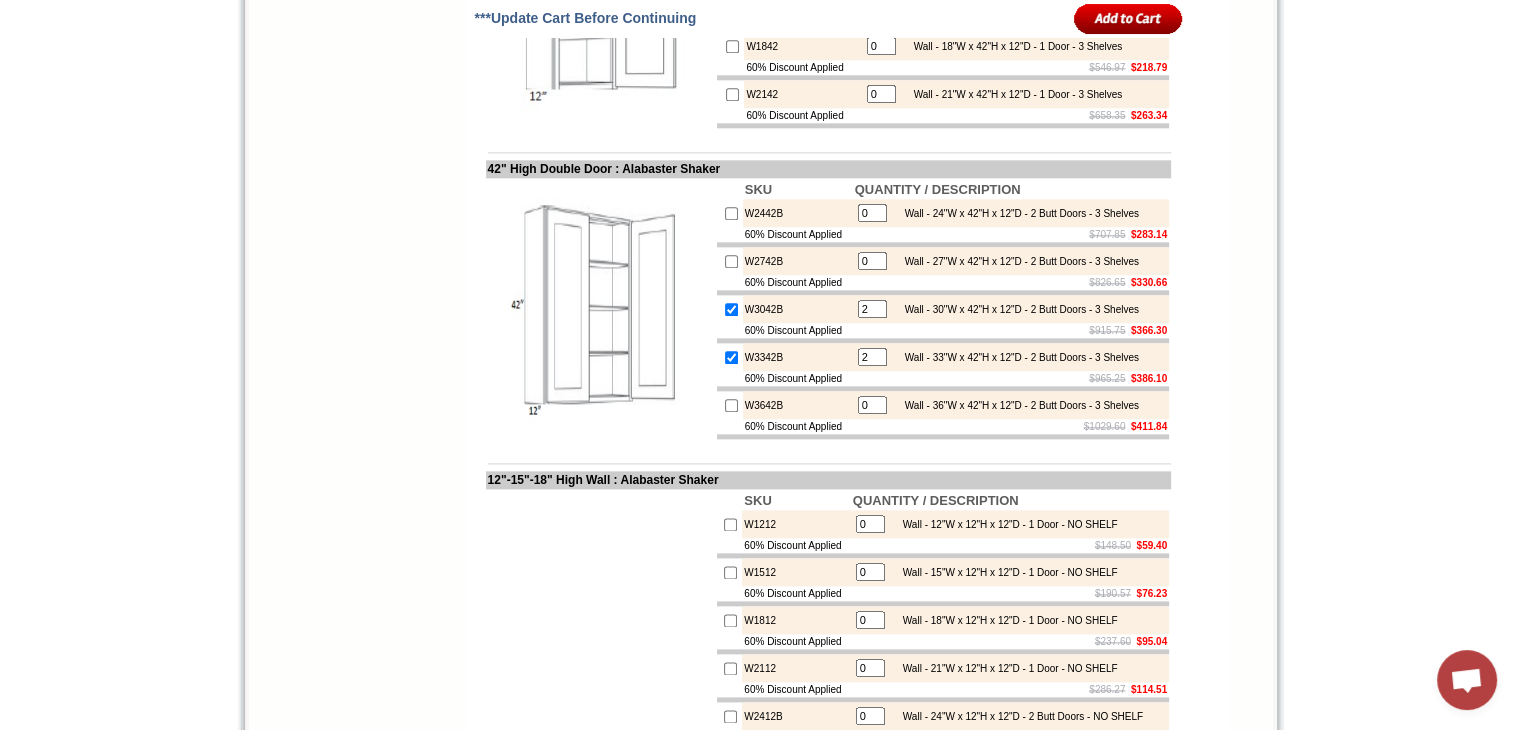 click on "1" at bounding box center [881, -50] 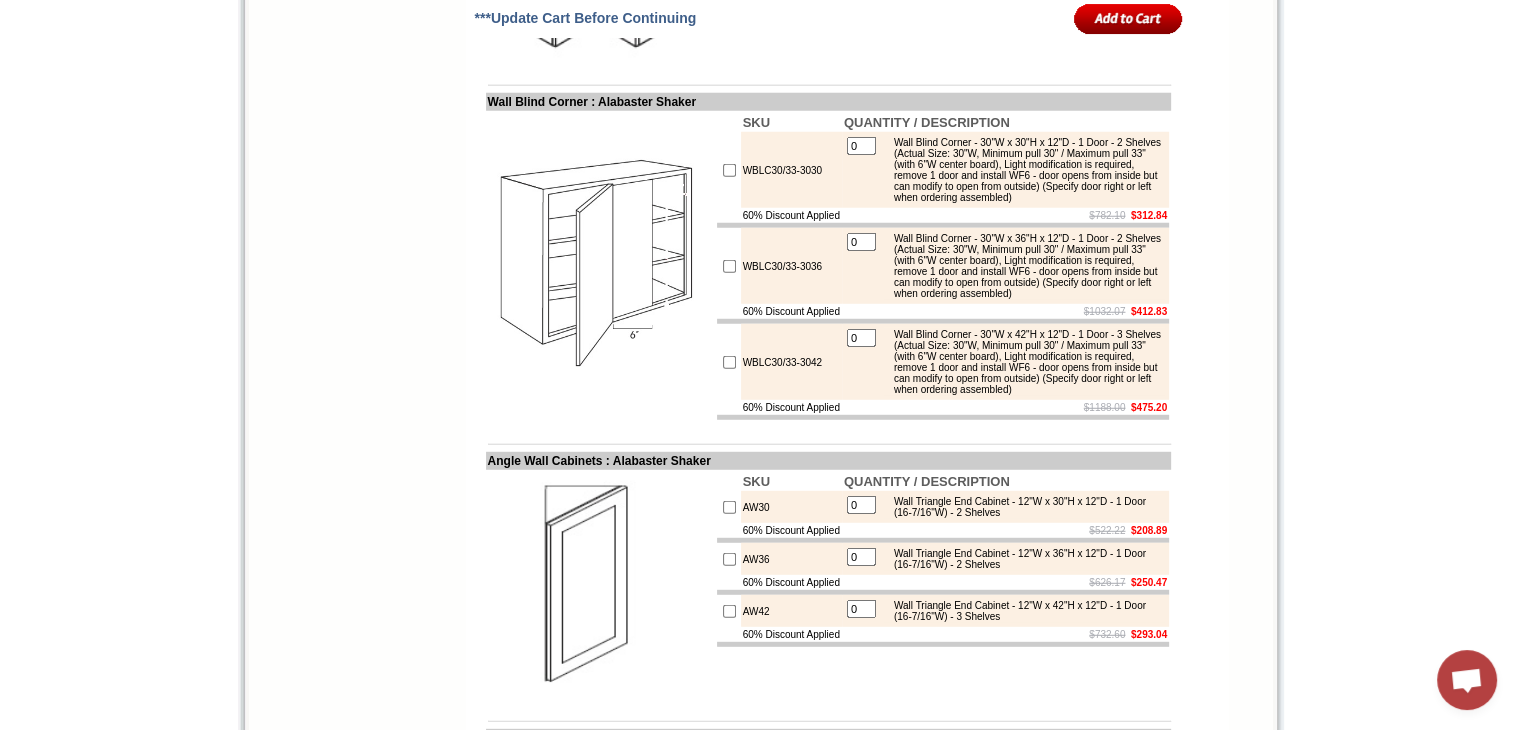 scroll, scrollTop: 5456, scrollLeft: 0, axis: vertical 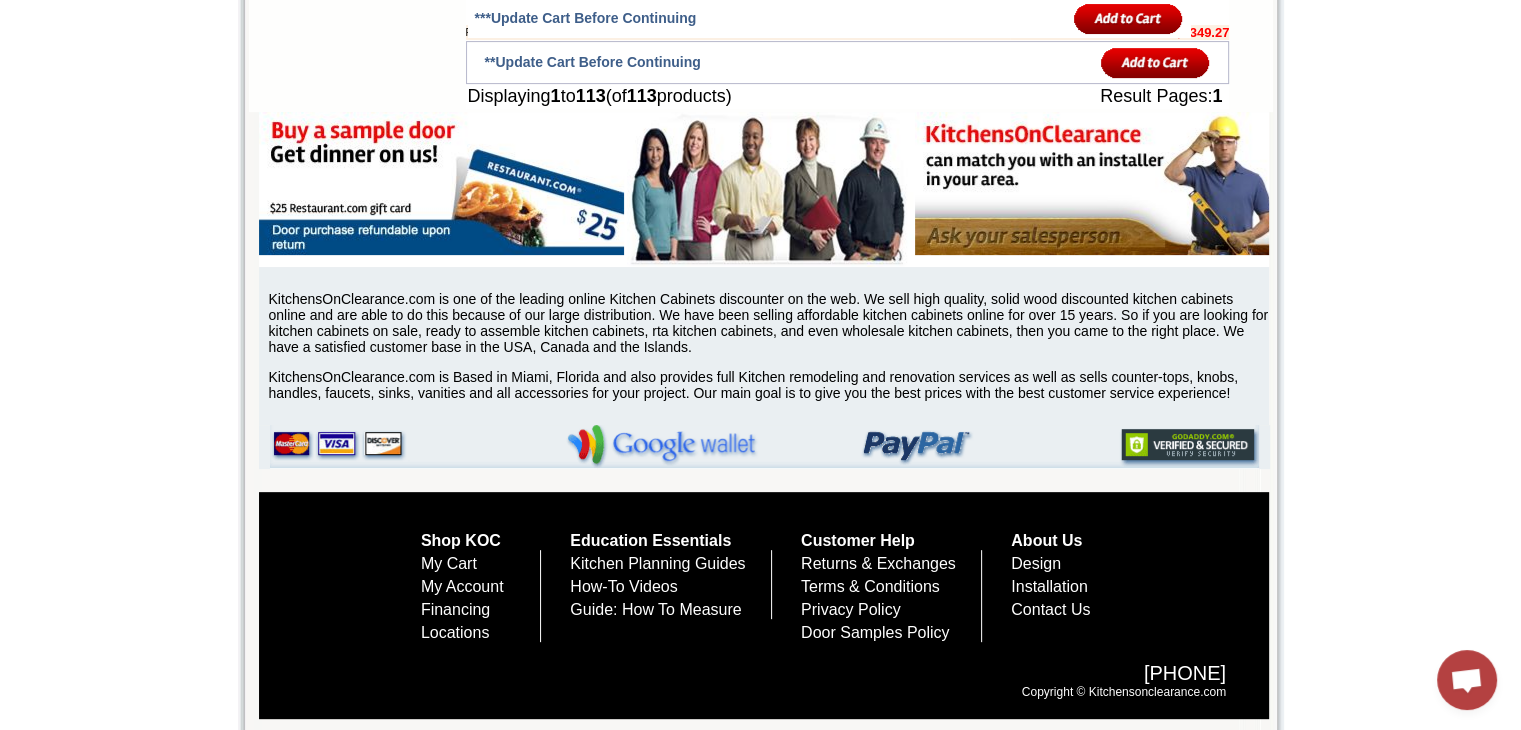 type on "2" 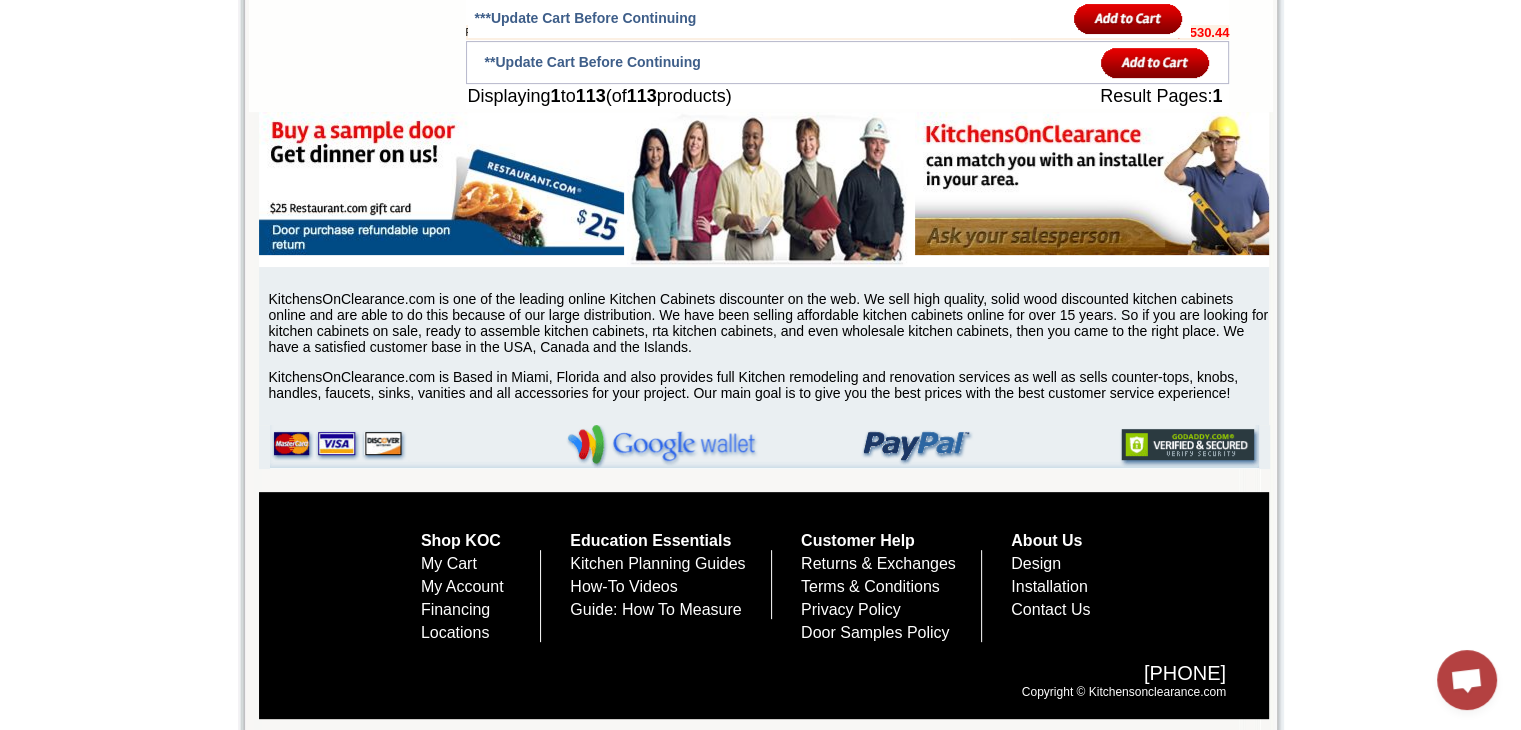 click at bounding box center [1155, 62] 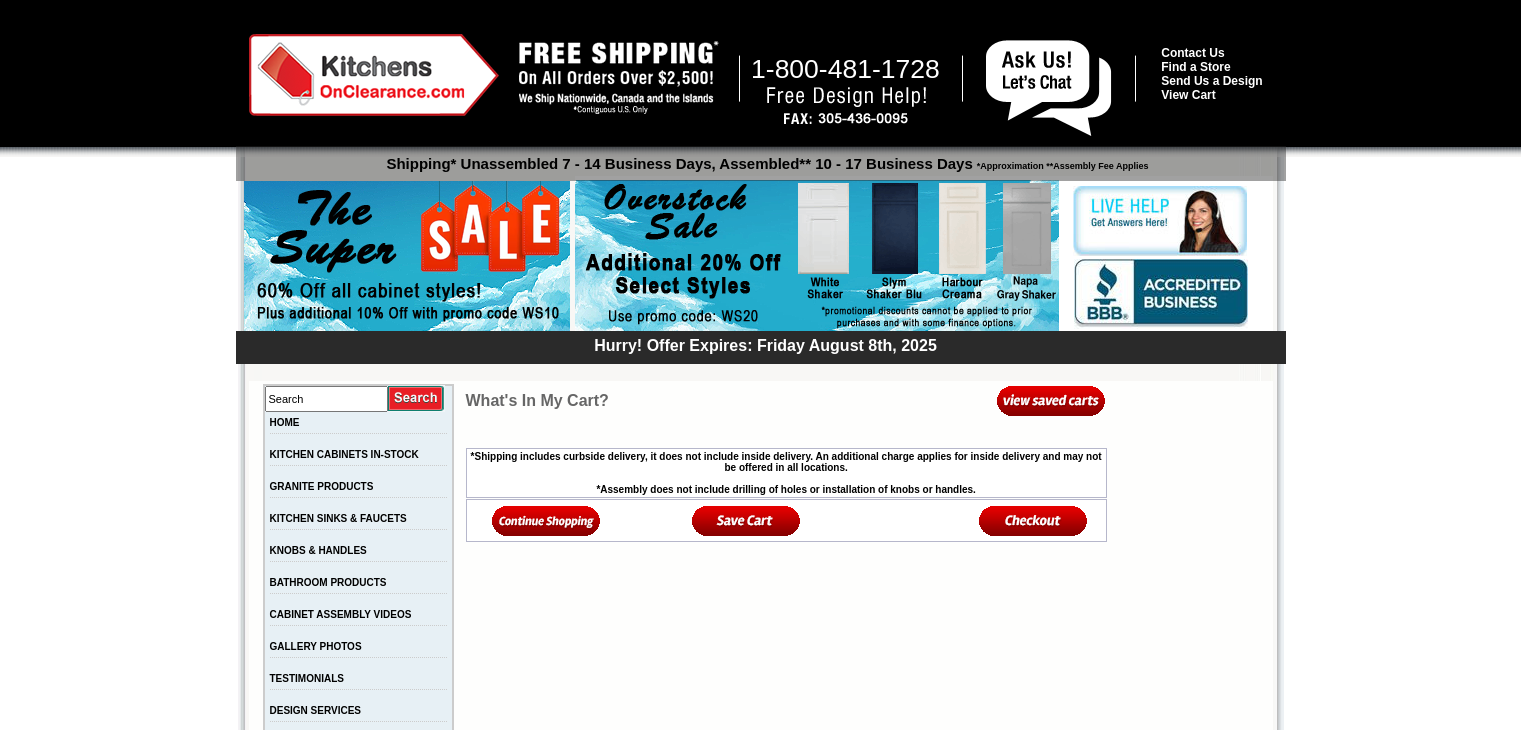 scroll, scrollTop: 0, scrollLeft: 0, axis: both 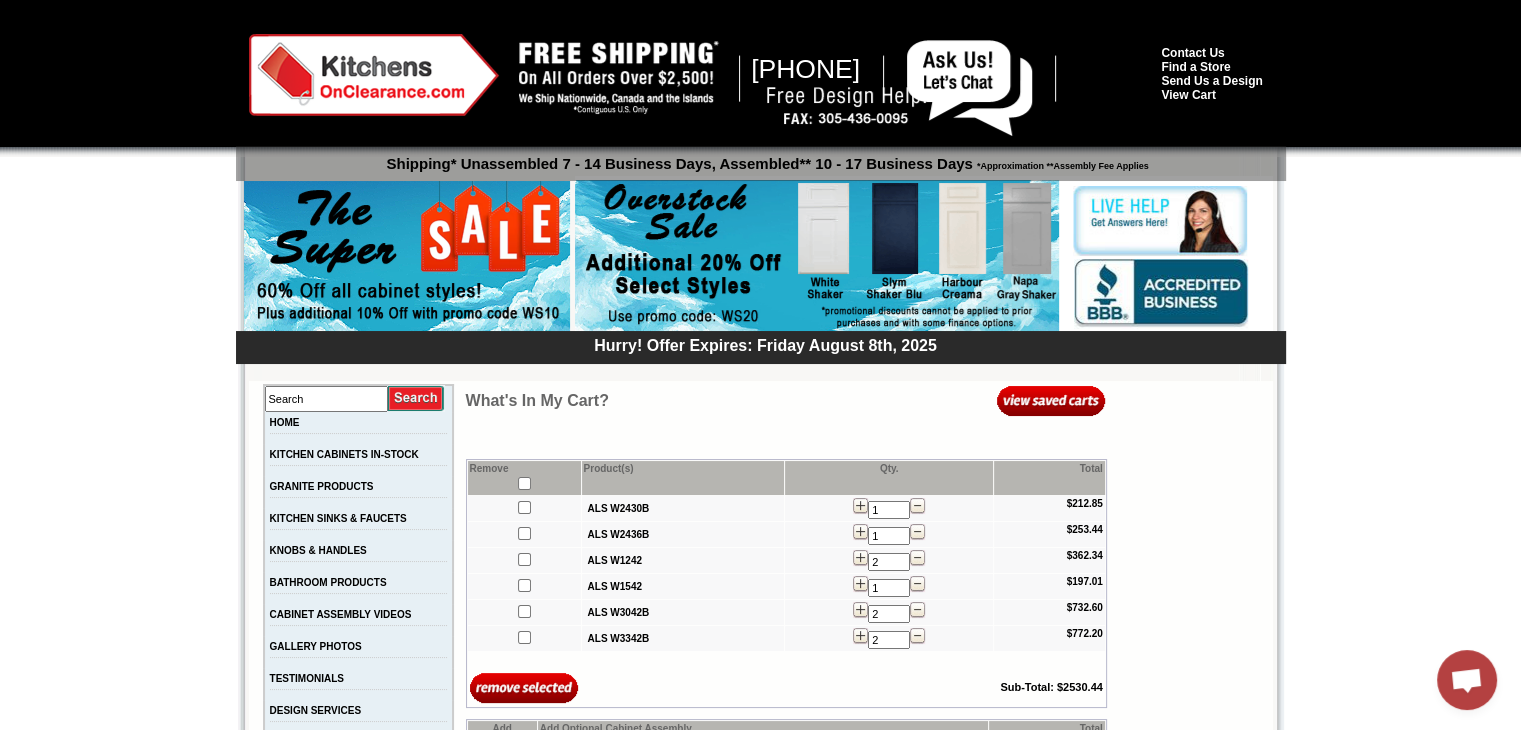 drag, startPoint x: 1519, startPoint y: 161, endPoint x: 1514, endPoint y: 204, distance: 43.289722 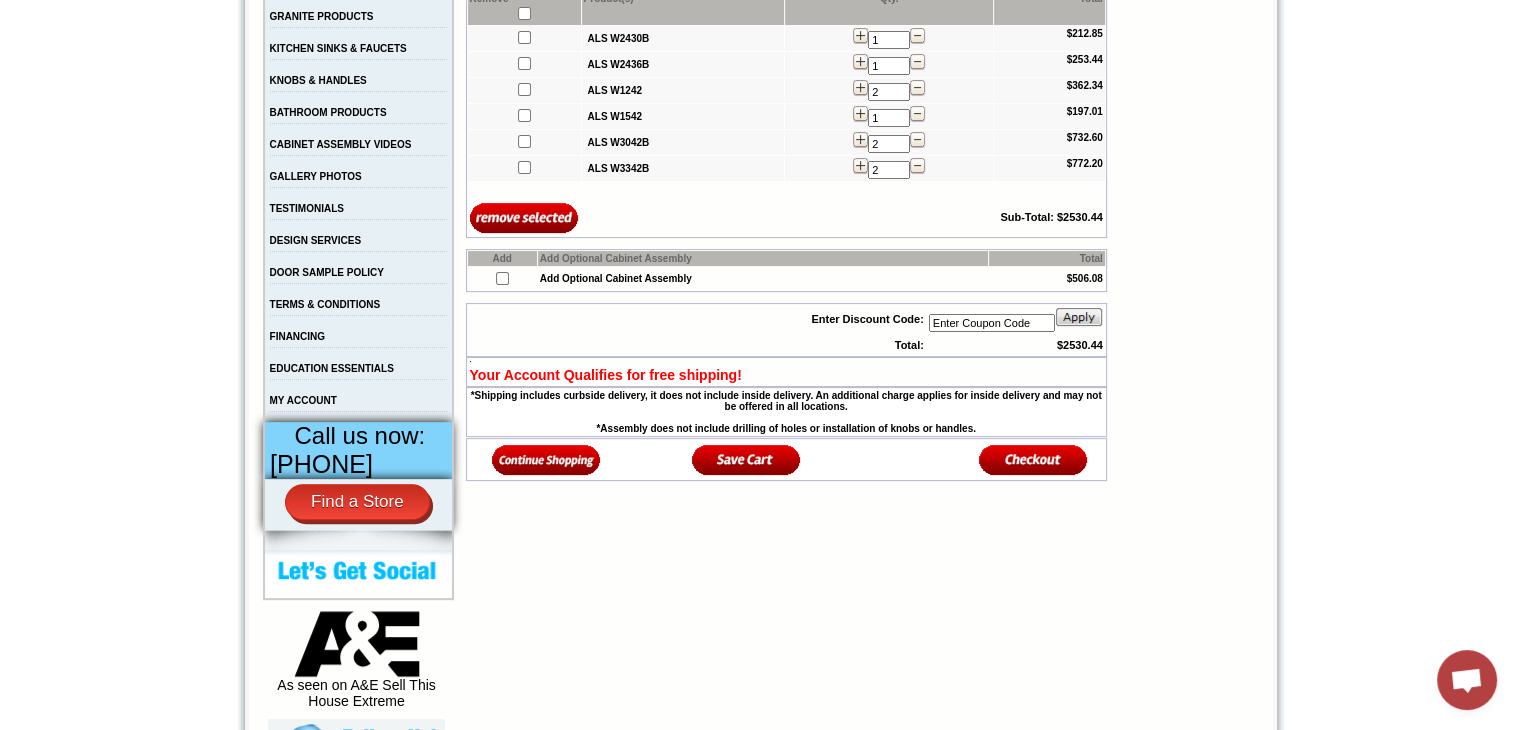 scroll, scrollTop: 332, scrollLeft: 0, axis: vertical 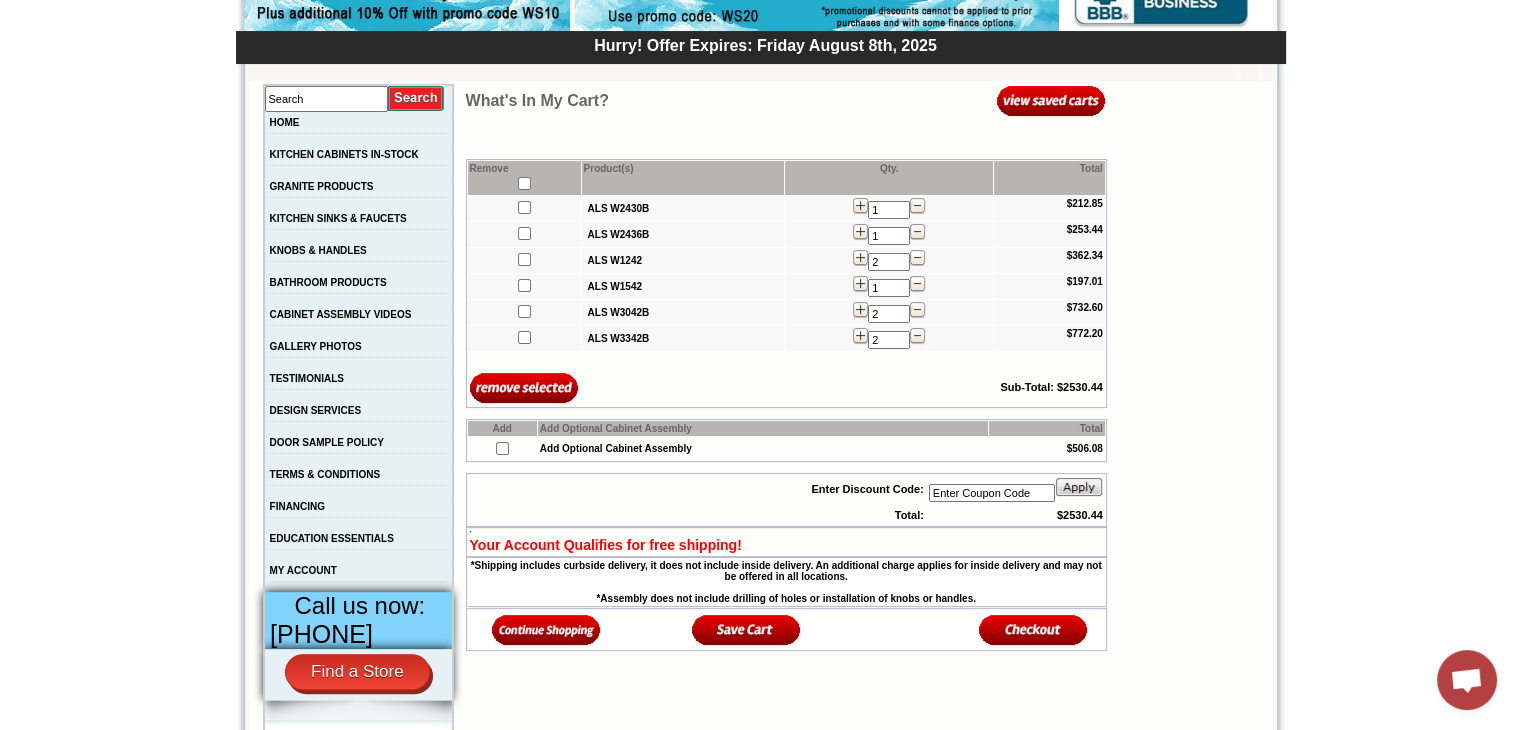 click at bounding box center (746, 629) 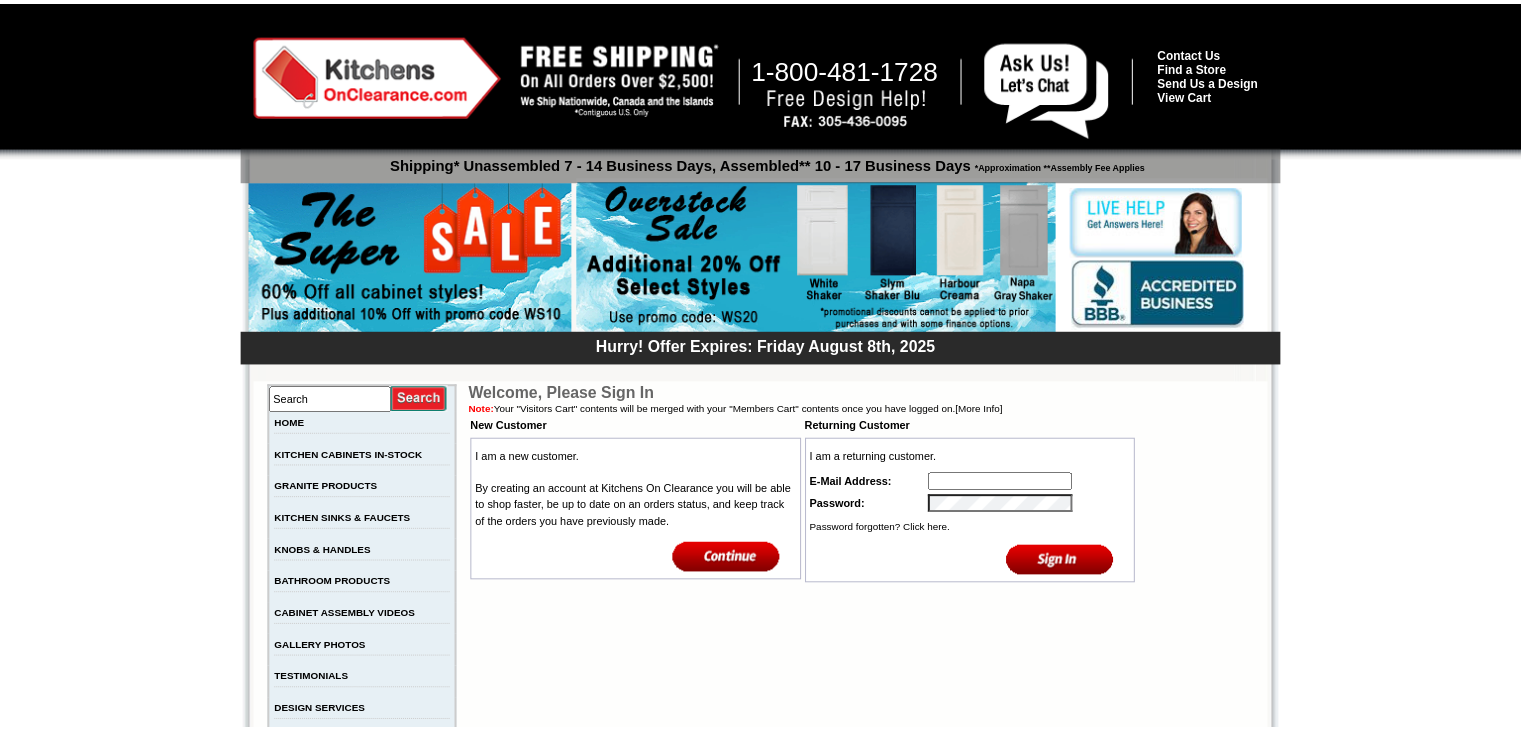 scroll, scrollTop: 0, scrollLeft: 0, axis: both 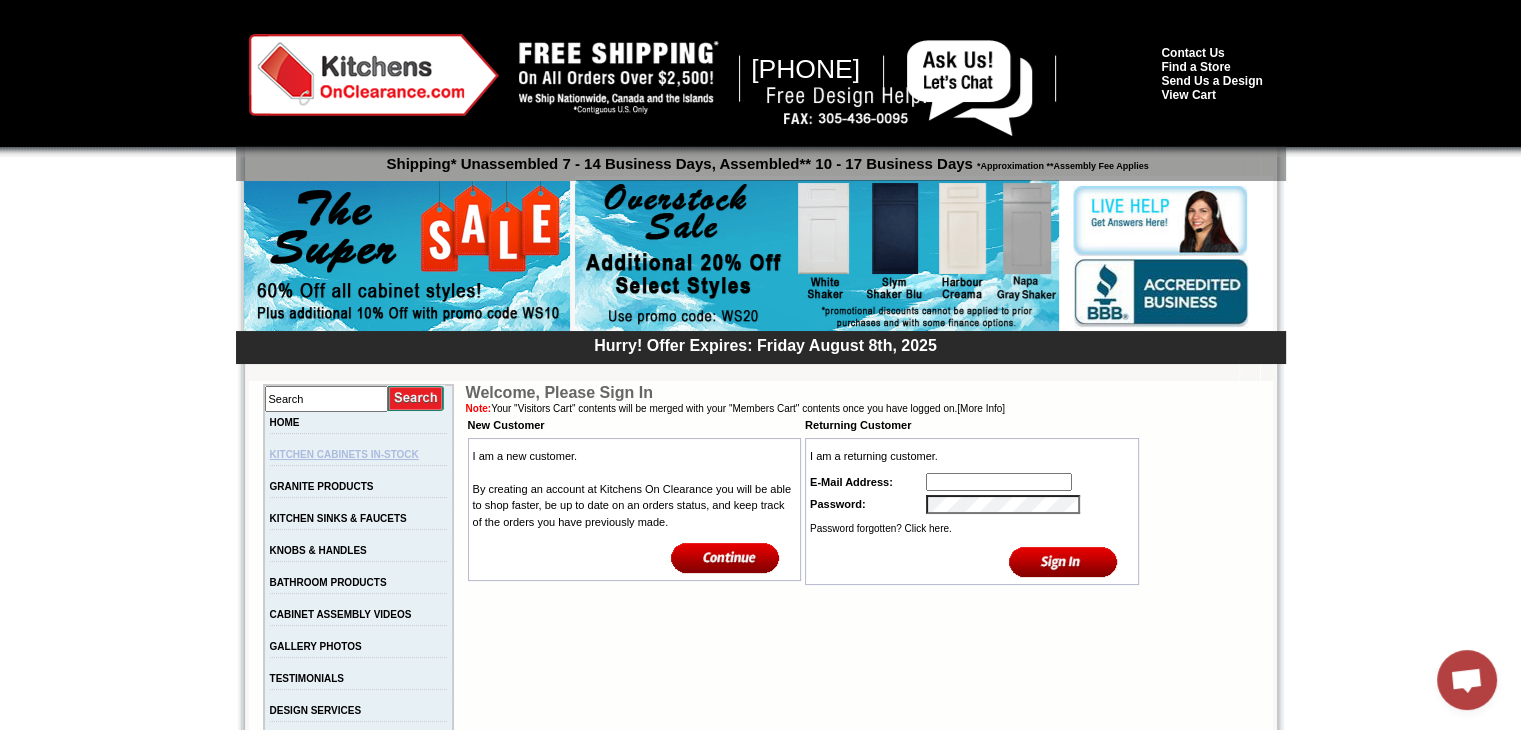 click on "KITCHEN CABINETS IN-STOCK" at bounding box center [344, 454] 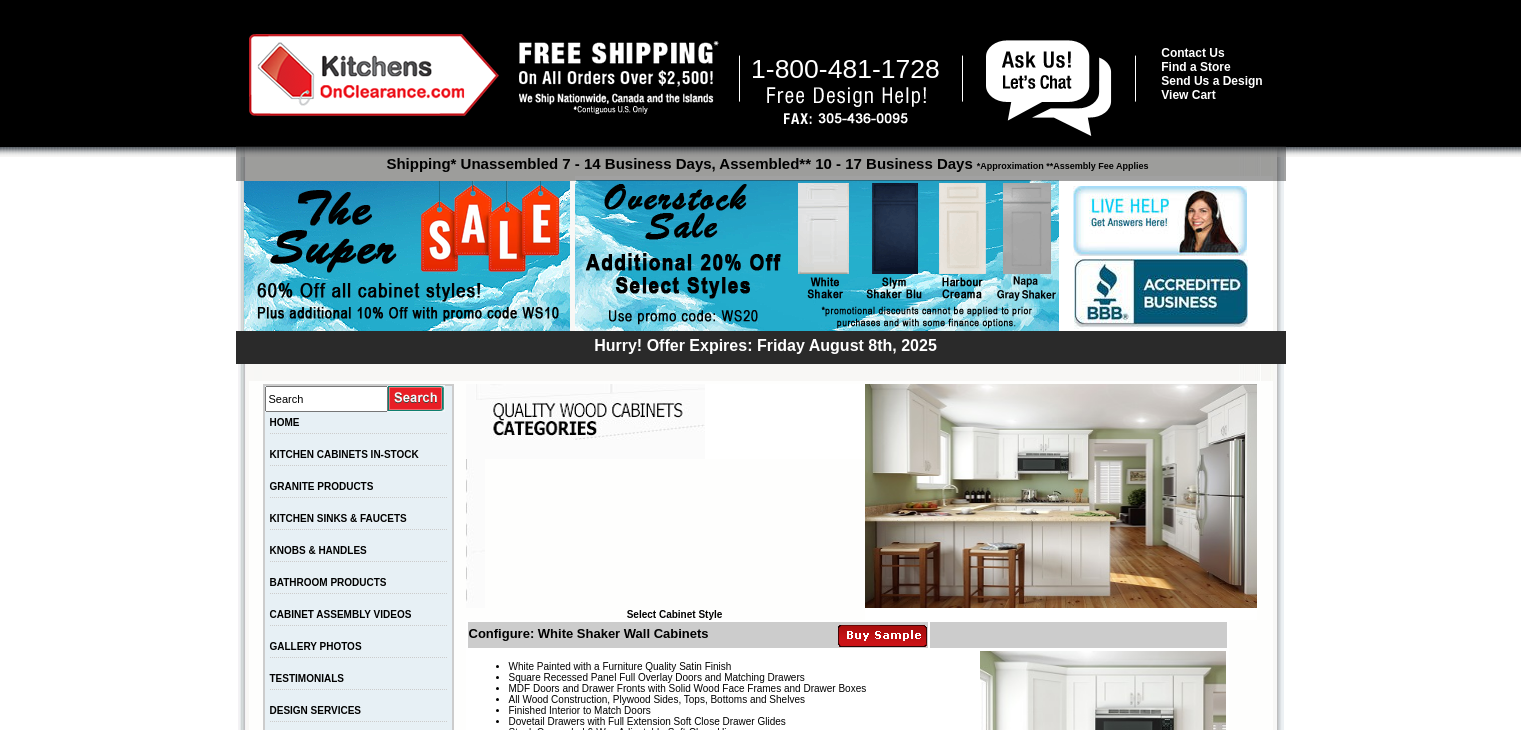 scroll, scrollTop: 0, scrollLeft: 0, axis: both 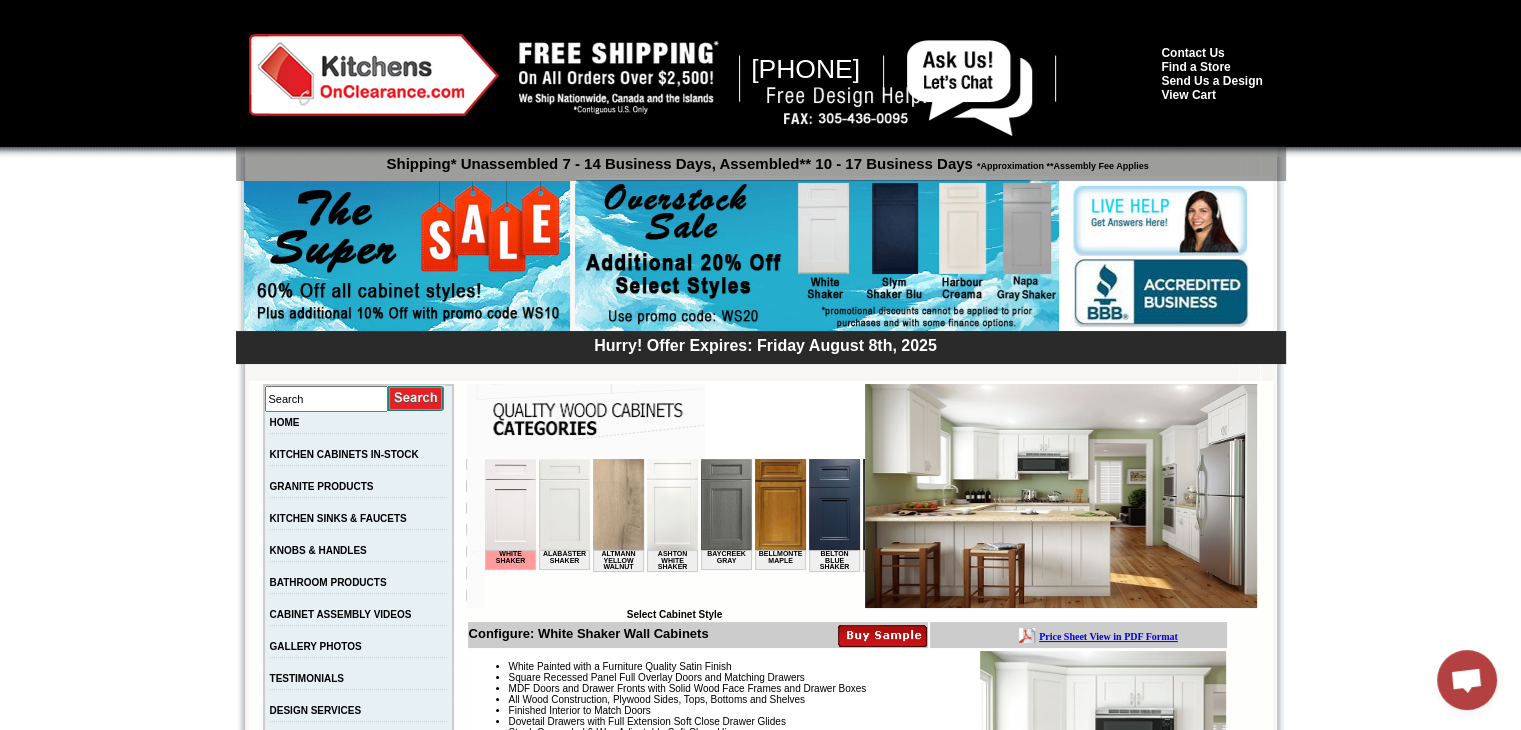click at bounding box center [509, 504] 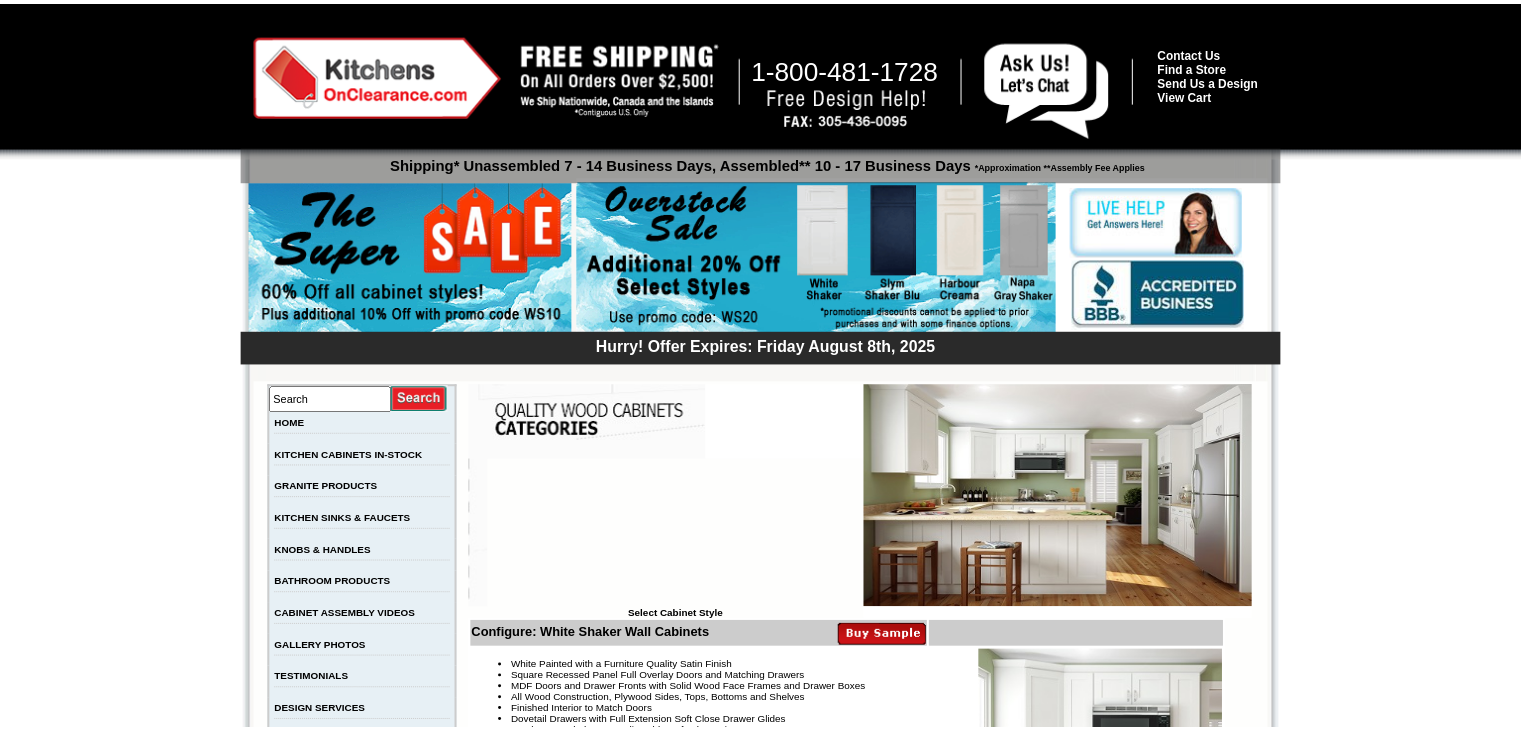 scroll, scrollTop: 0, scrollLeft: 0, axis: both 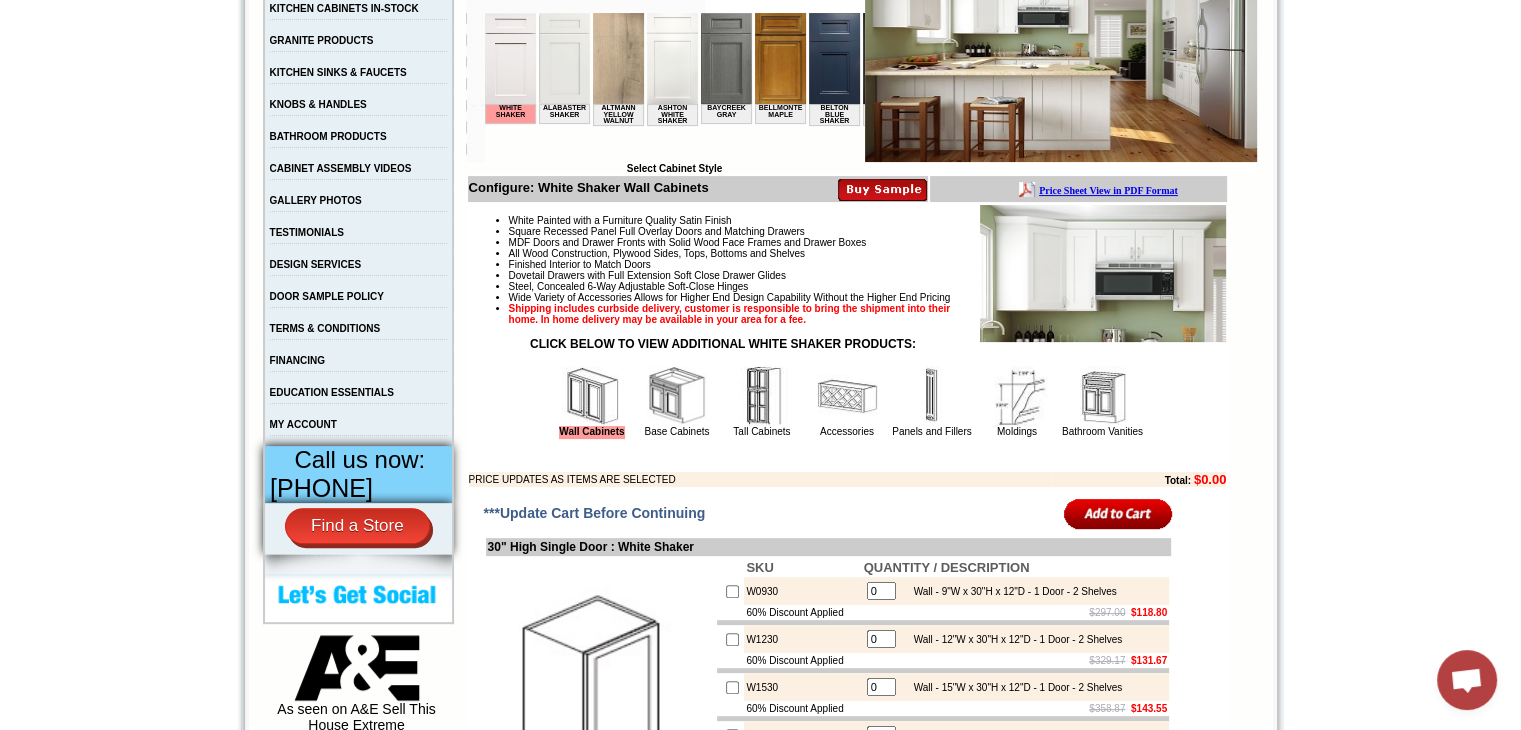 click at bounding box center (677, 396) 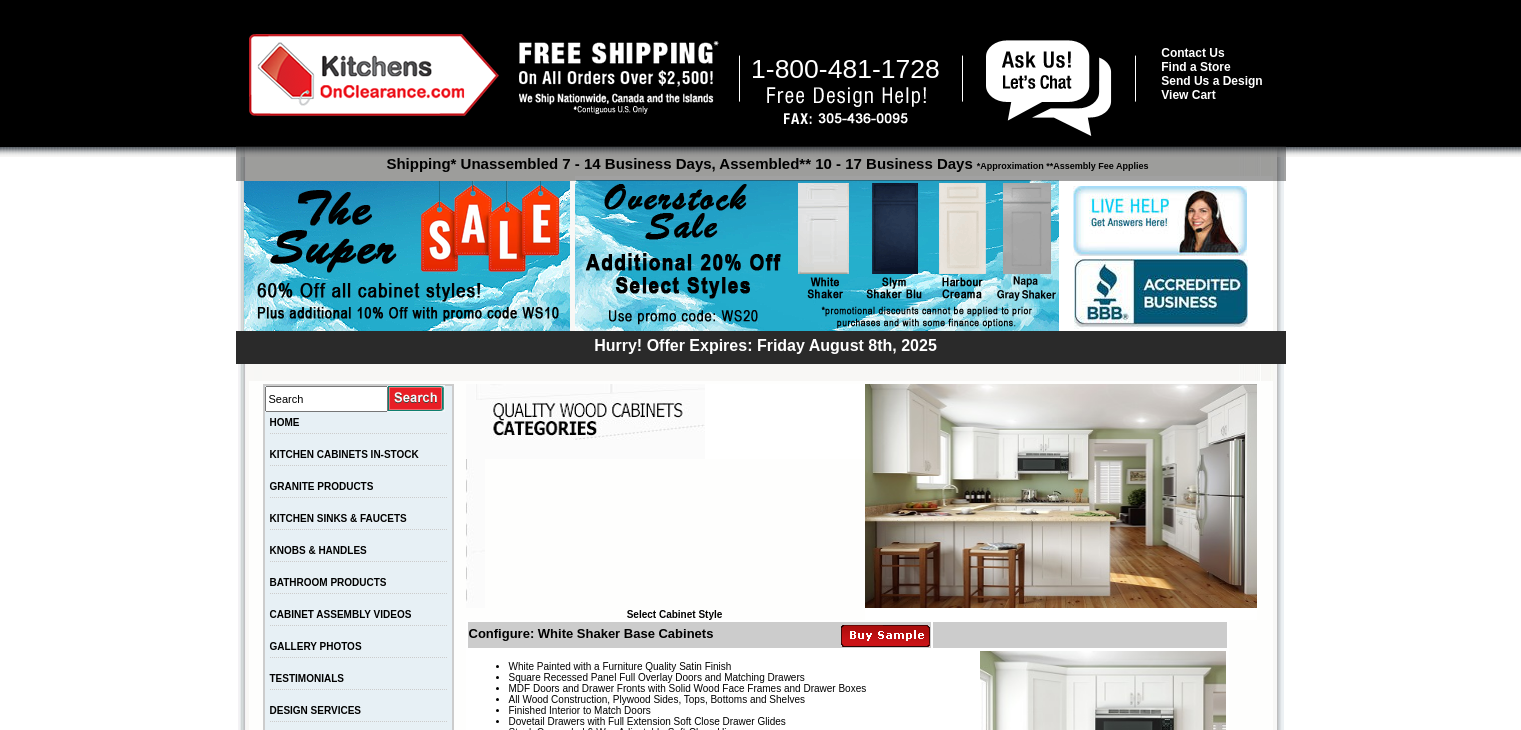 scroll, scrollTop: 0, scrollLeft: 0, axis: both 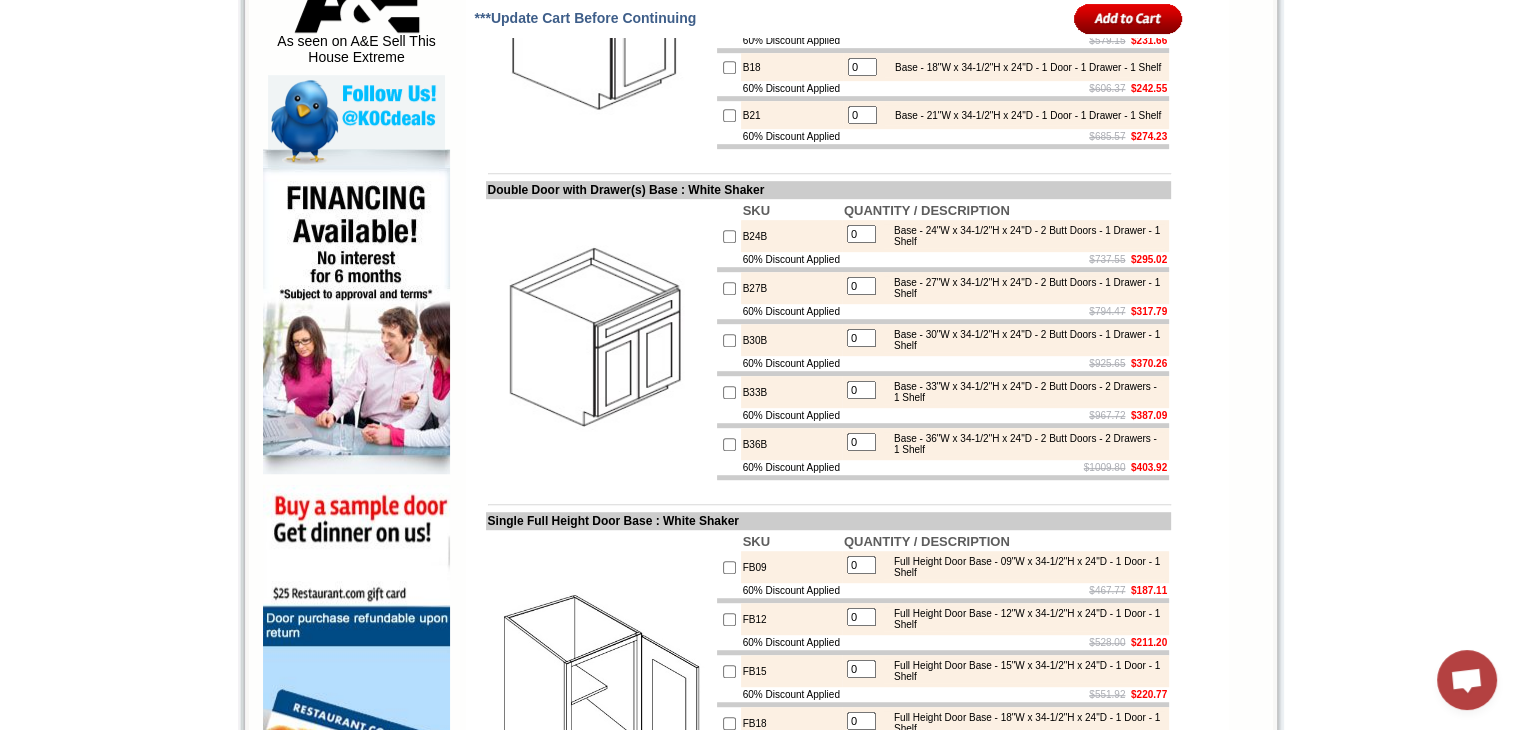 click at bounding box center (729, 236) 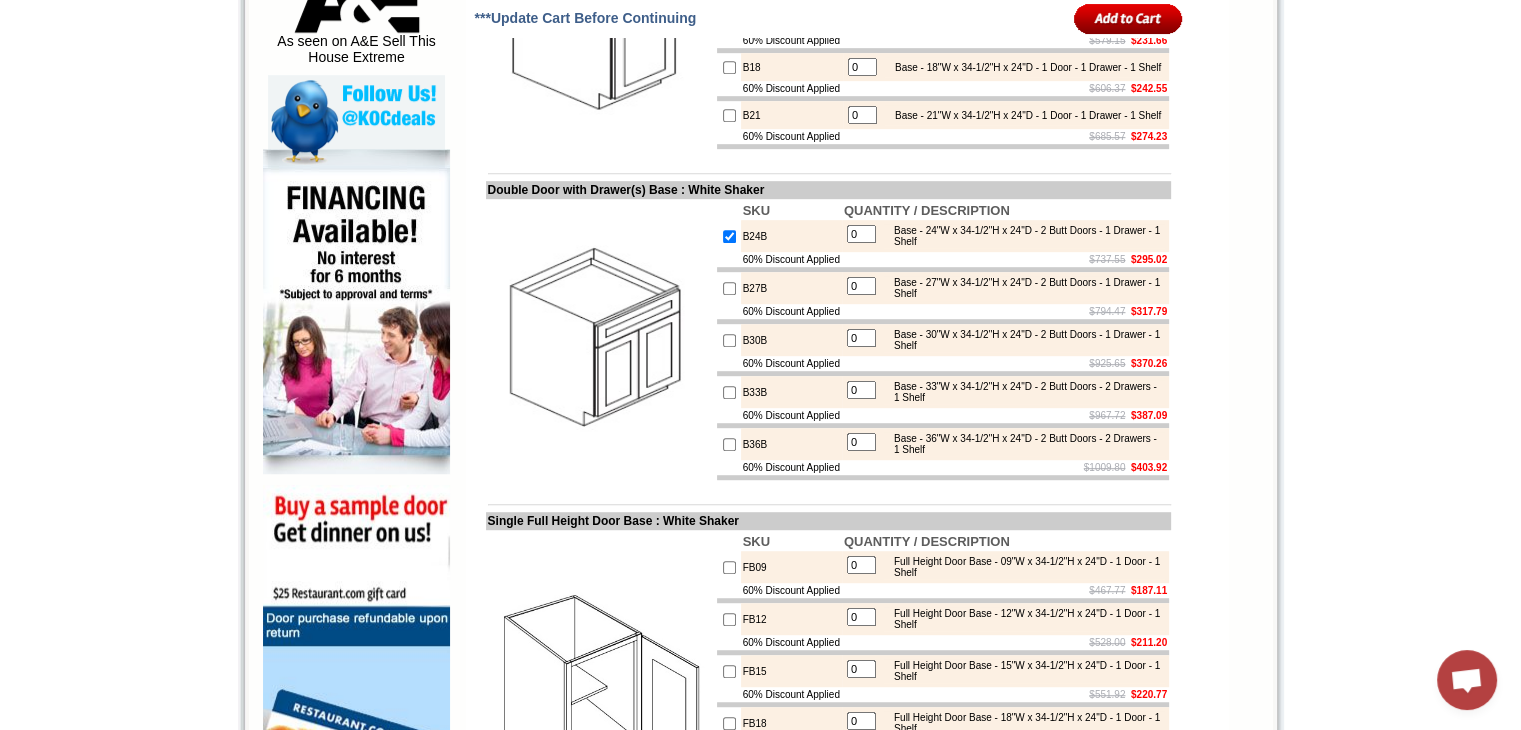type on "1" 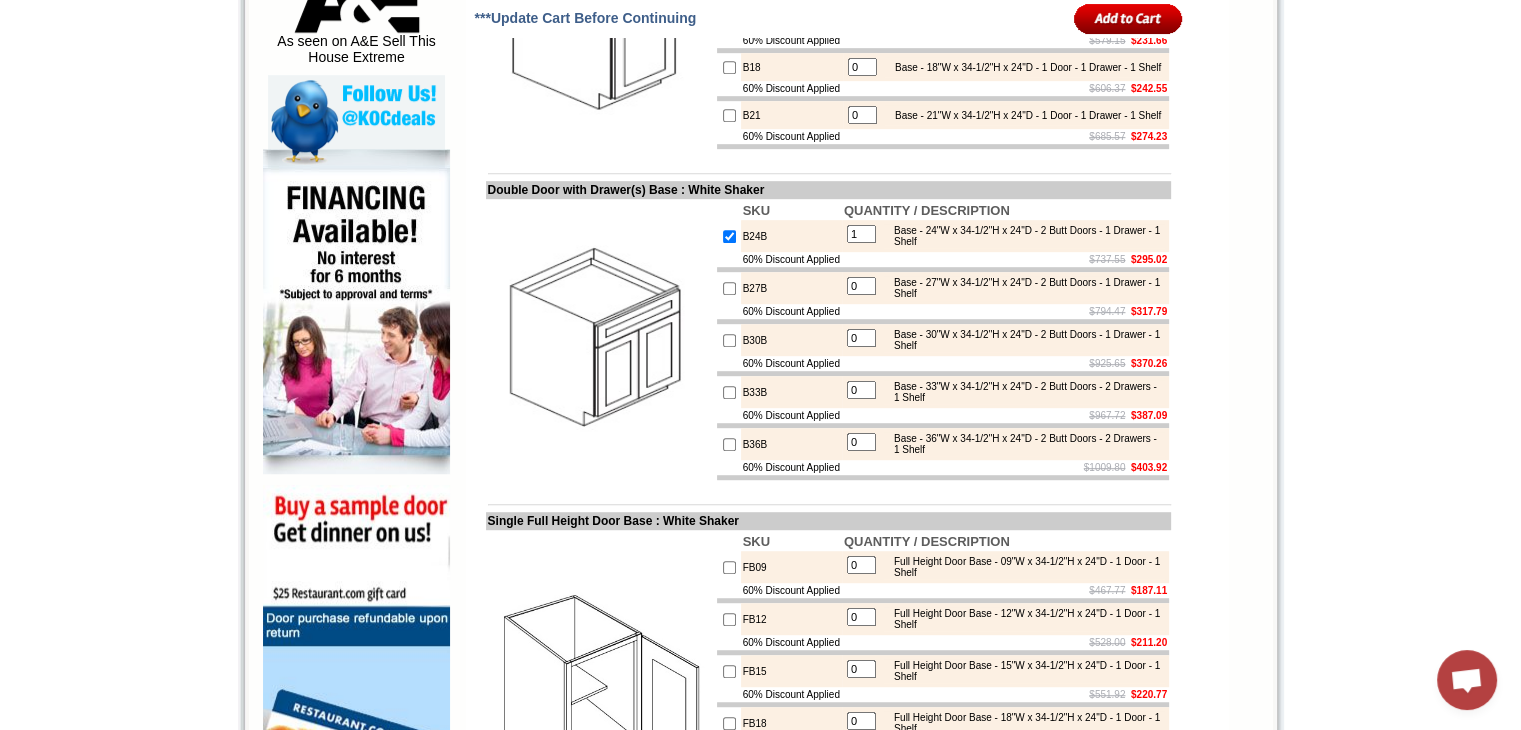 click at bounding box center [729, 236] 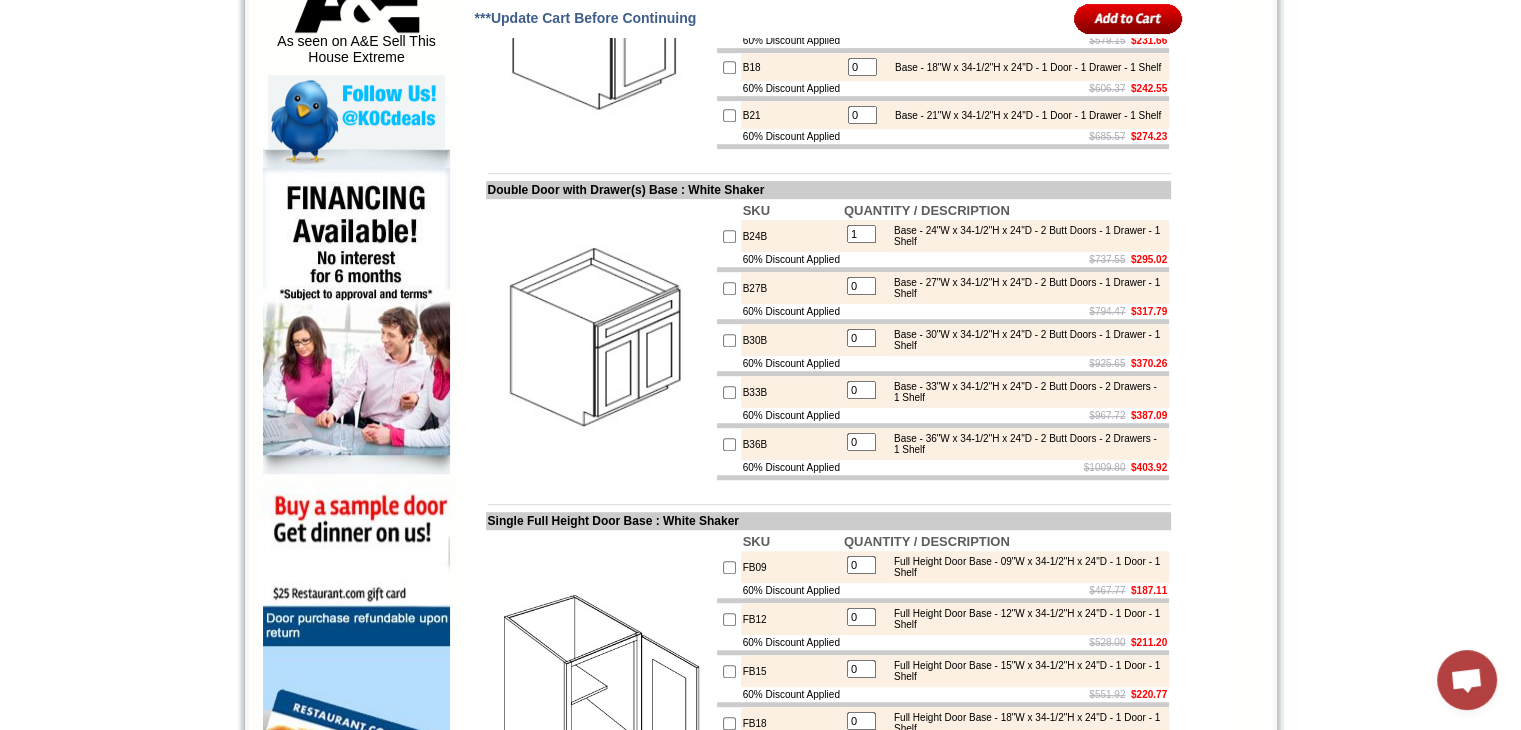 type on "0" 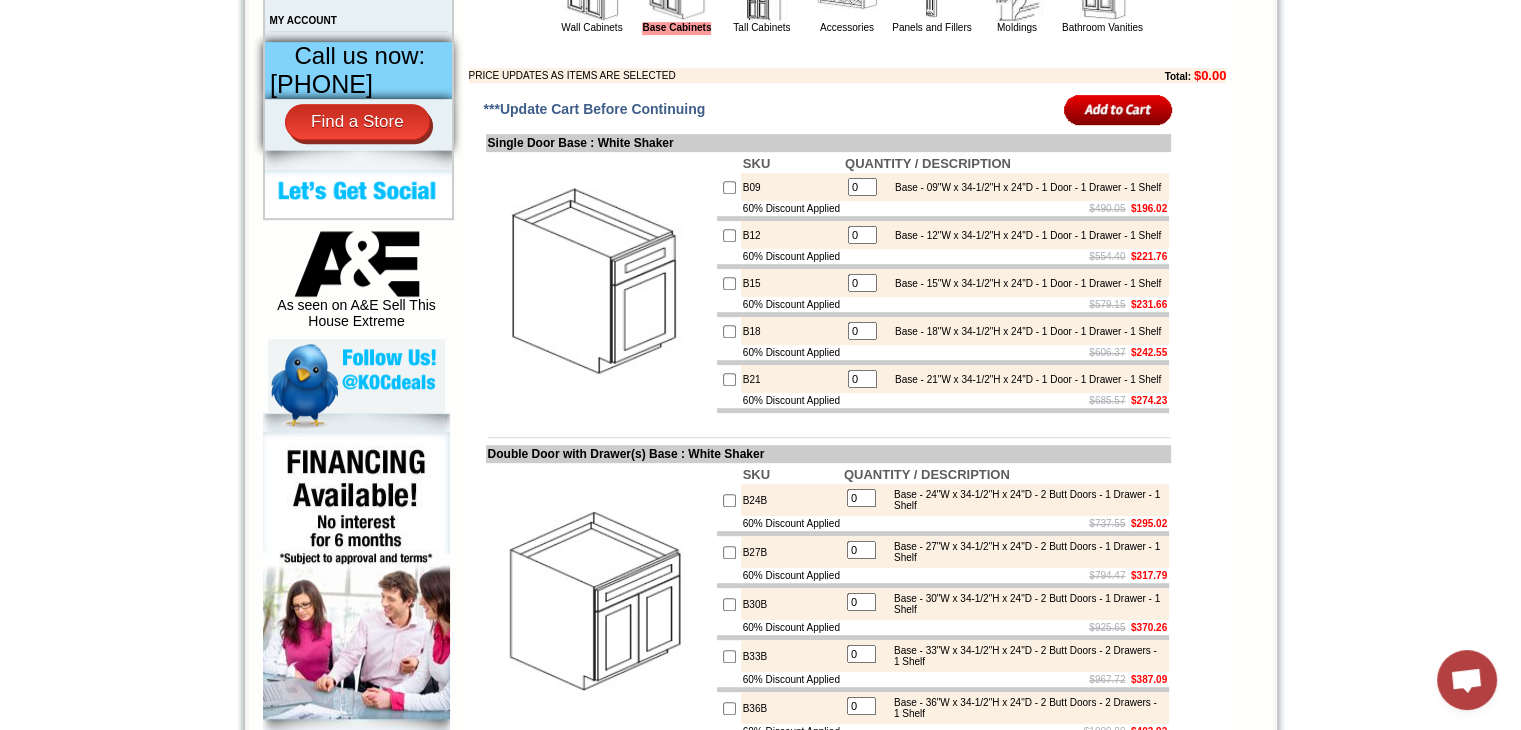 scroll, scrollTop: 866, scrollLeft: 0, axis: vertical 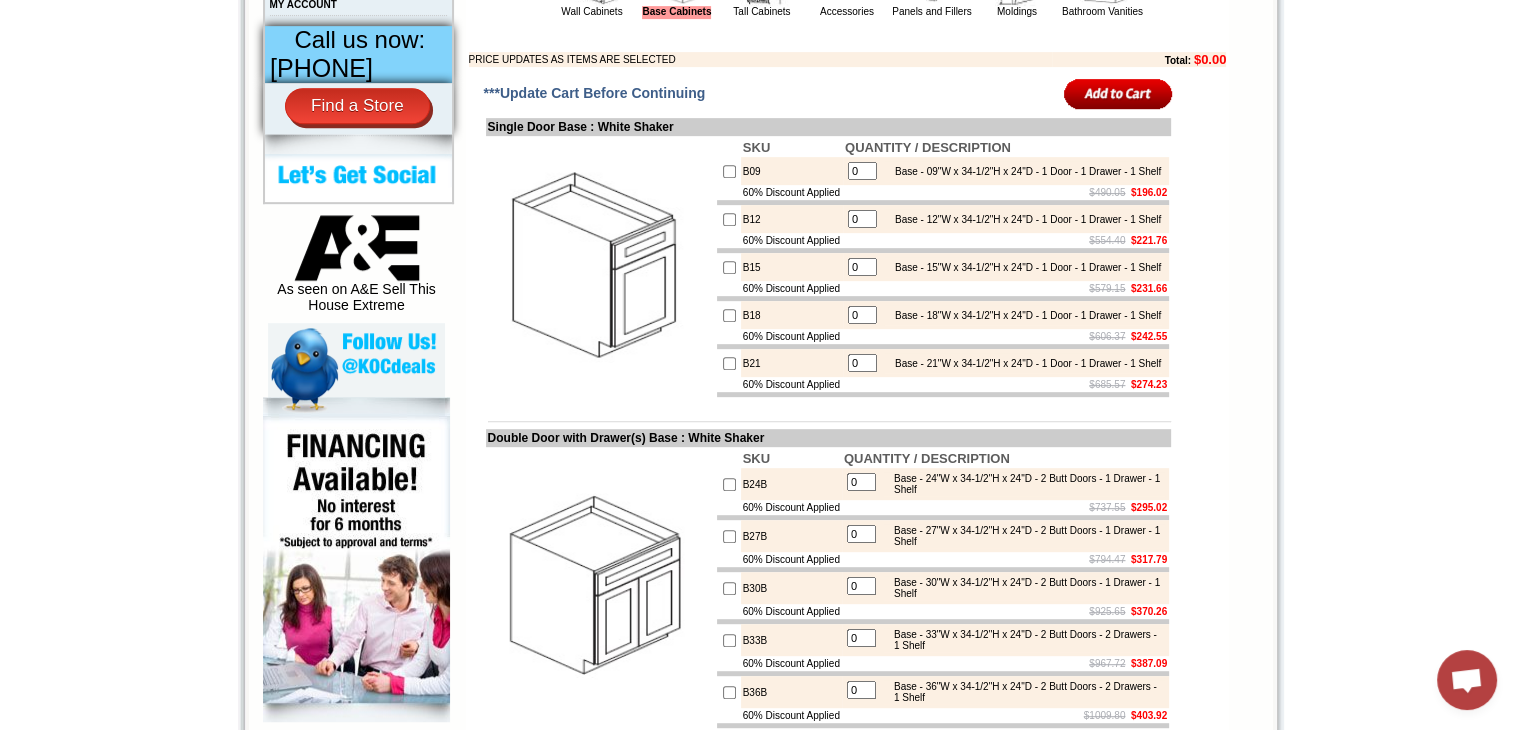 click at bounding box center [729, 171] 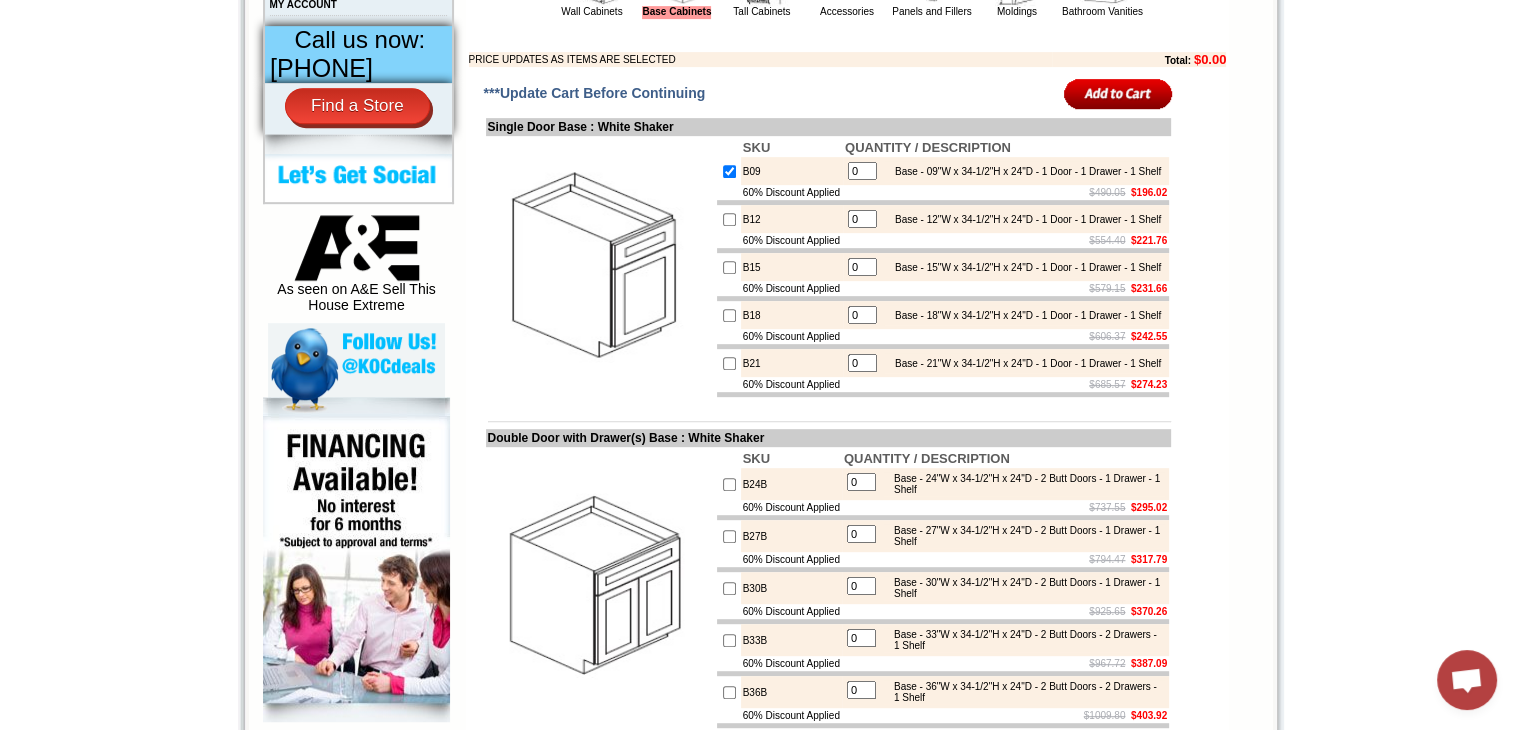 type on "1" 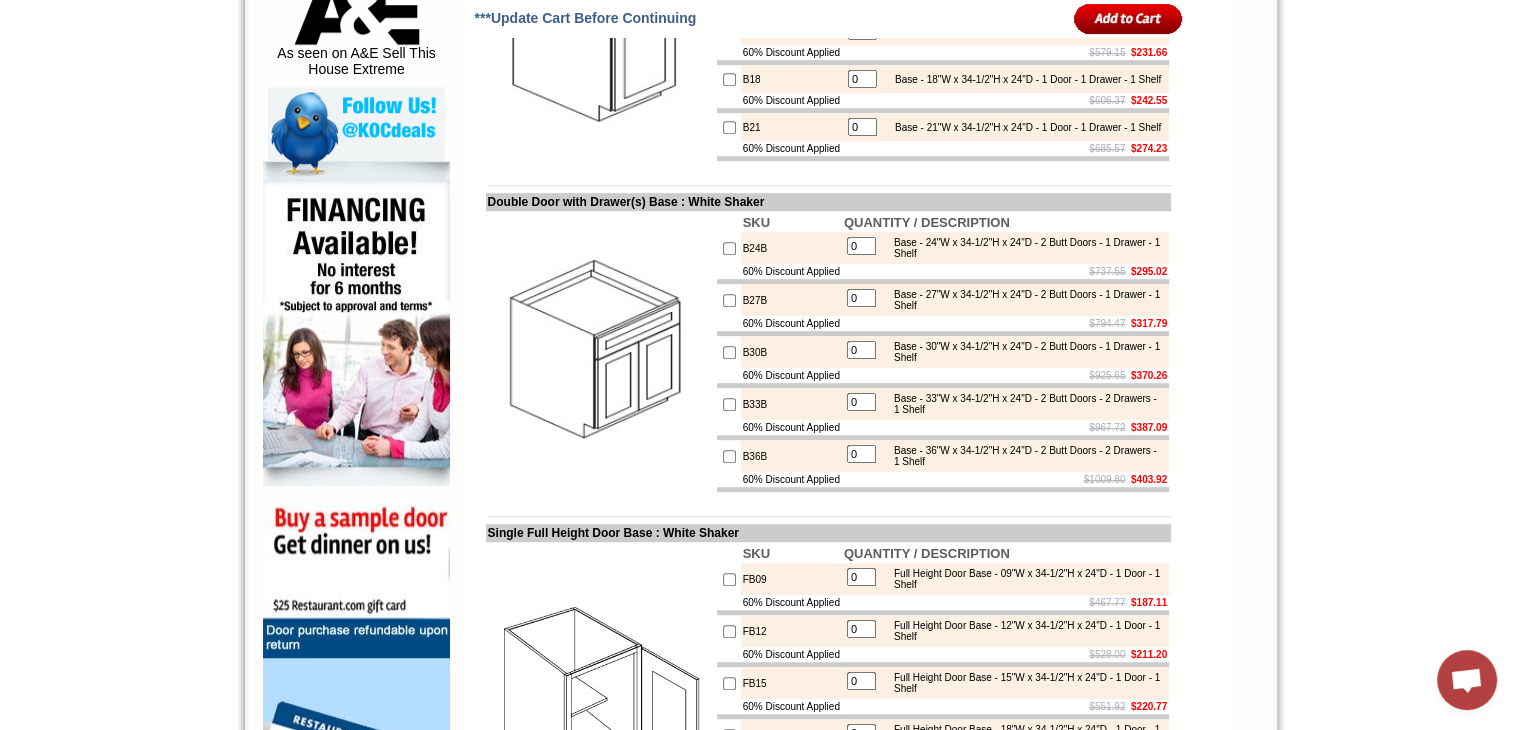 scroll, scrollTop: 1110, scrollLeft: 0, axis: vertical 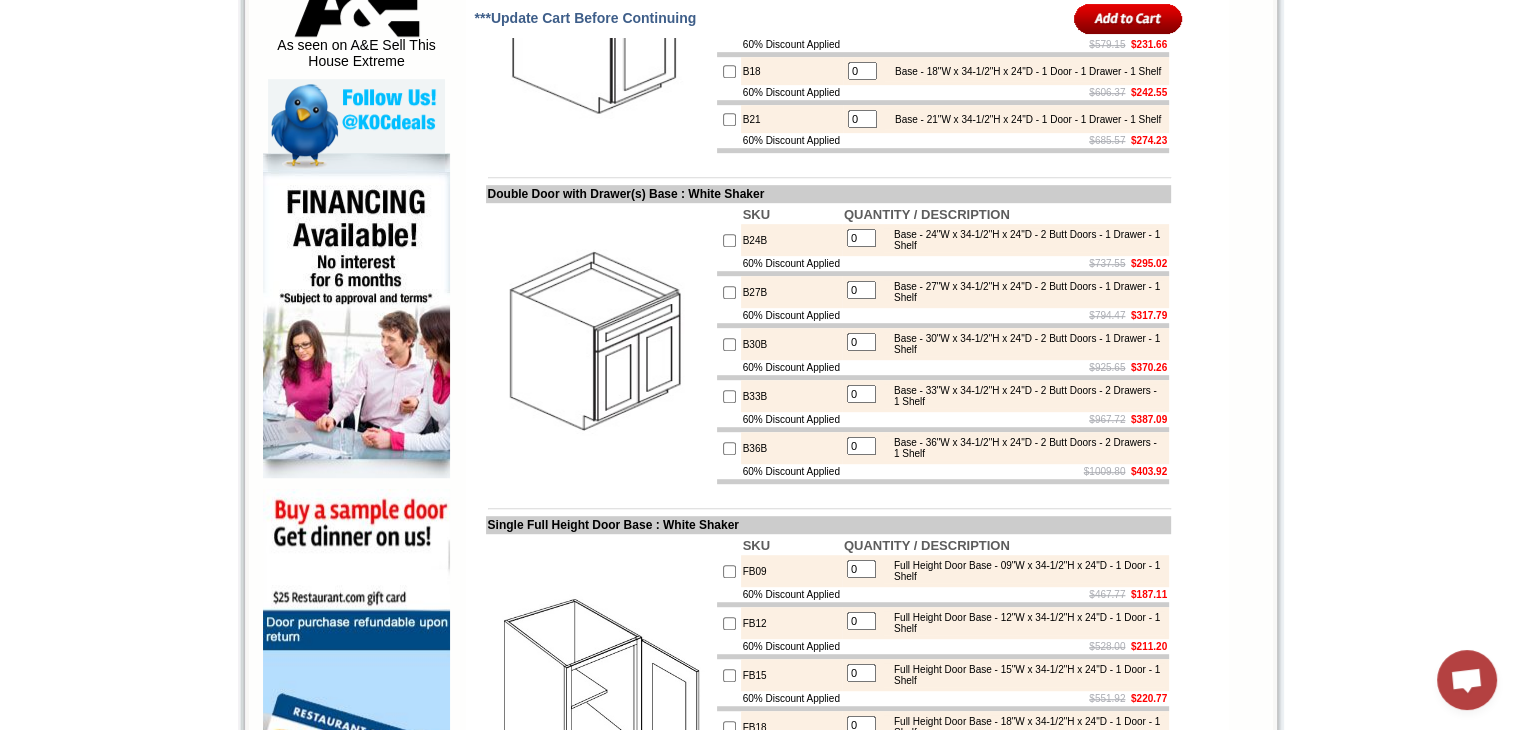 click at bounding box center (729, 344) 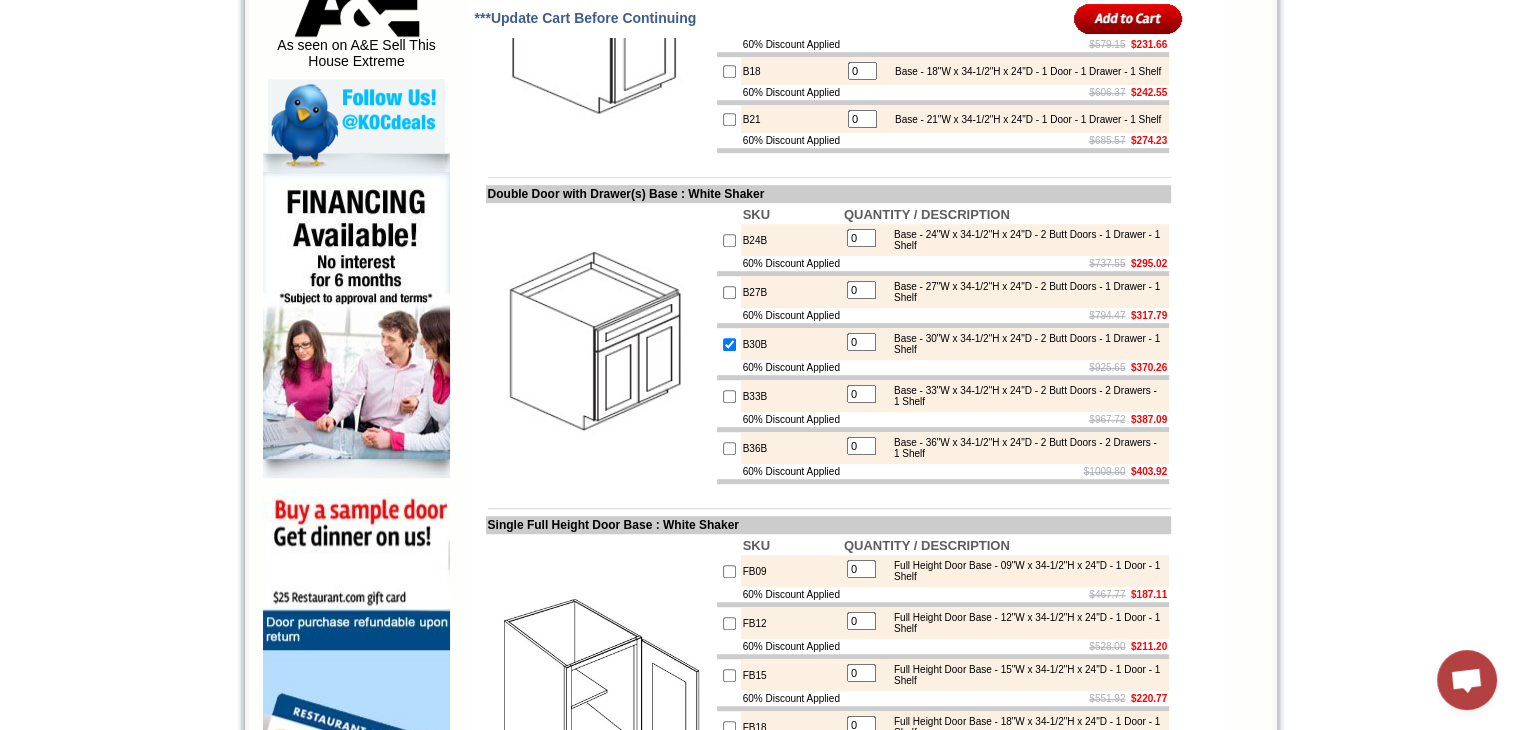 type on "1" 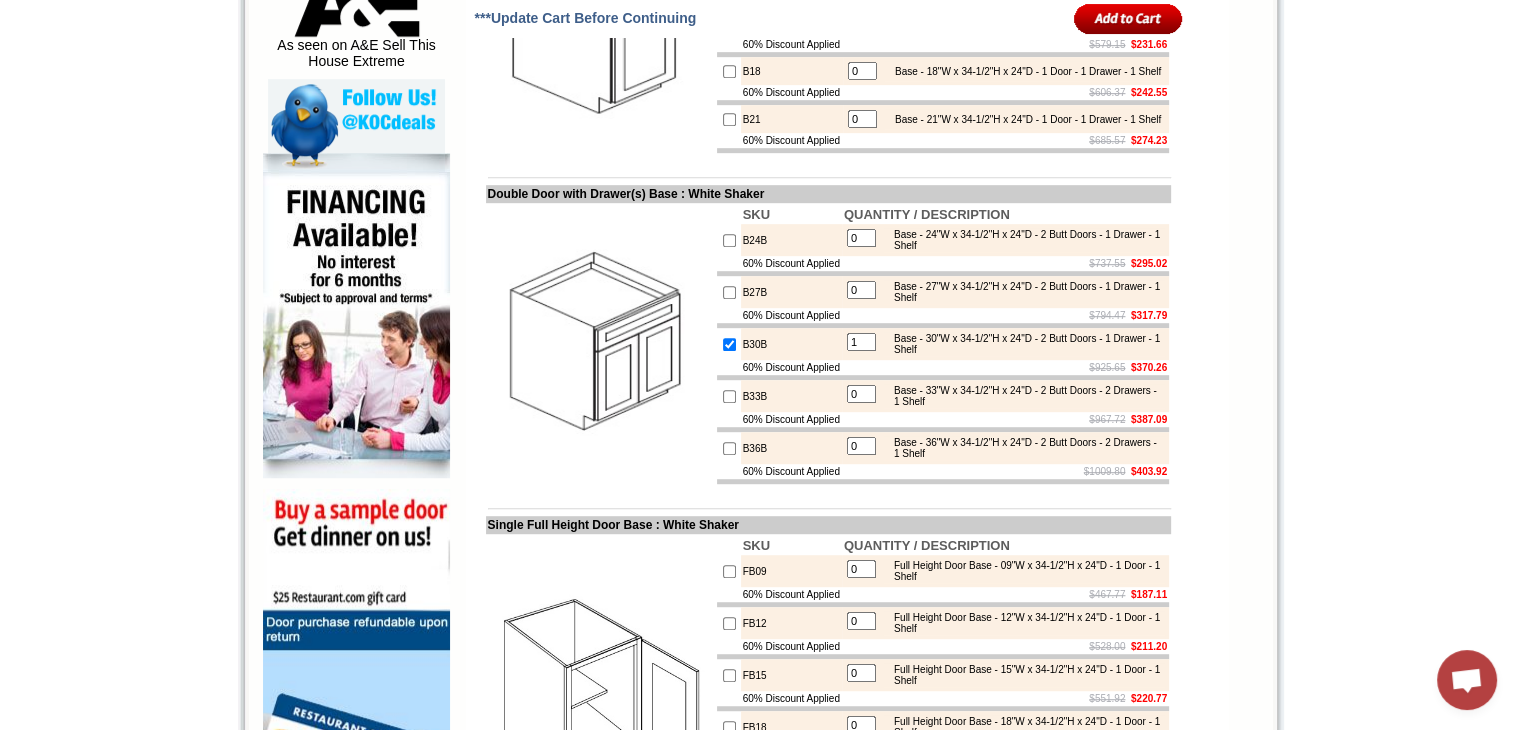 click on "1" at bounding box center (861, 342) 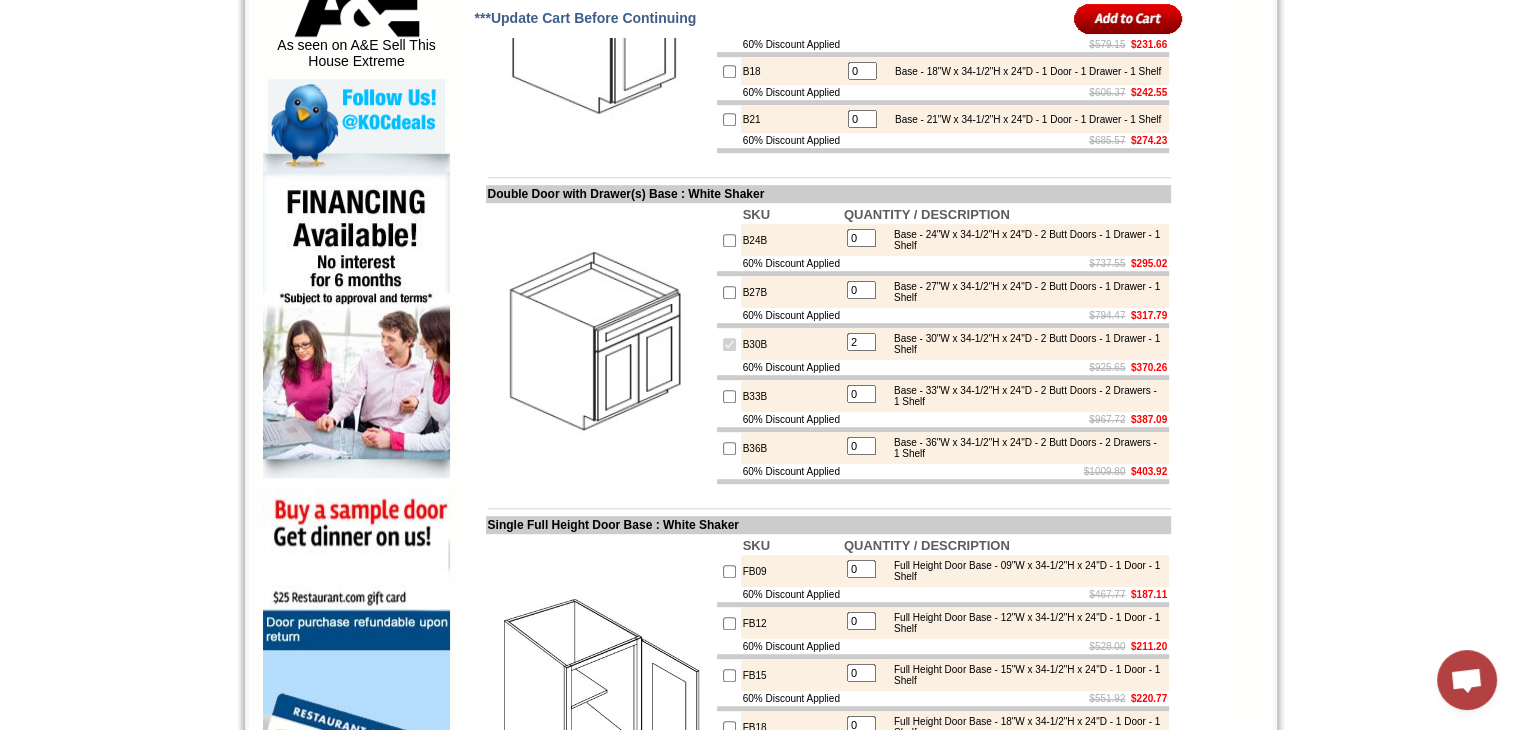 type on "2" 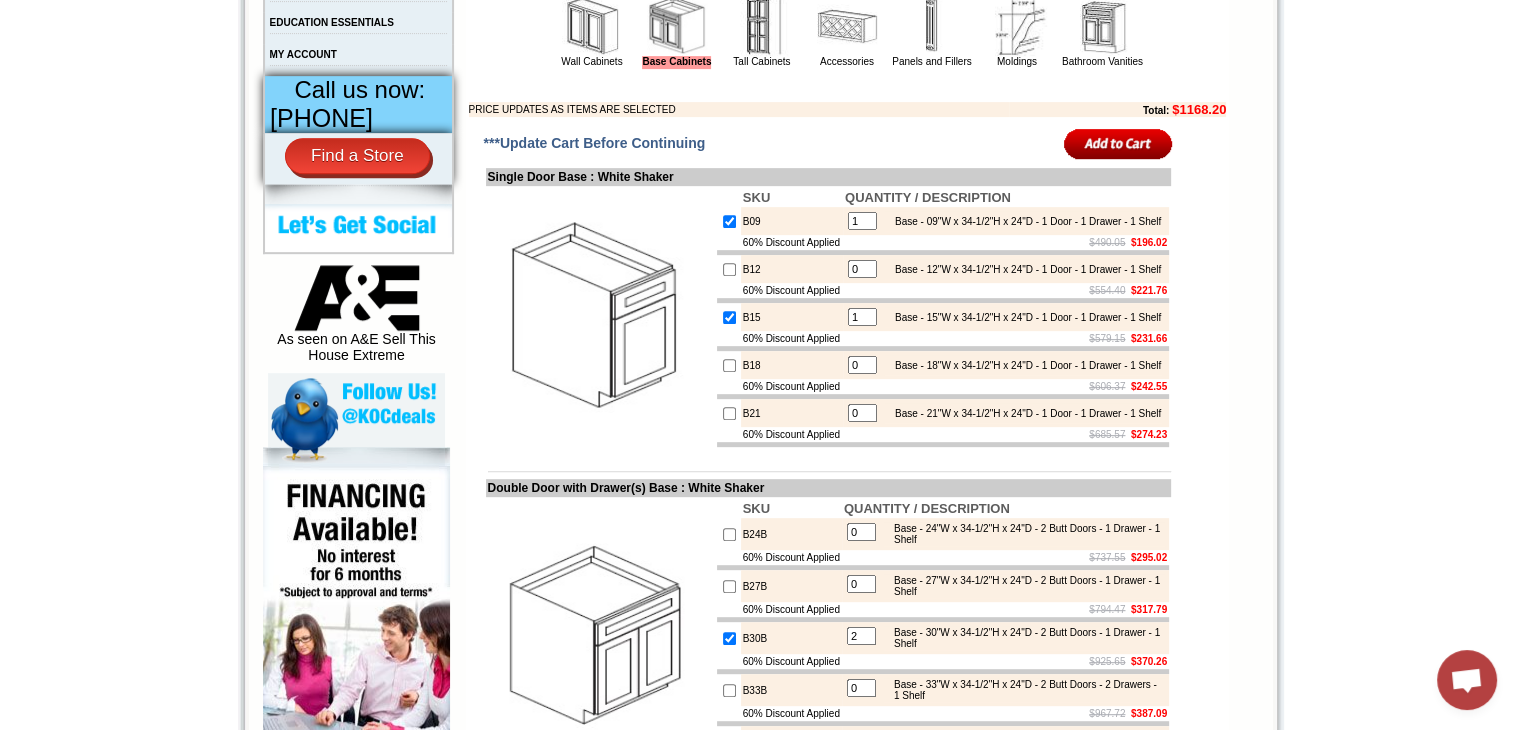 scroll, scrollTop: 777, scrollLeft: 0, axis: vertical 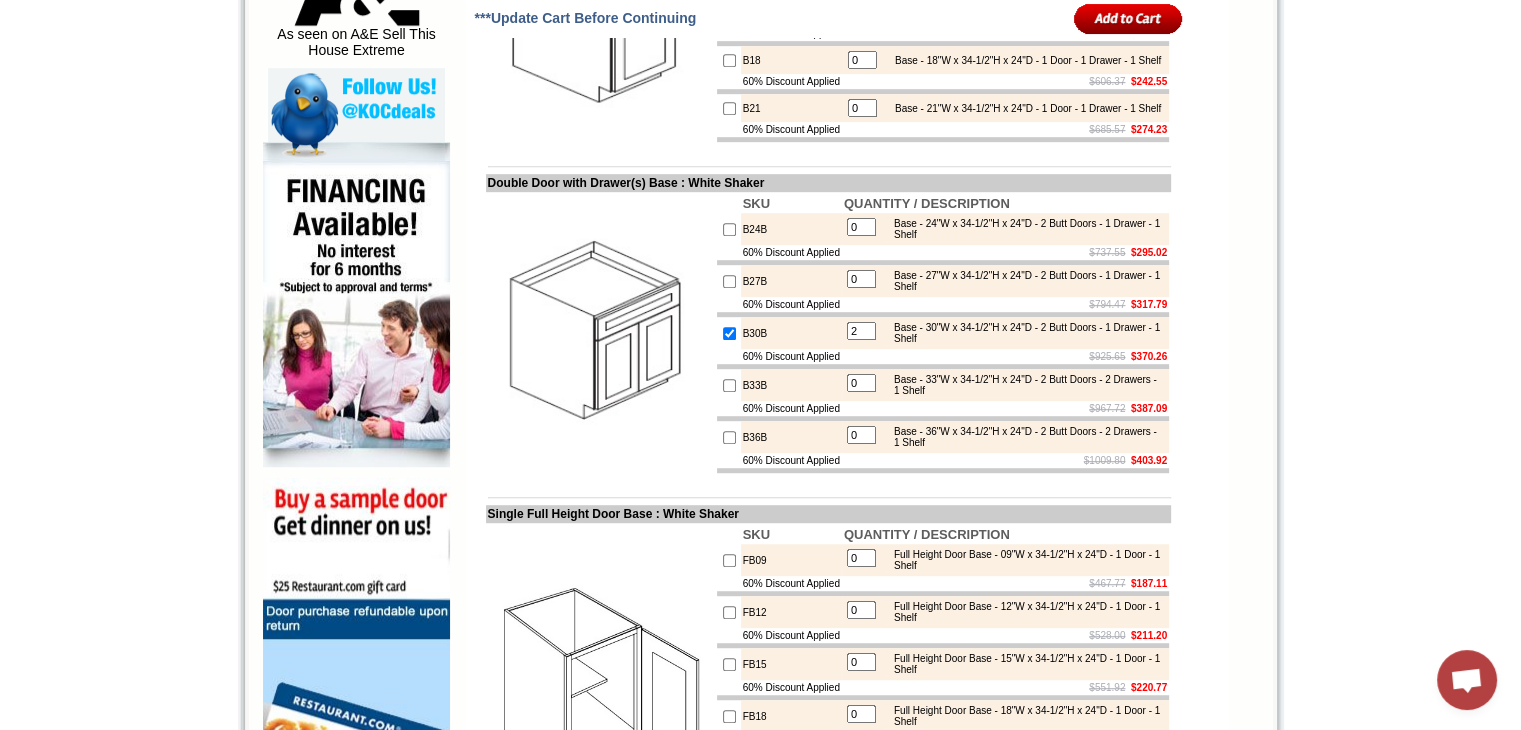 click at bounding box center (729, 385) 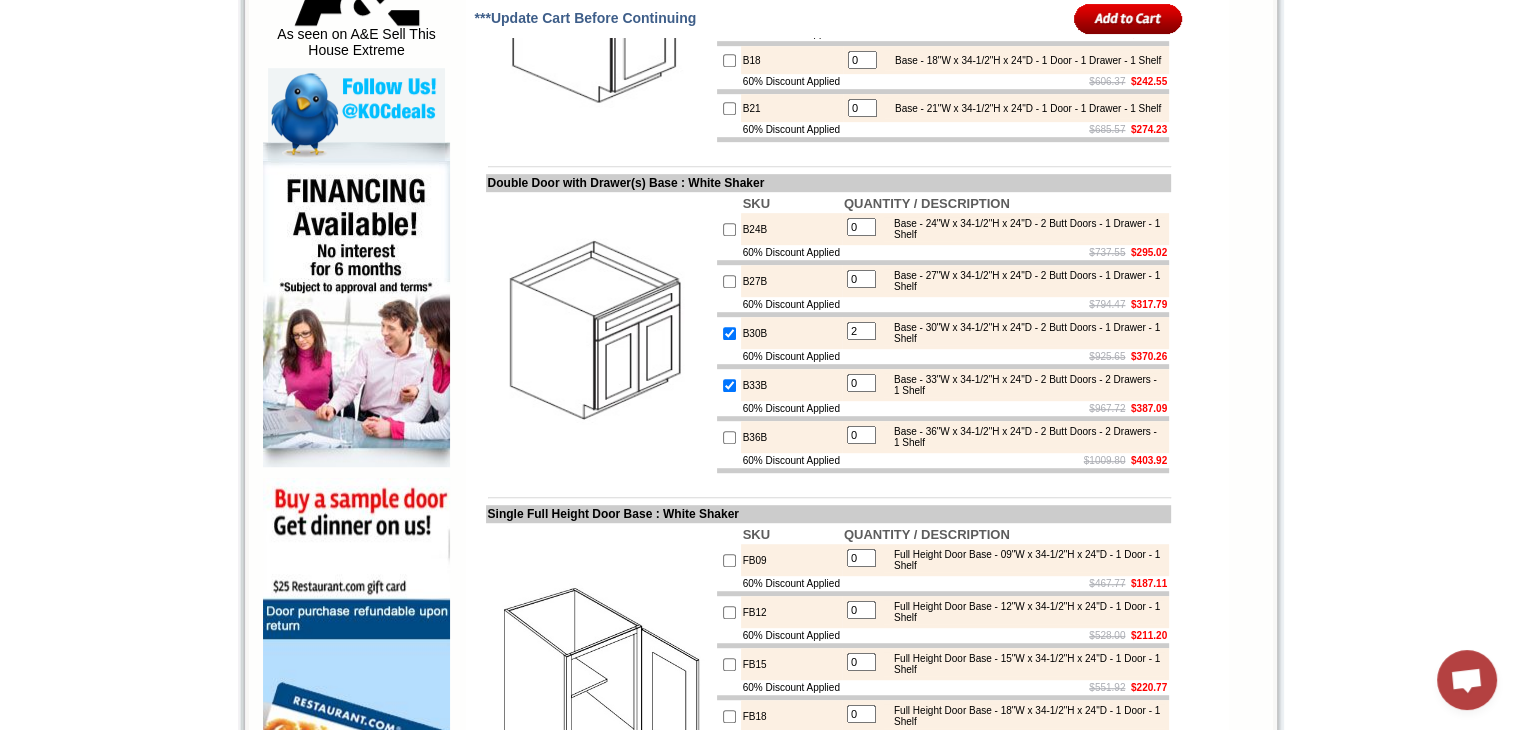 type on "1" 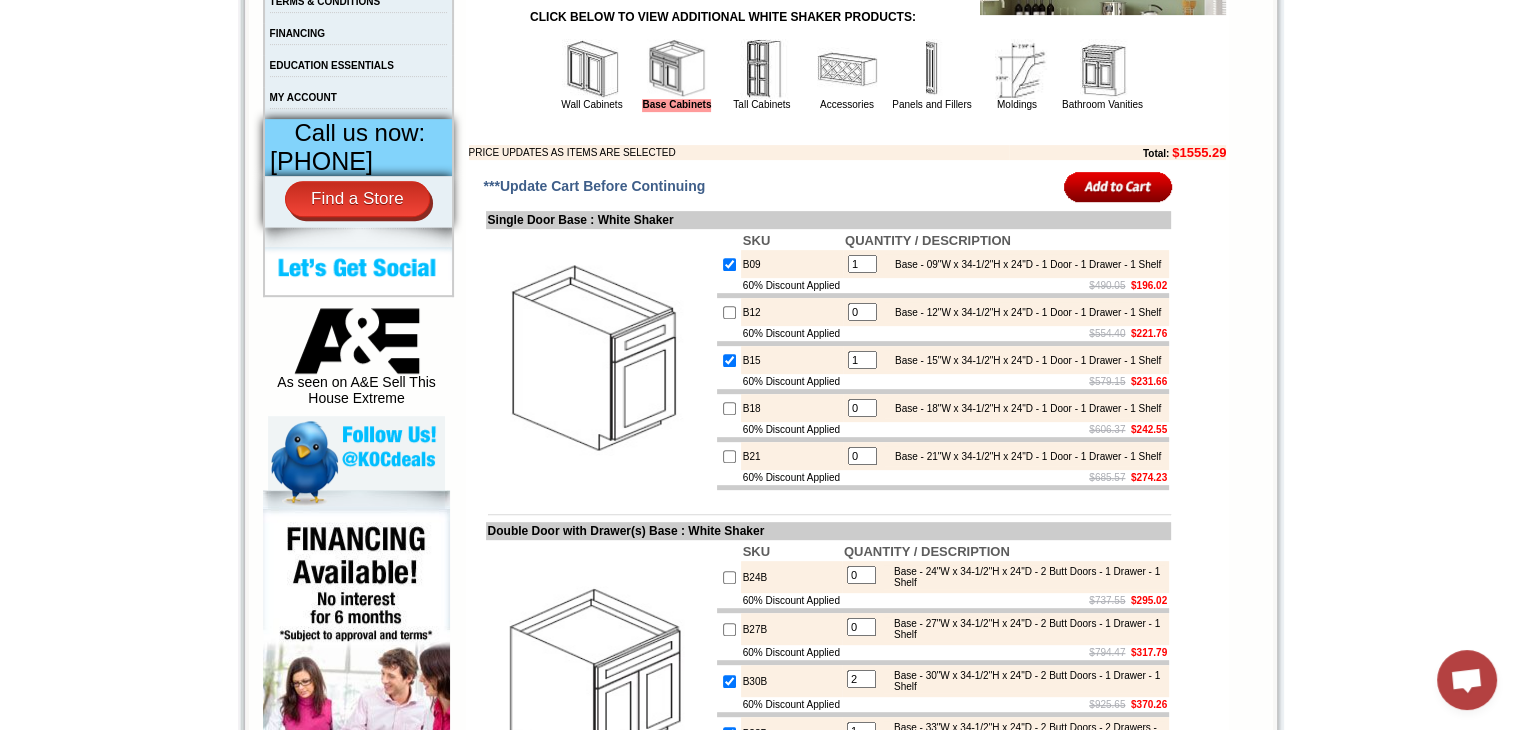 scroll, scrollTop: 758, scrollLeft: 0, axis: vertical 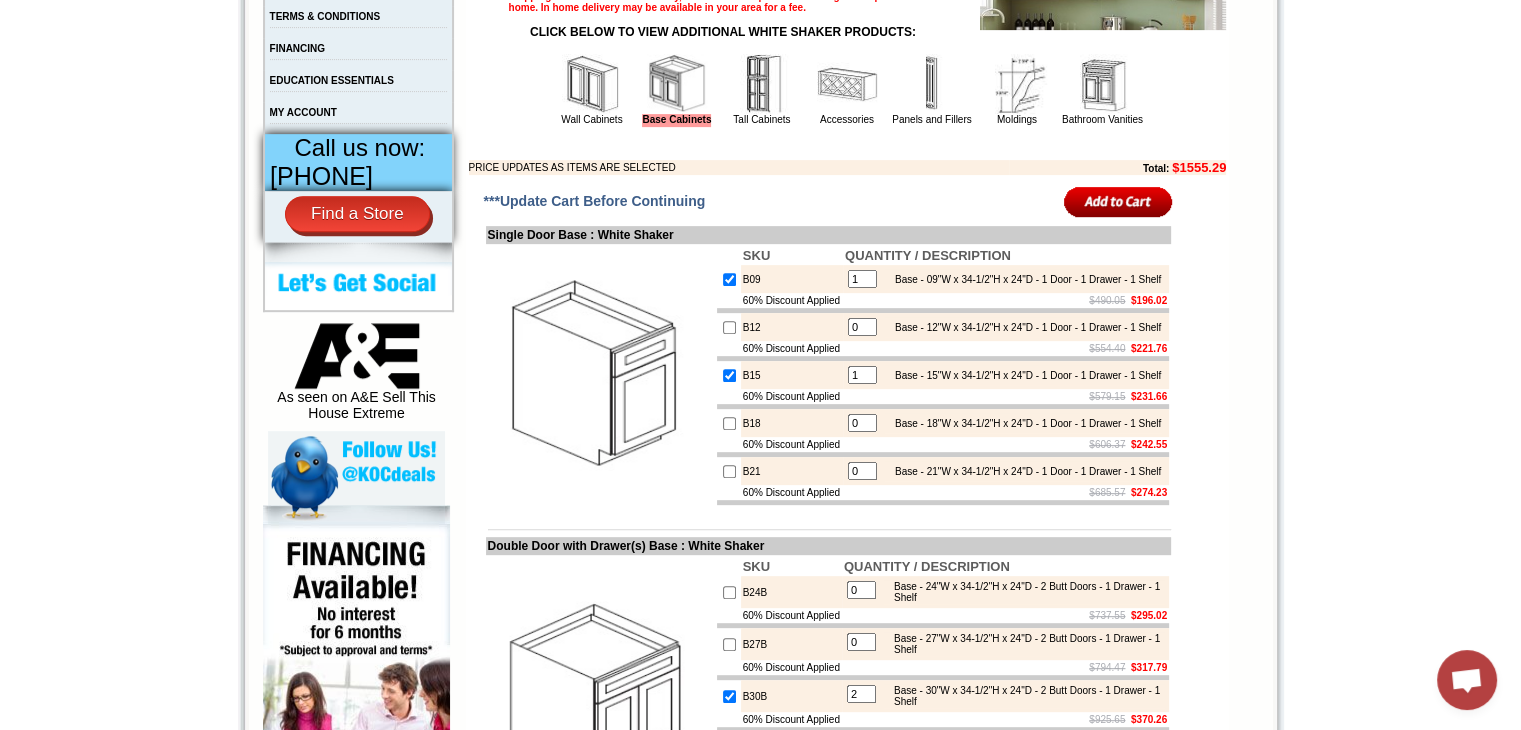 click on "1" at bounding box center (862, 279) 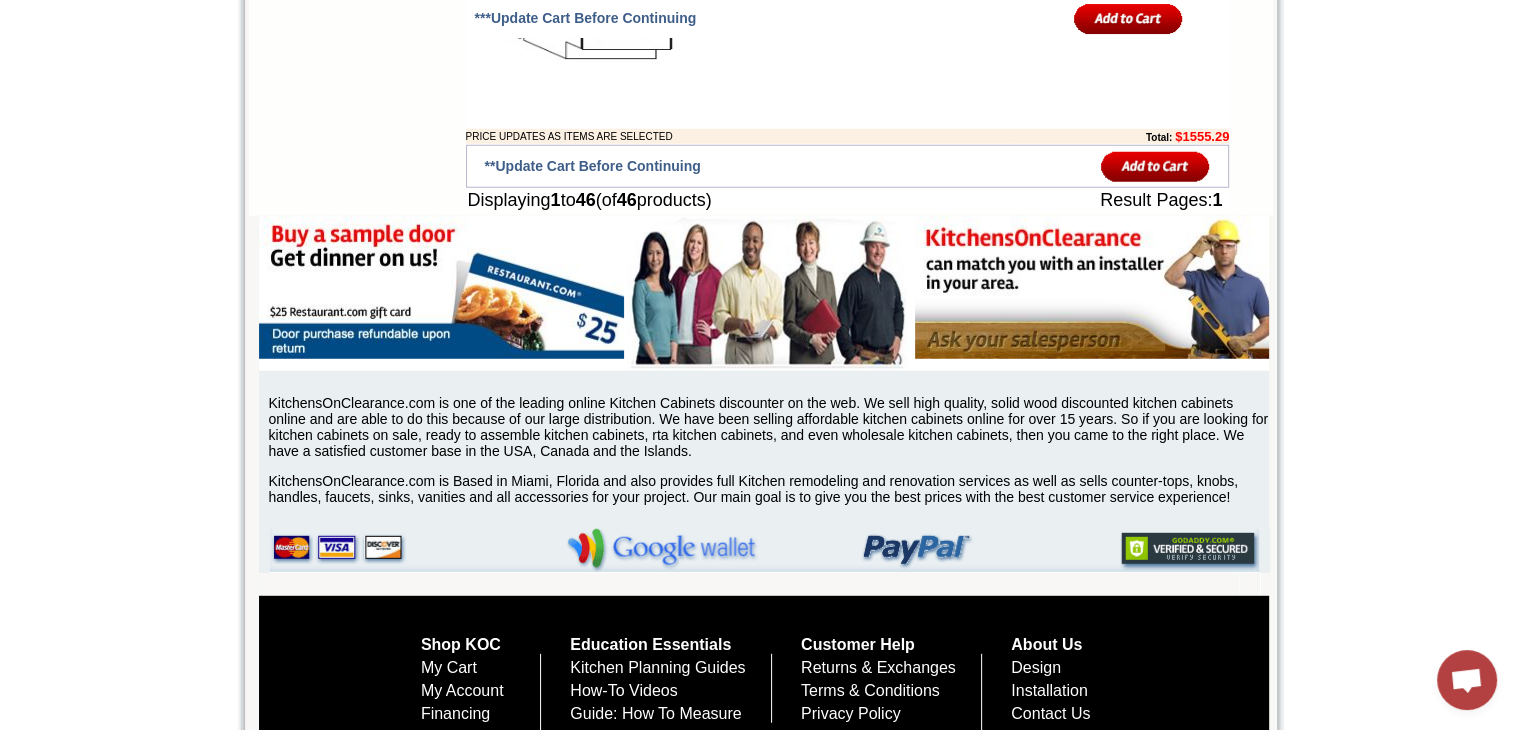 scroll, scrollTop: 5552, scrollLeft: 0, axis: vertical 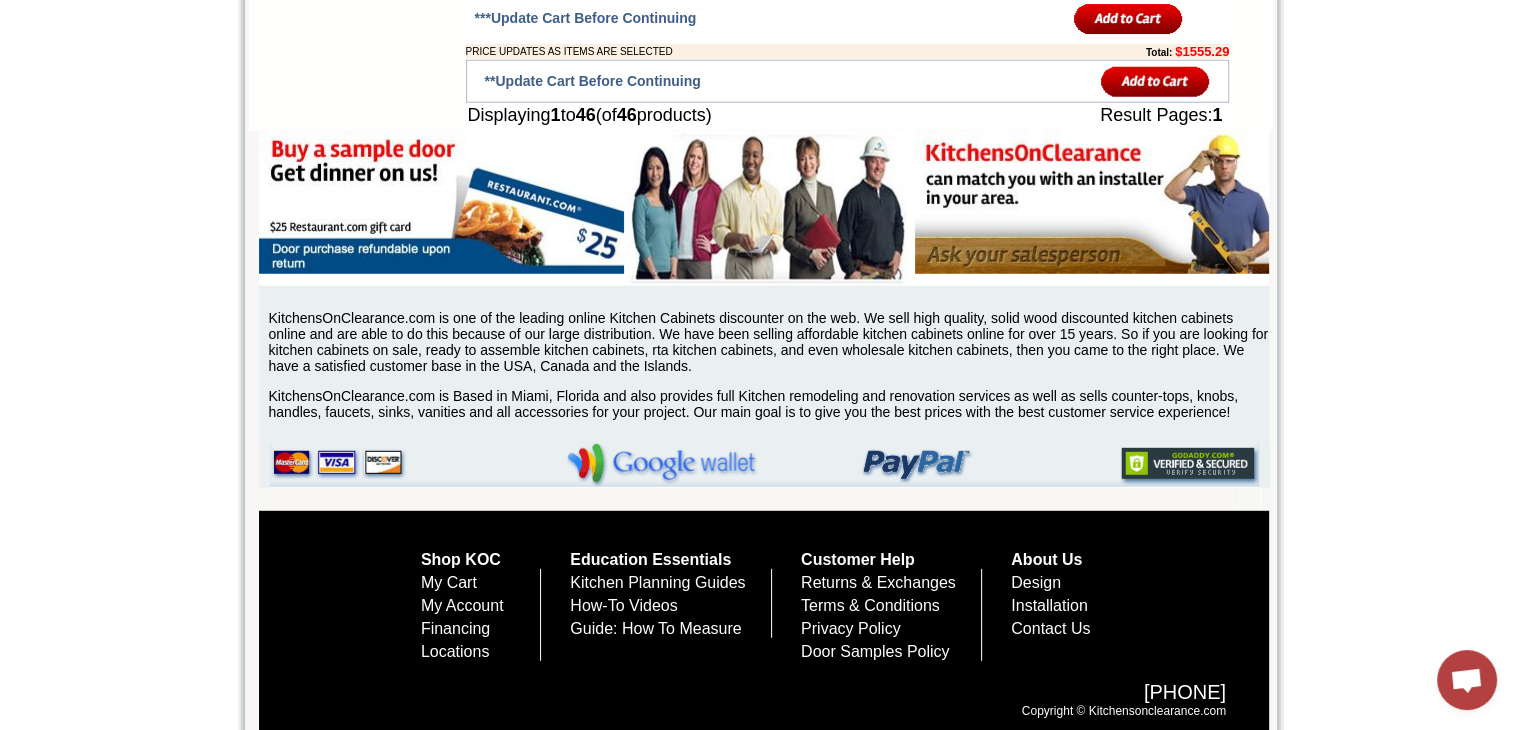 type on "2" 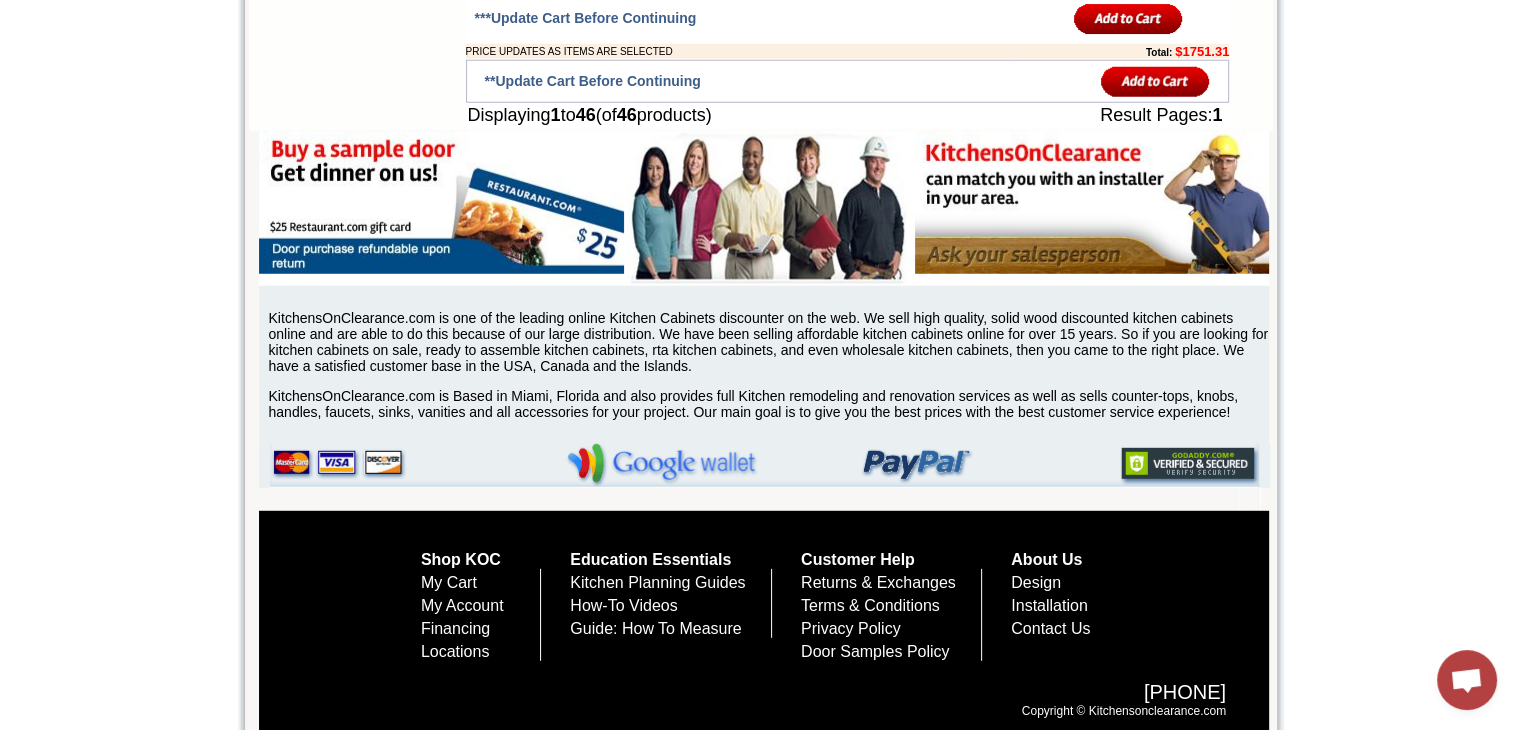click at bounding box center (1155, 81) 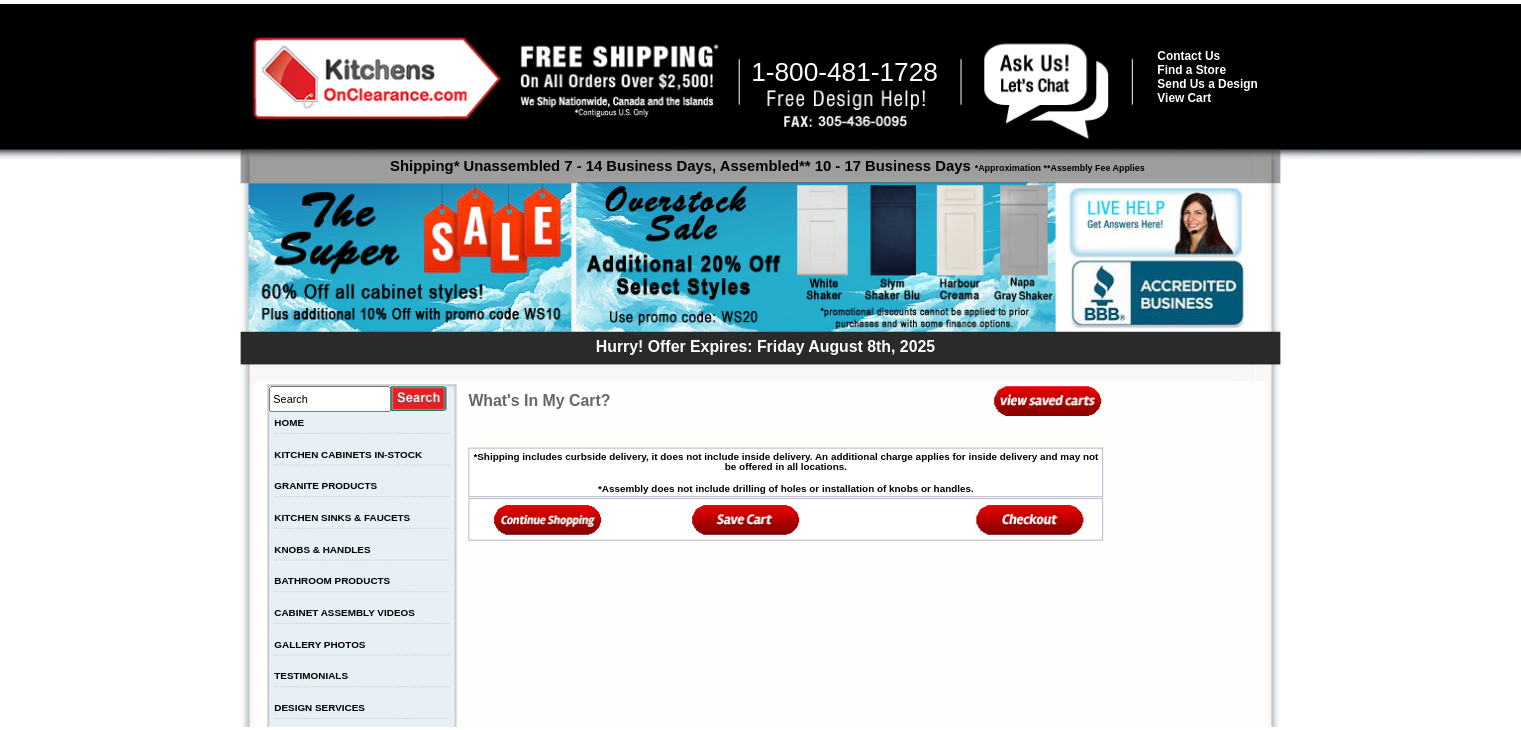 scroll, scrollTop: 0, scrollLeft: 0, axis: both 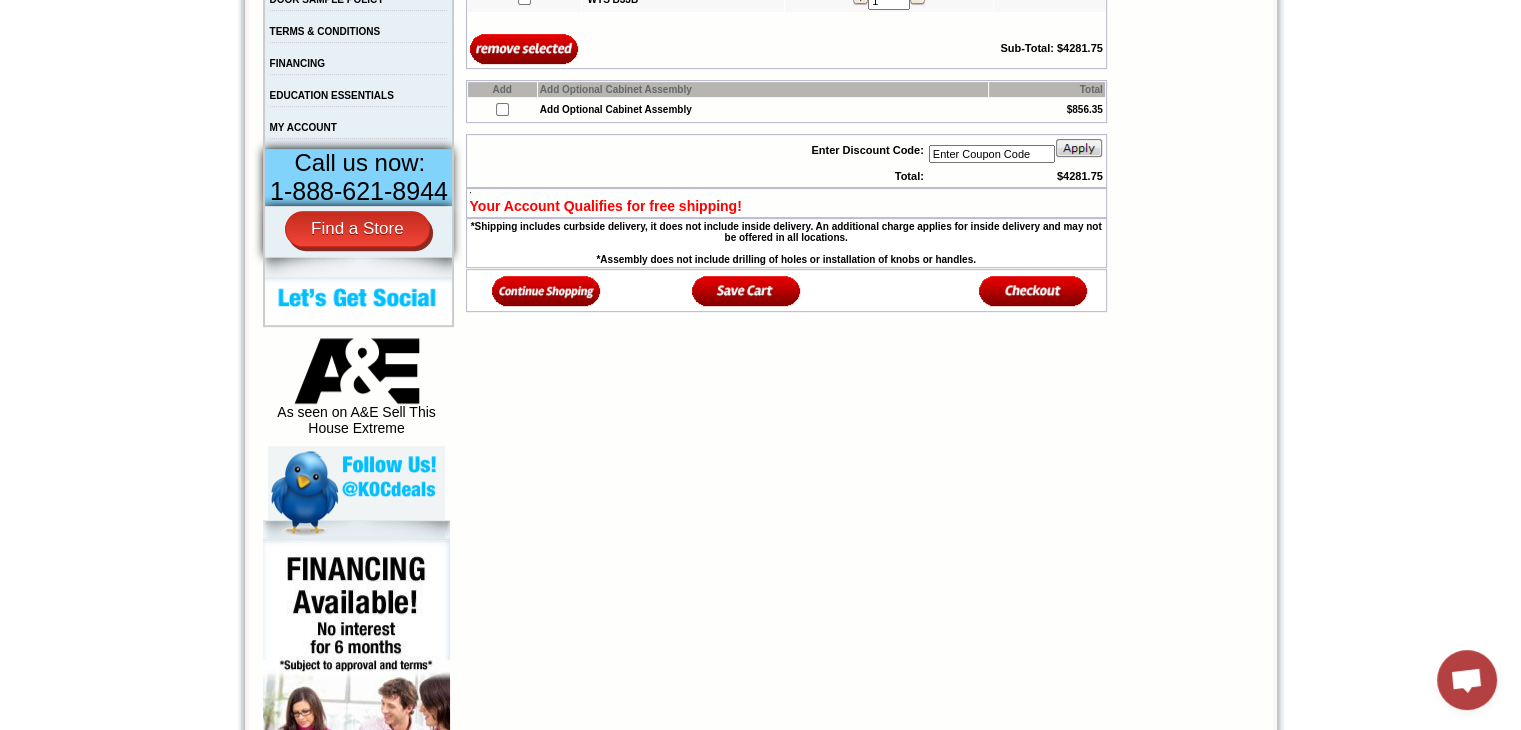 click at bounding box center (746, 290) 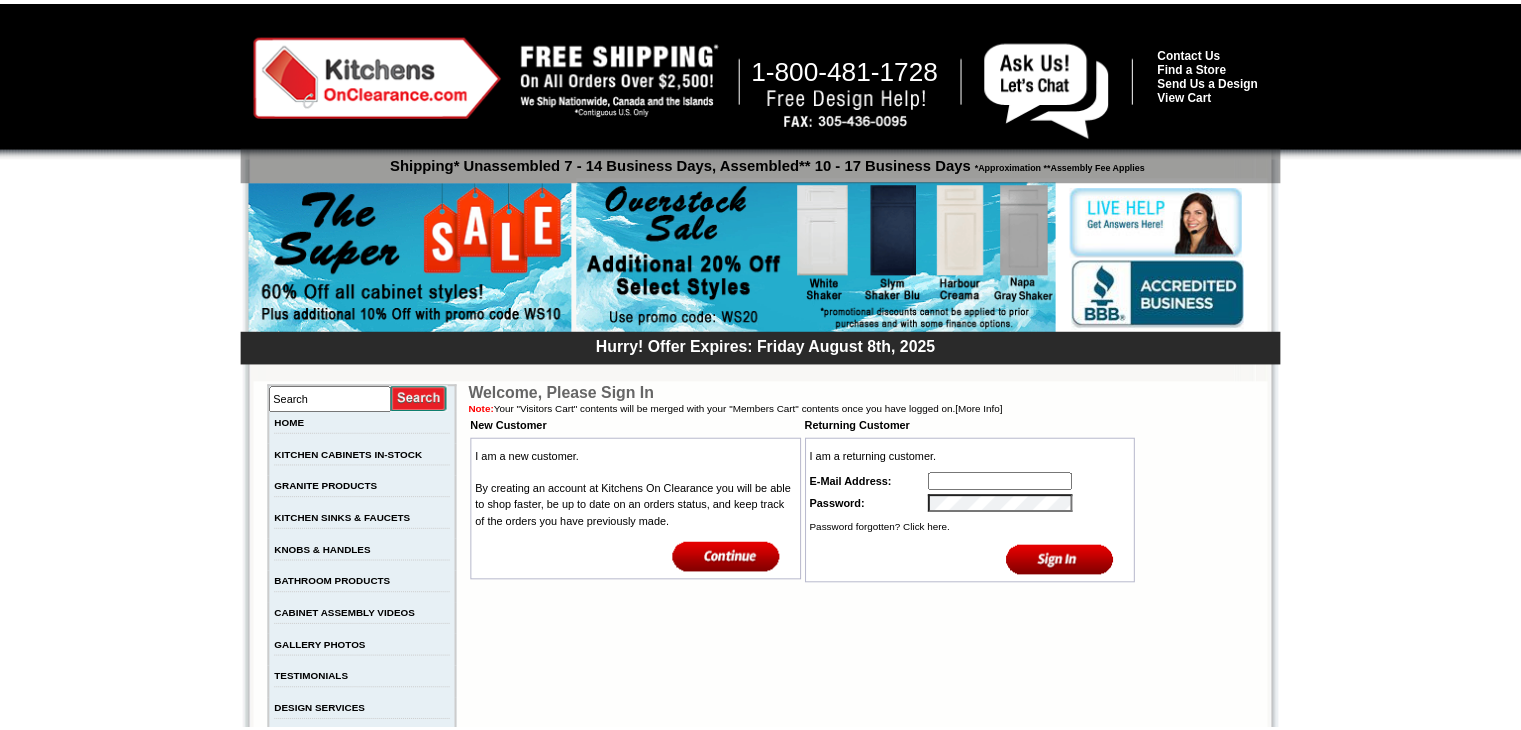 scroll, scrollTop: 0, scrollLeft: 0, axis: both 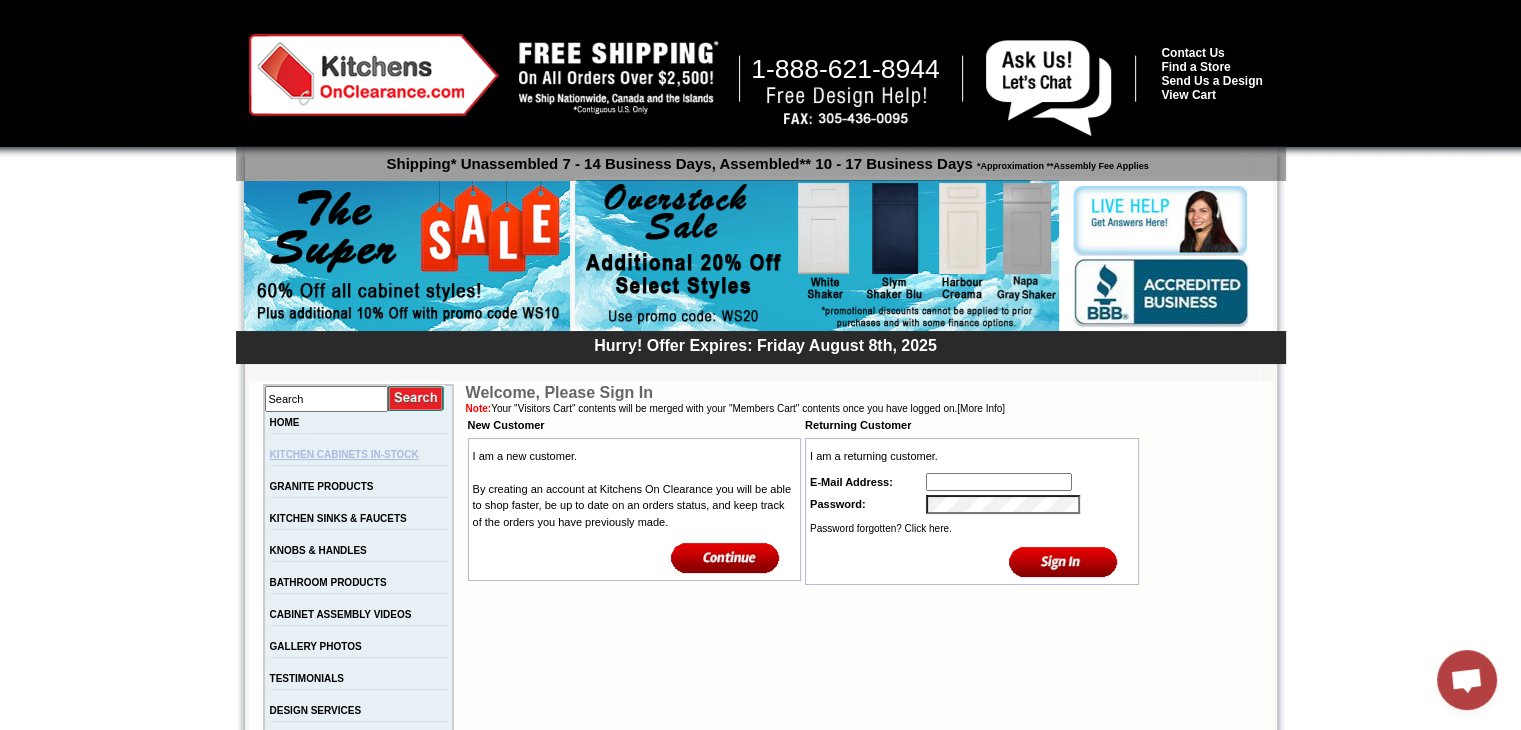 click on "KITCHEN CABINETS IN-STOCK" at bounding box center (344, 454) 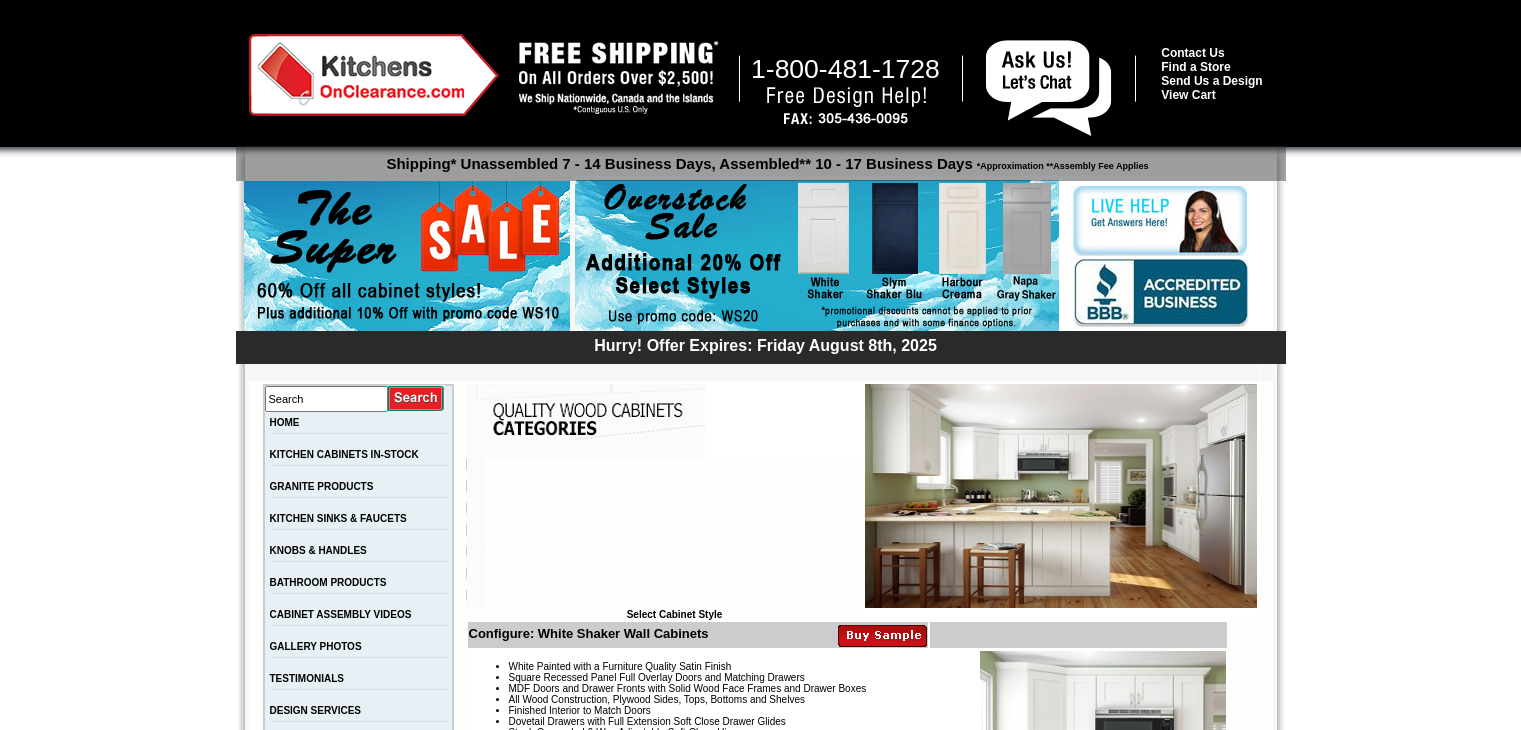 scroll, scrollTop: 0, scrollLeft: 0, axis: both 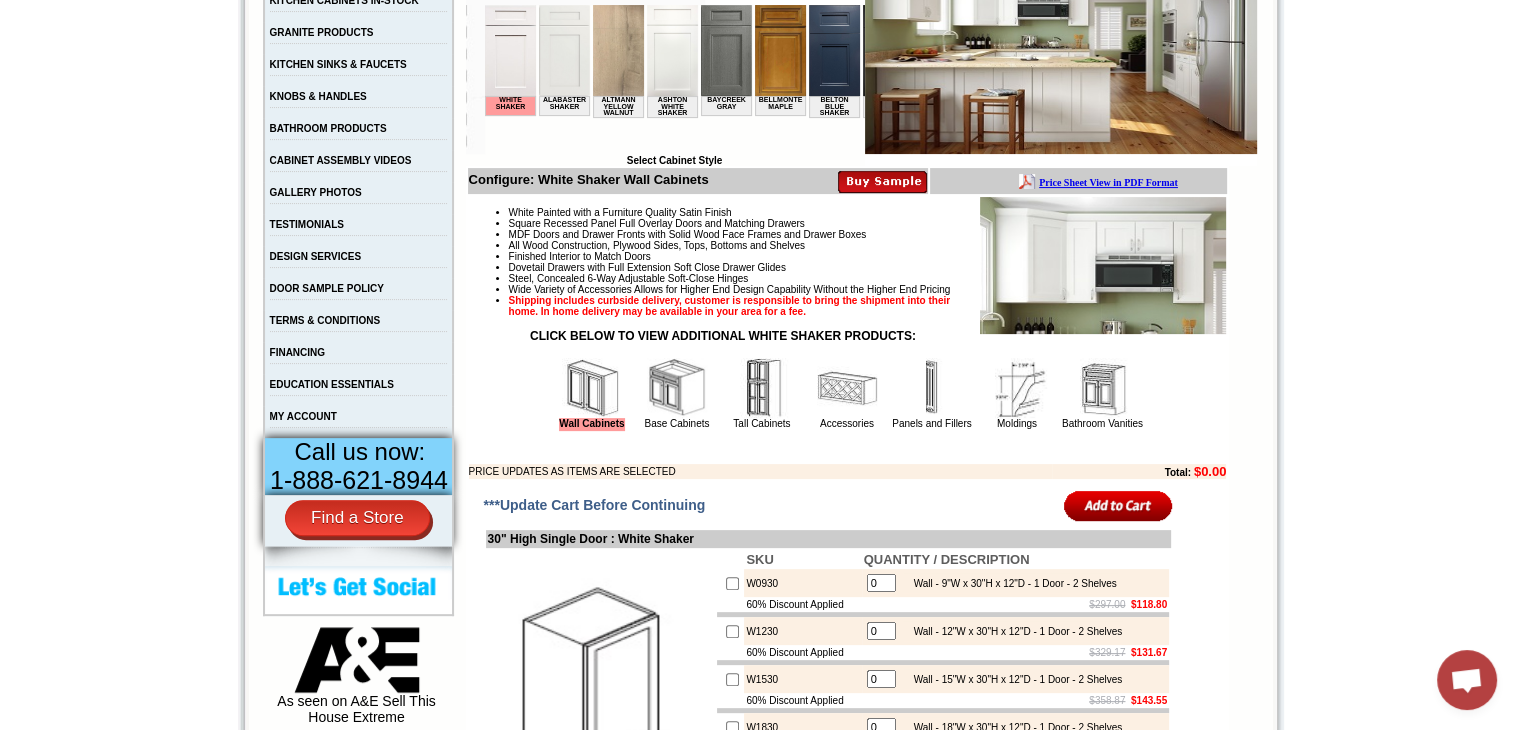 click at bounding box center [677, 388] 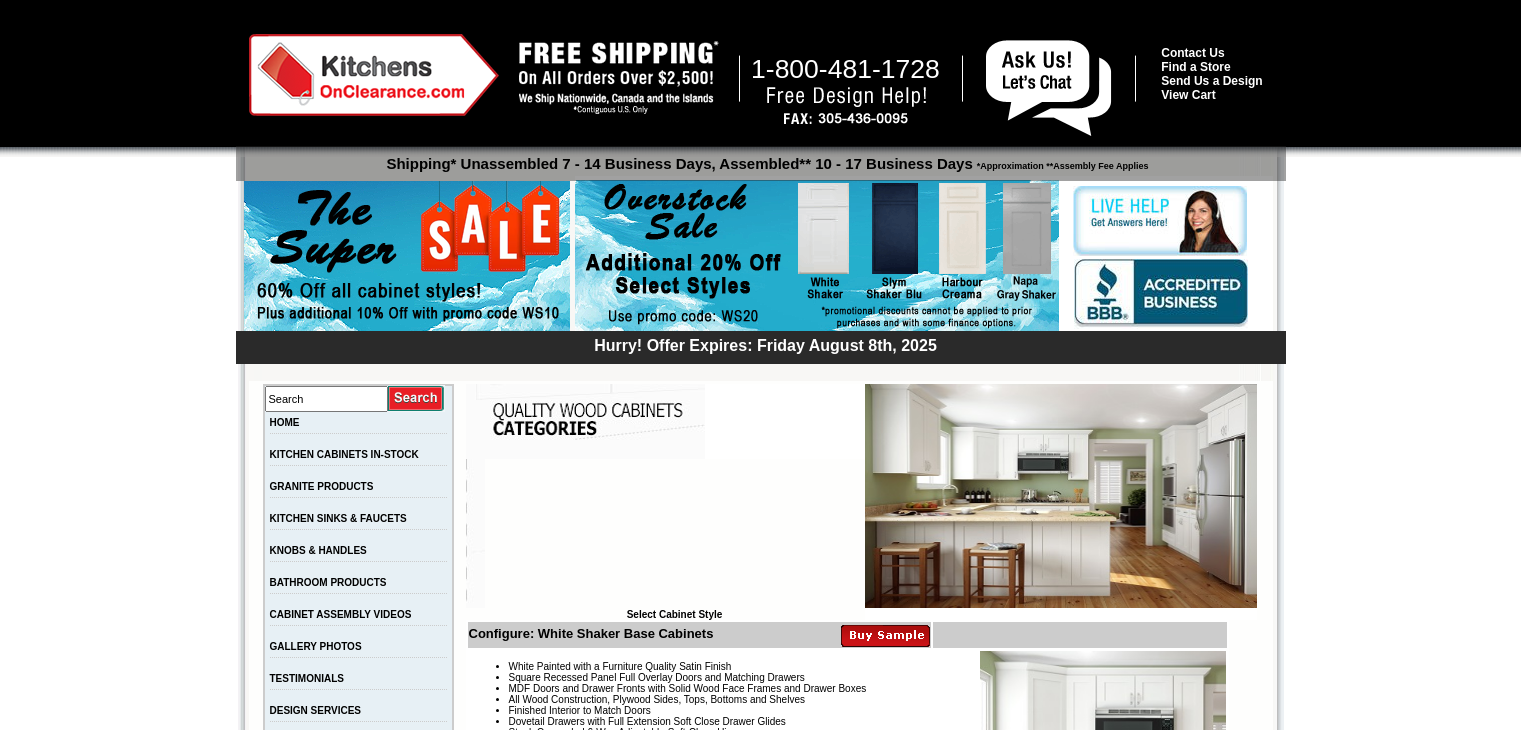 scroll, scrollTop: 0, scrollLeft: 0, axis: both 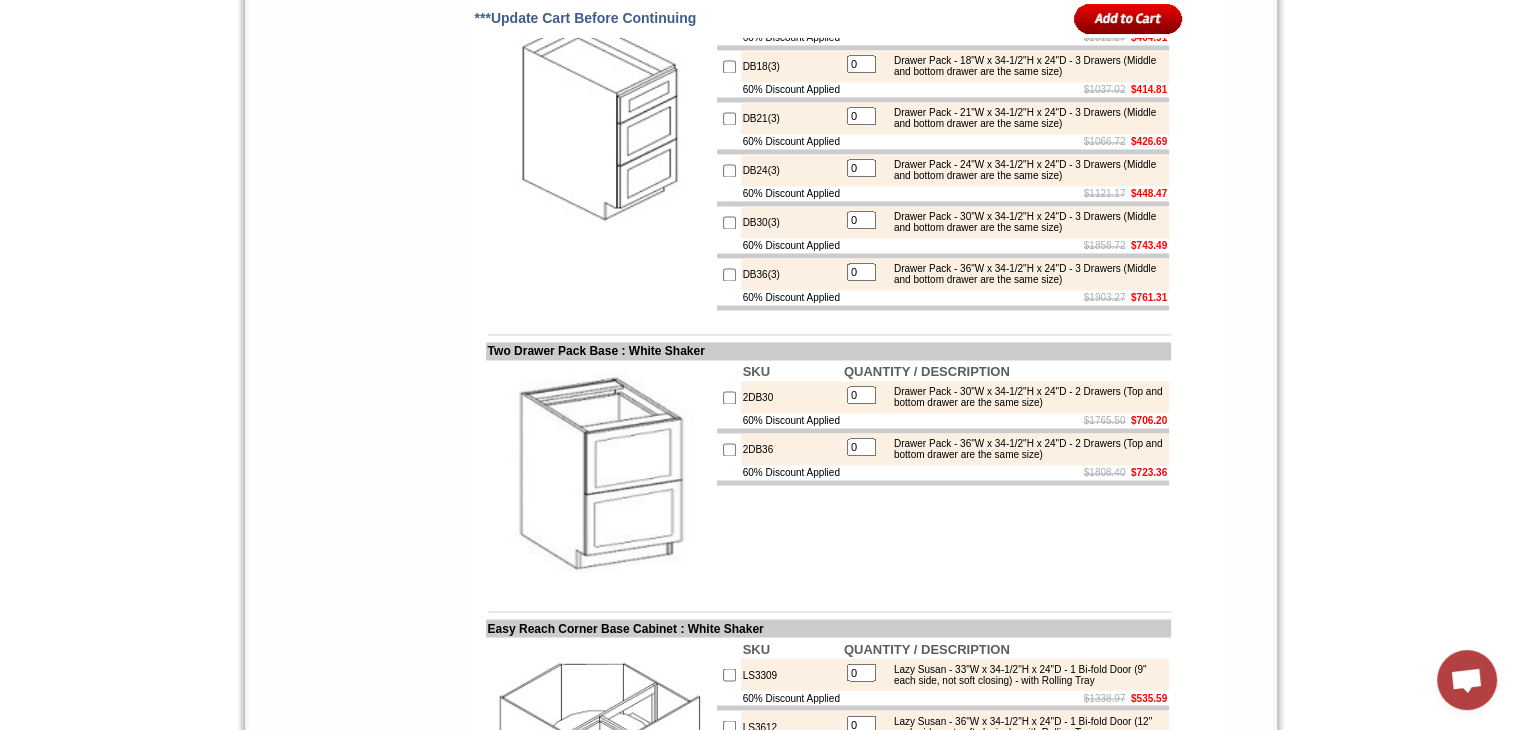 click at bounding box center [729, 274] 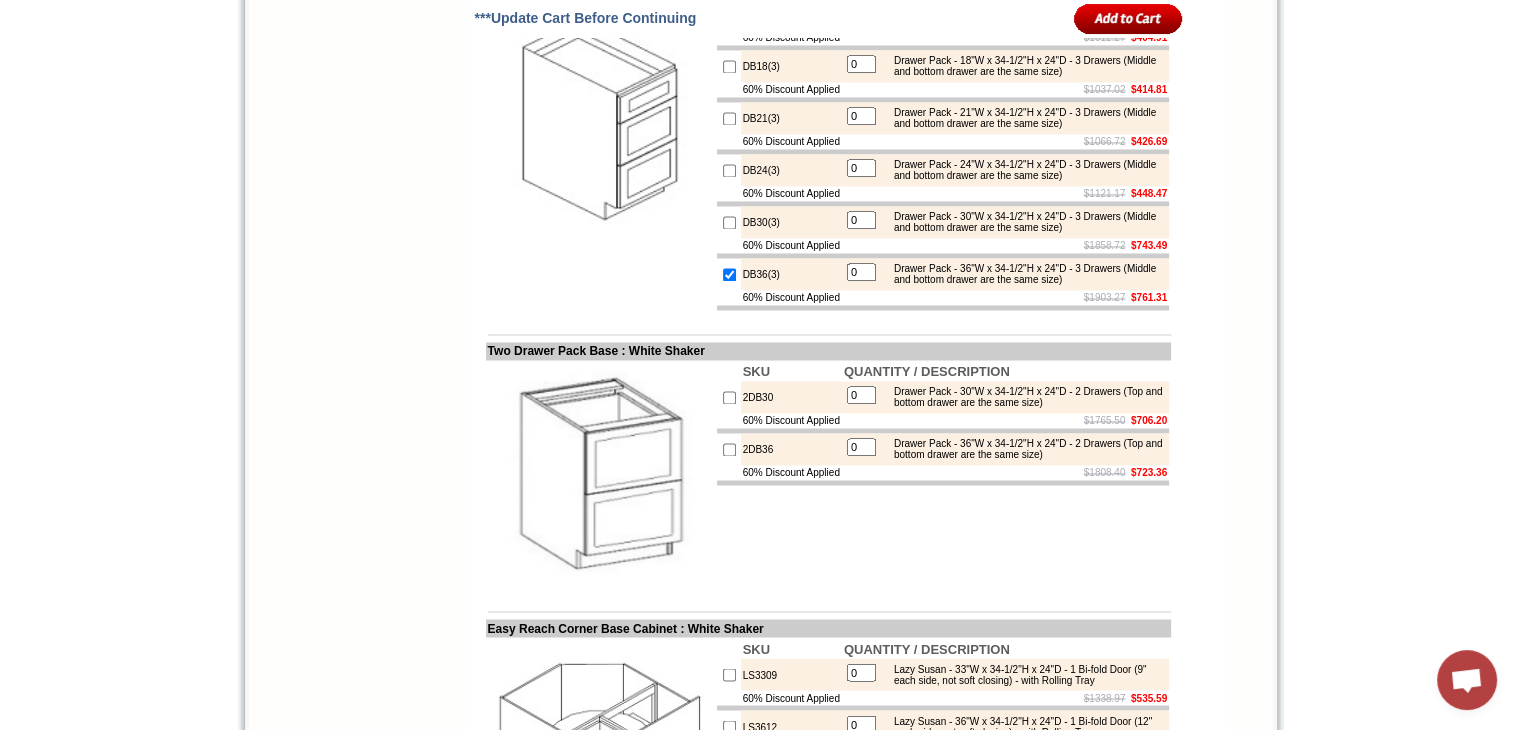 type on "1" 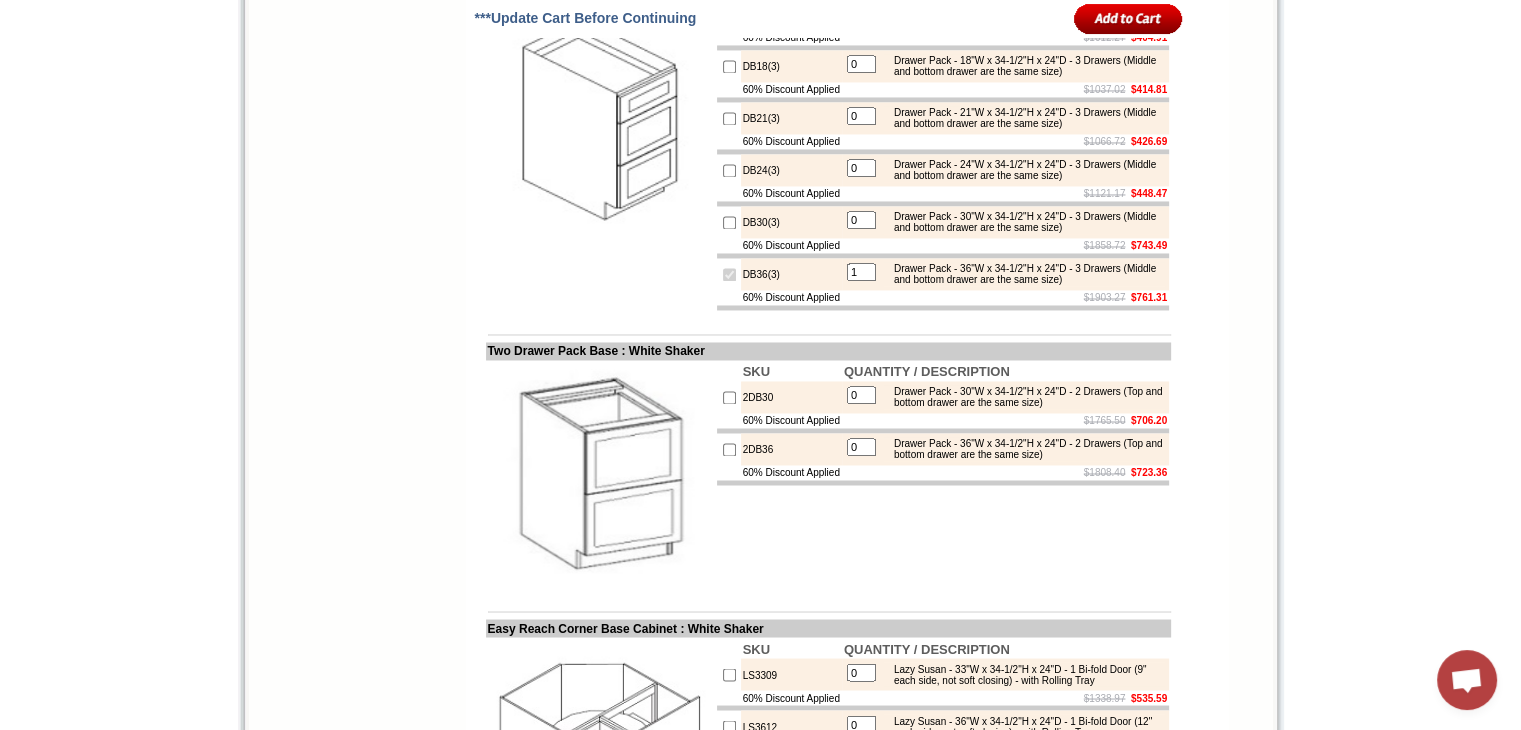 click on "1" at bounding box center [861, 272] 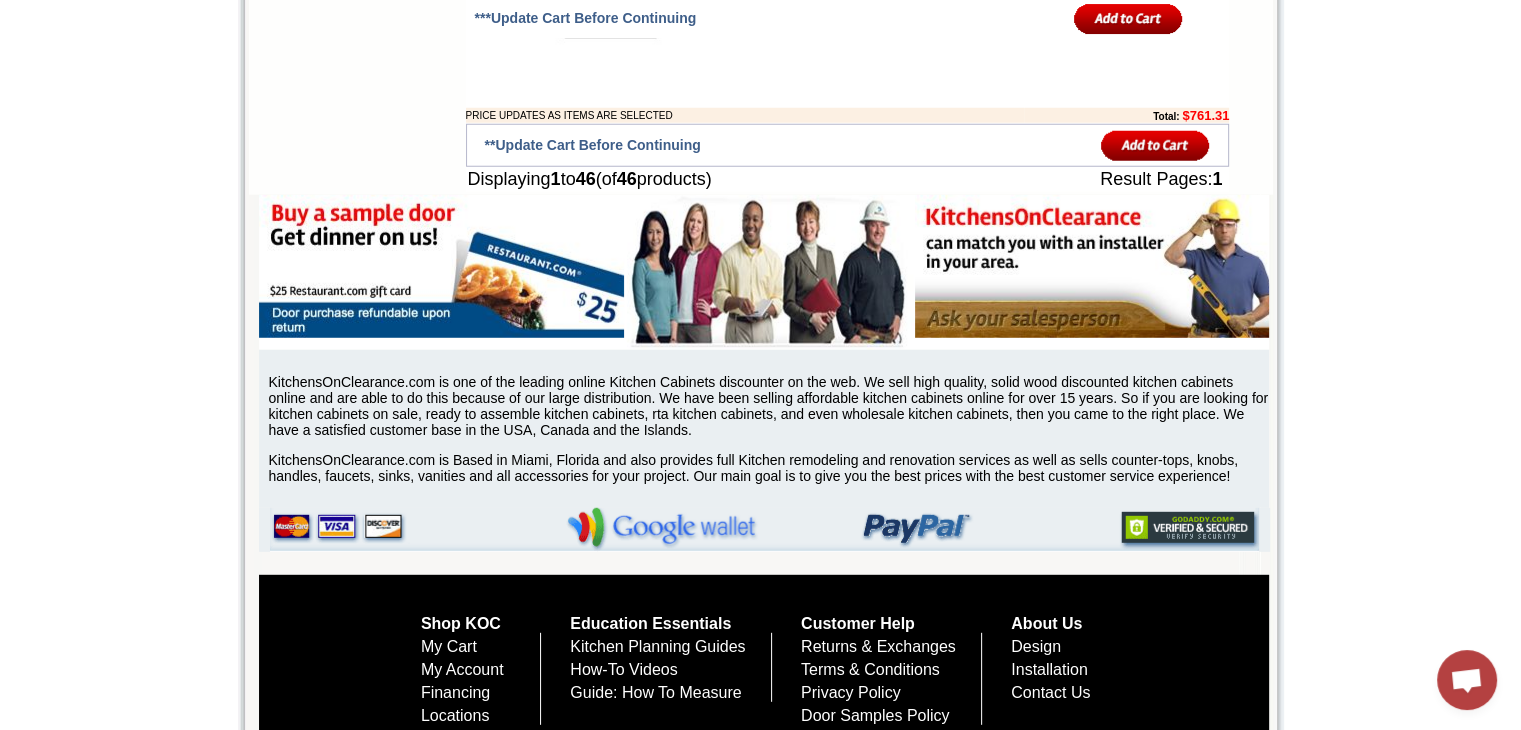 scroll, scrollTop: 5512, scrollLeft: 0, axis: vertical 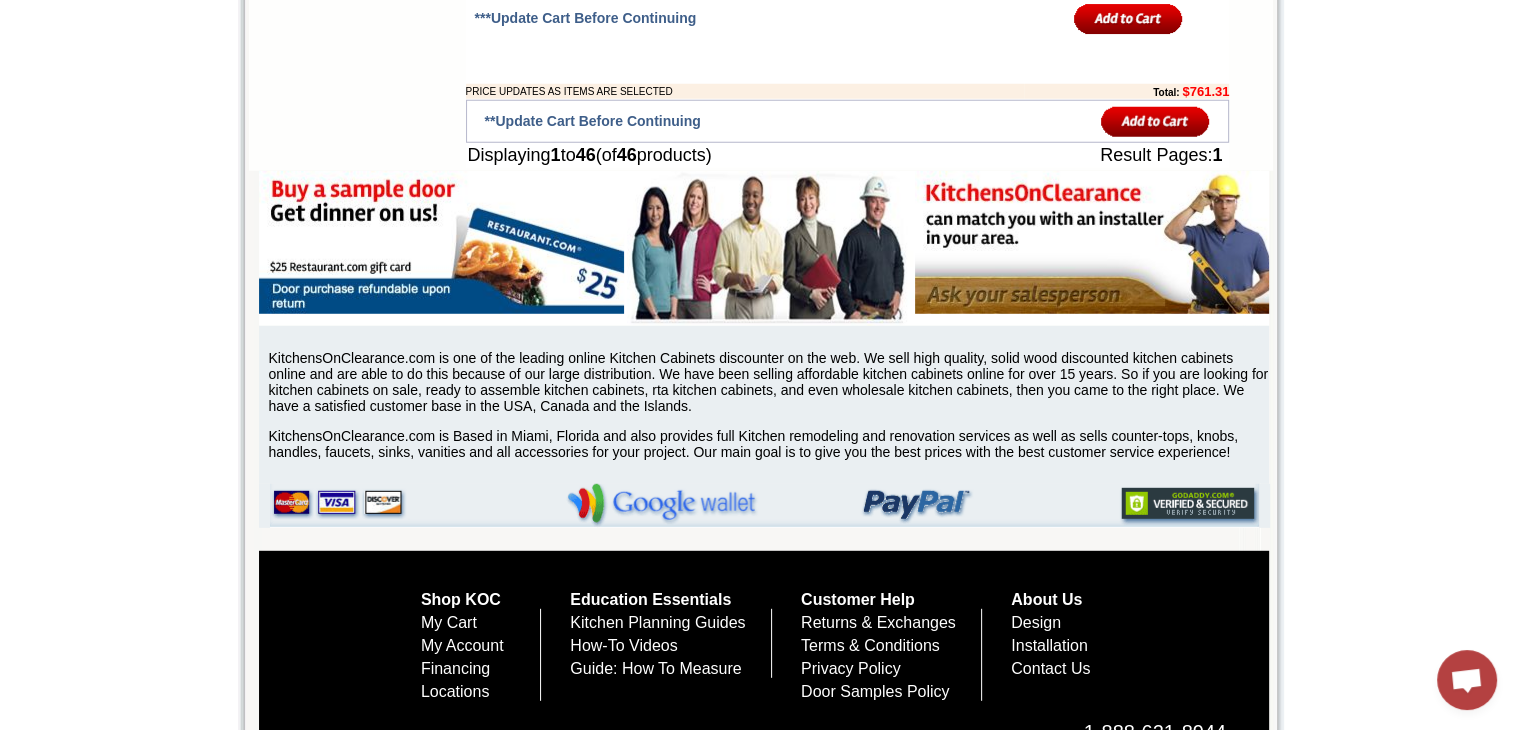 type on "2" 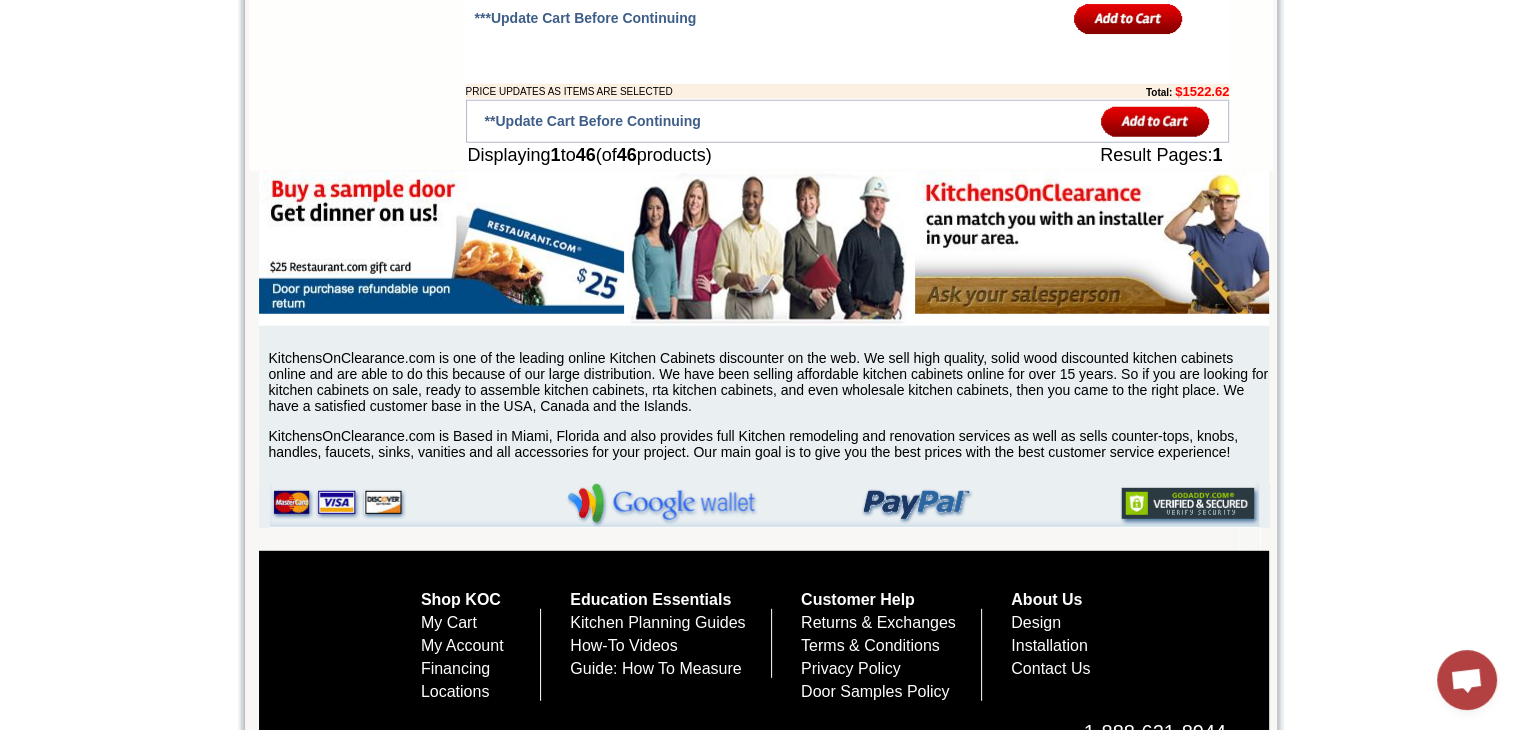 click at bounding box center (1155, 121) 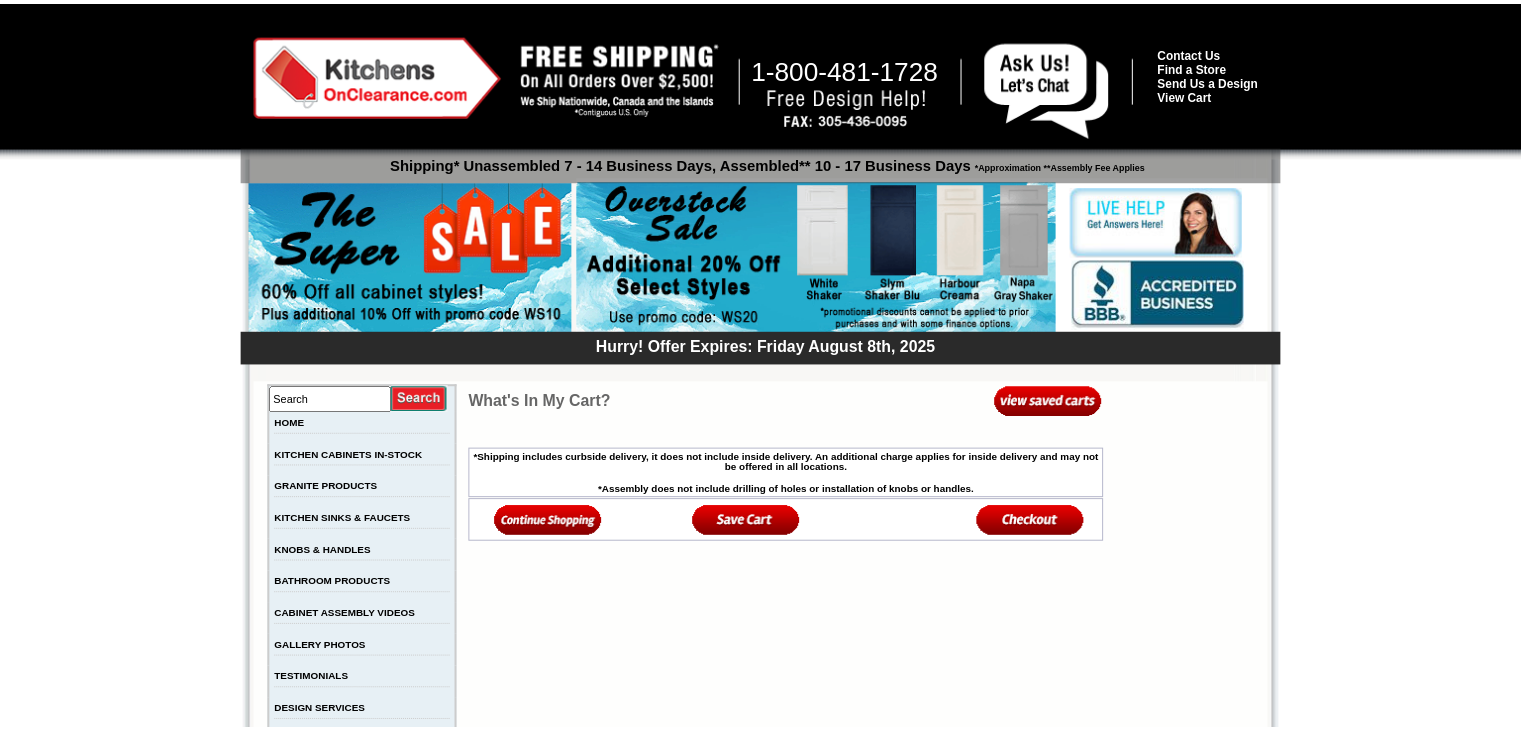 scroll, scrollTop: 0, scrollLeft: 0, axis: both 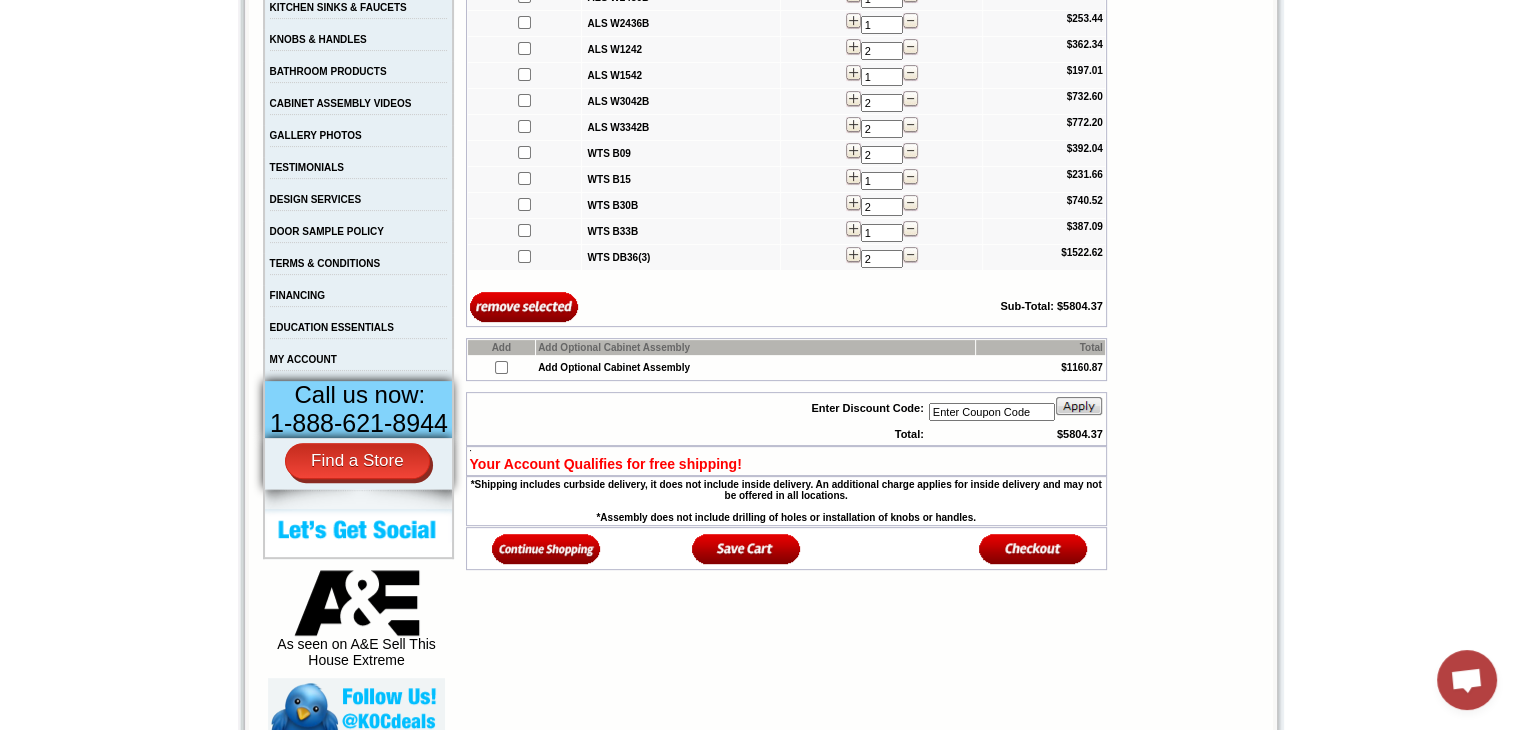 click at bounding box center (746, 548) 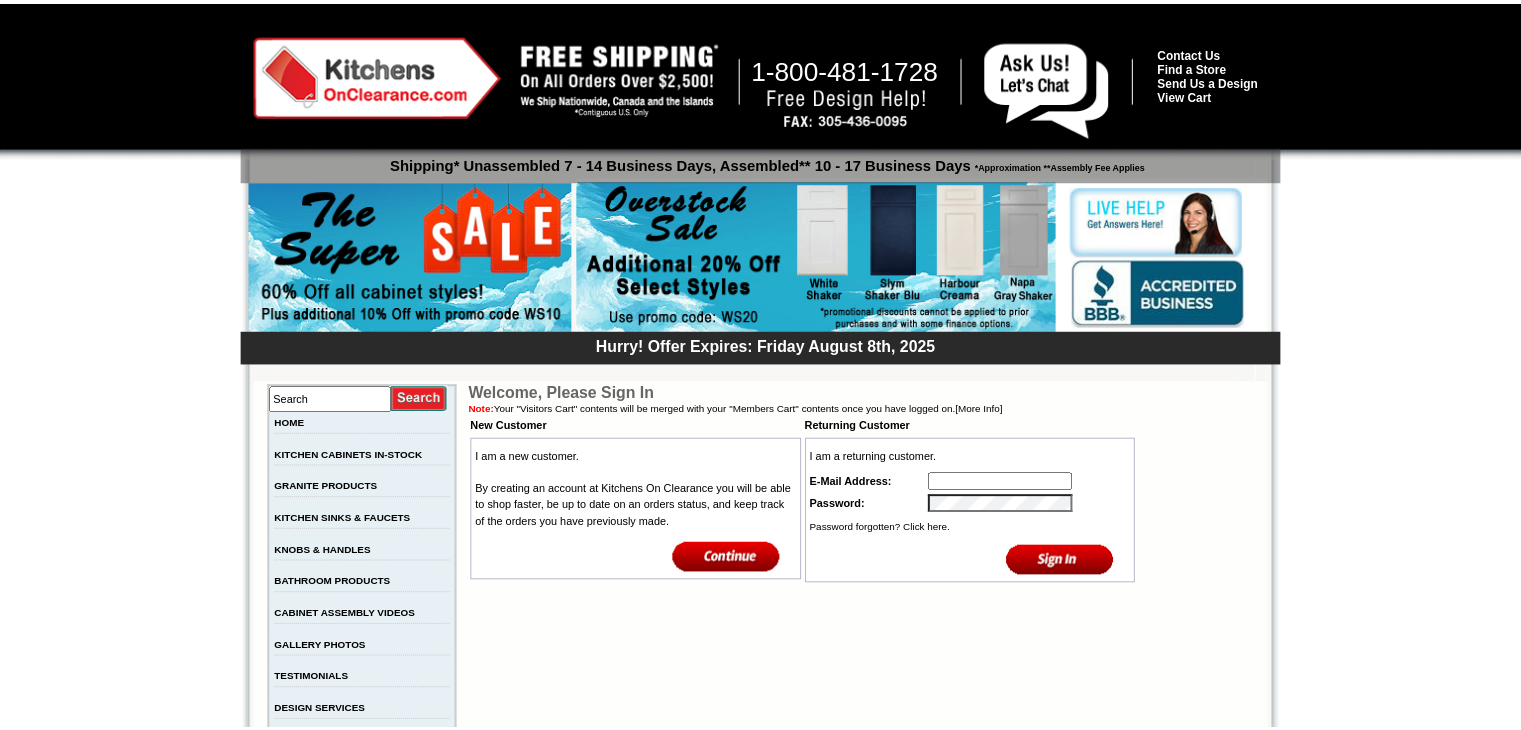 scroll, scrollTop: 0, scrollLeft: 0, axis: both 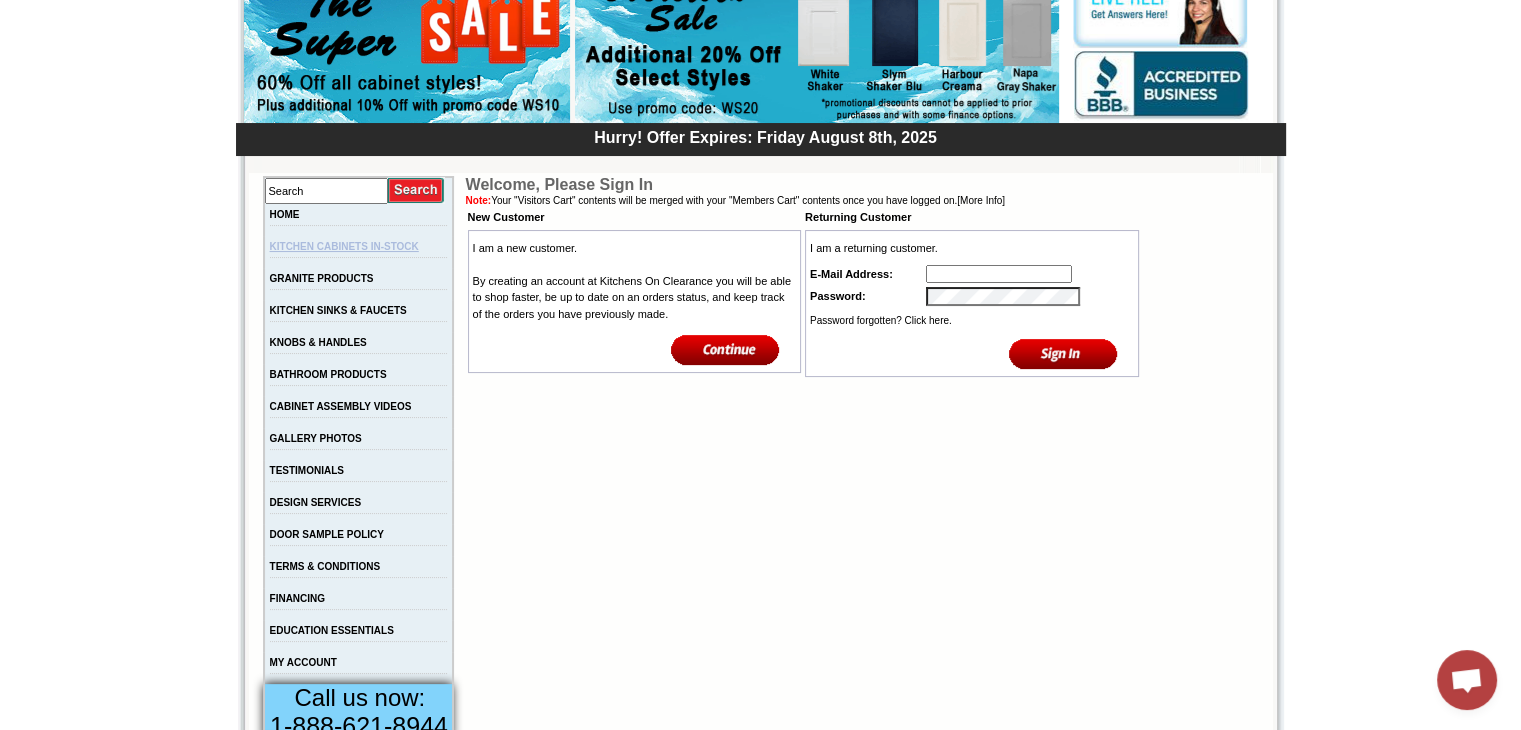click on "KITCHEN CABINETS IN-STOCK" at bounding box center [344, 246] 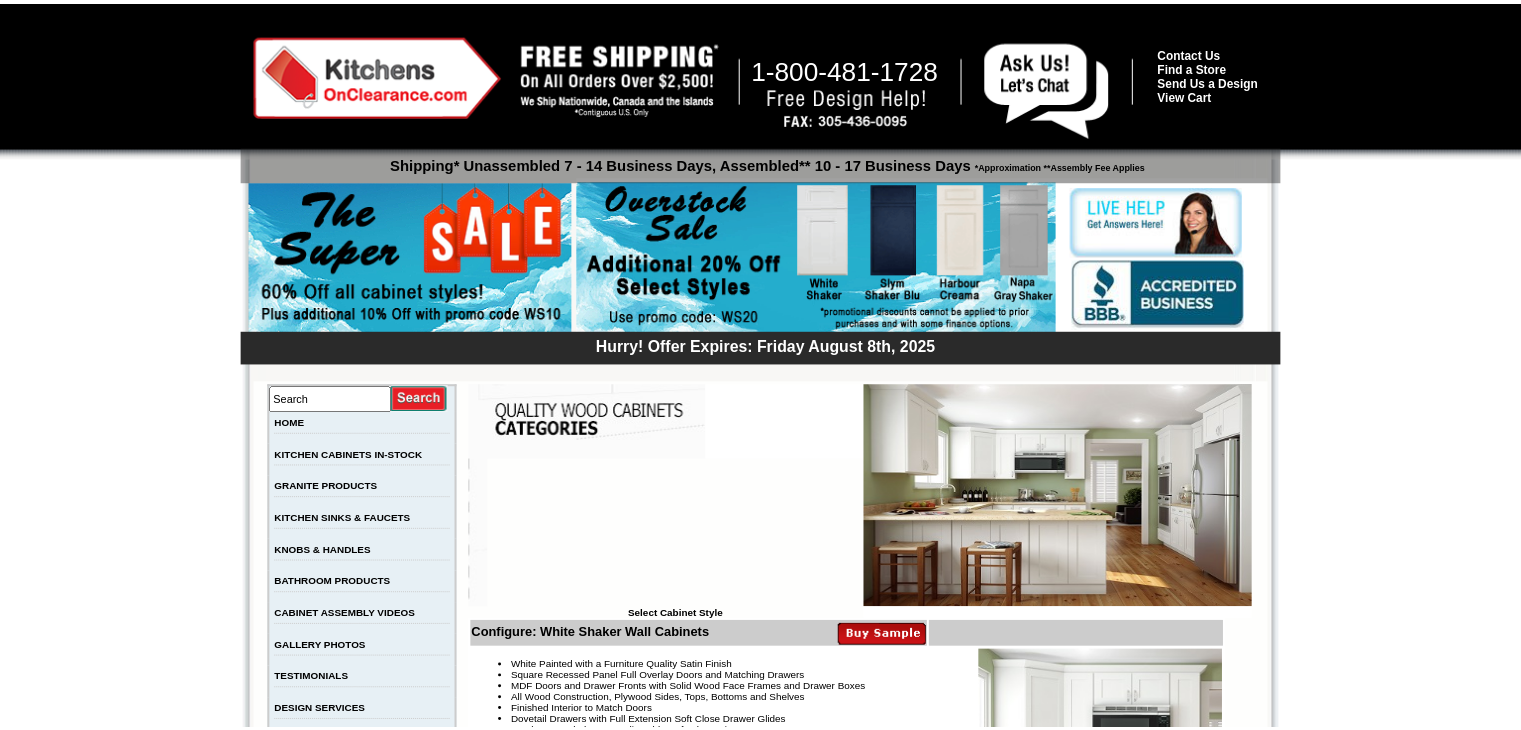 scroll, scrollTop: 0, scrollLeft: 0, axis: both 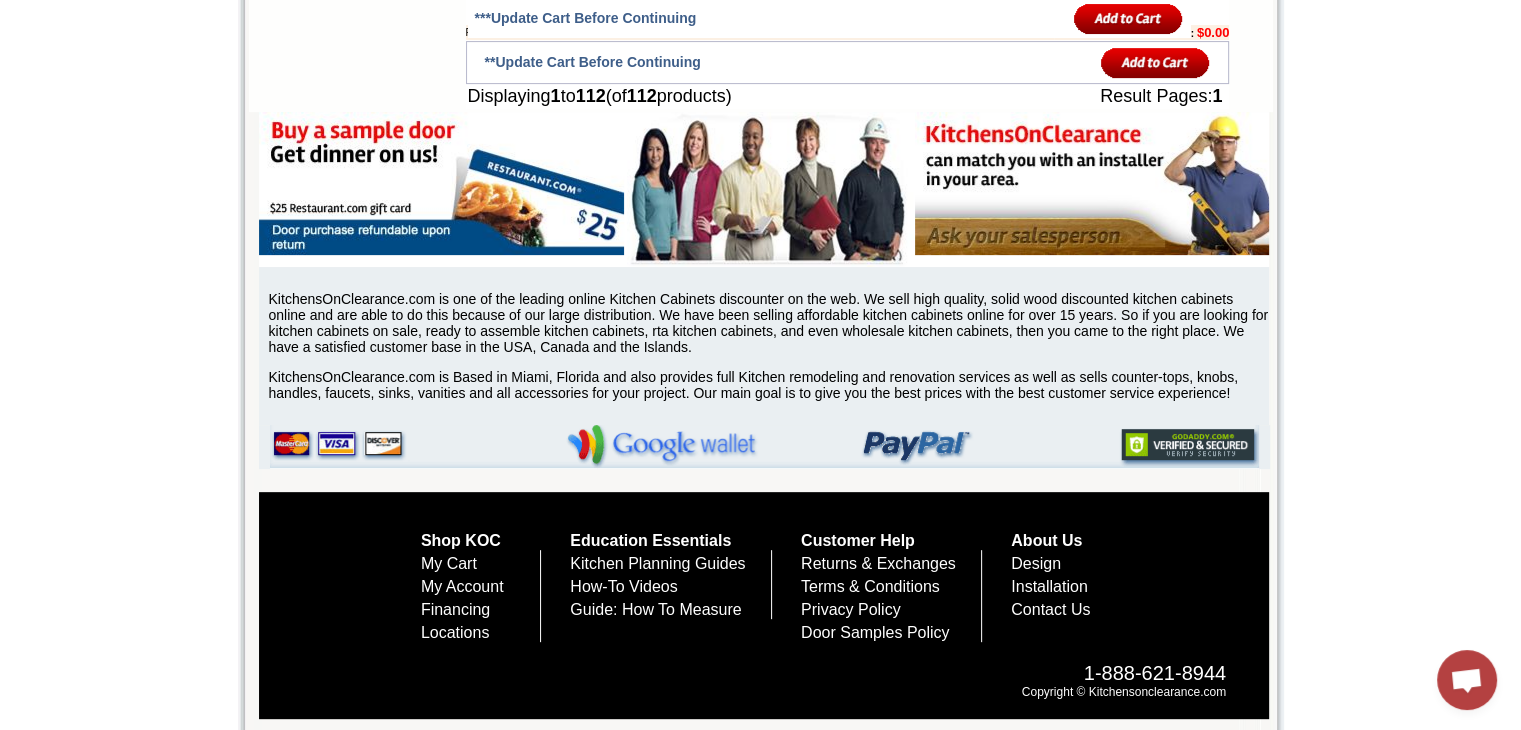 click at bounding box center [1155, 62] 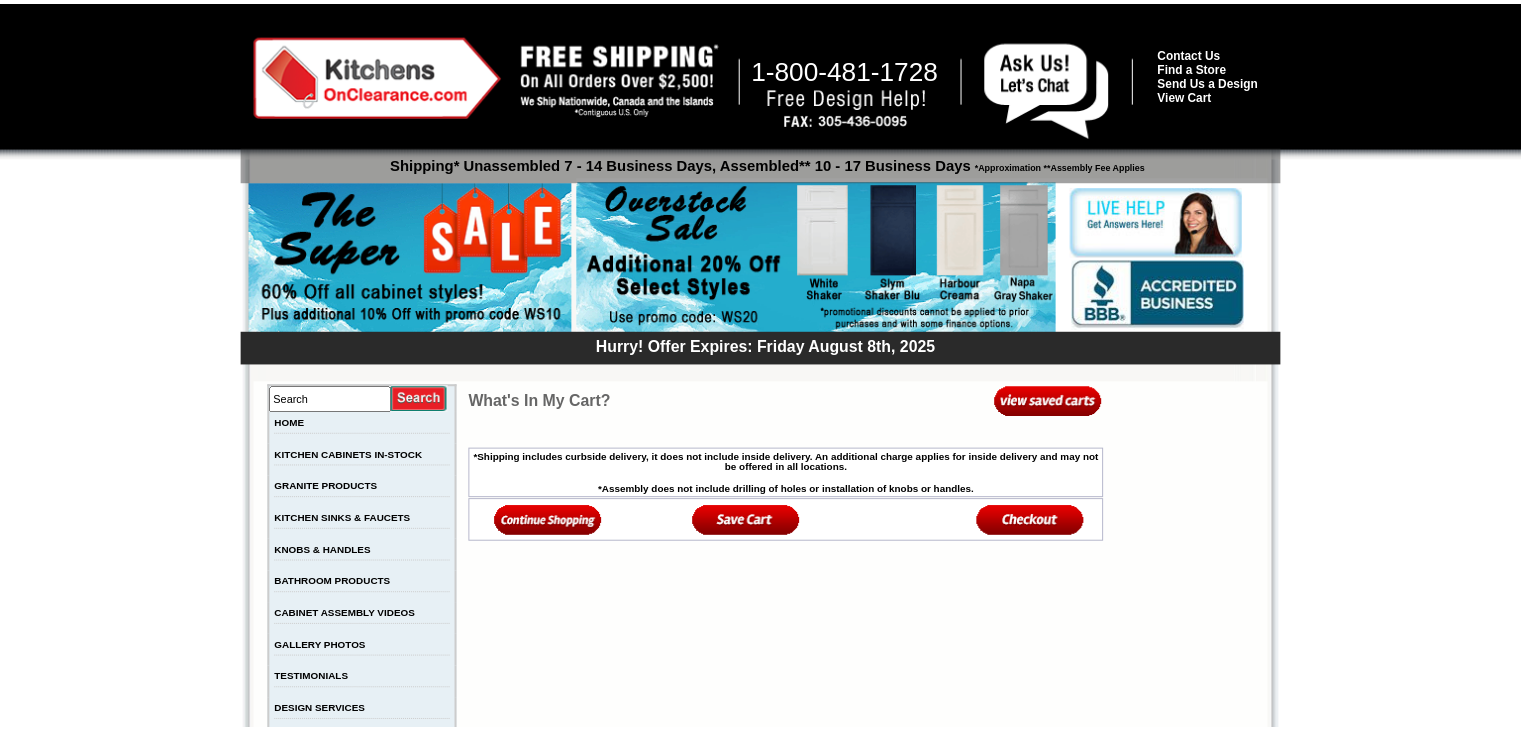 scroll, scrollTop: 0, scrollLeft: 0, axis: both 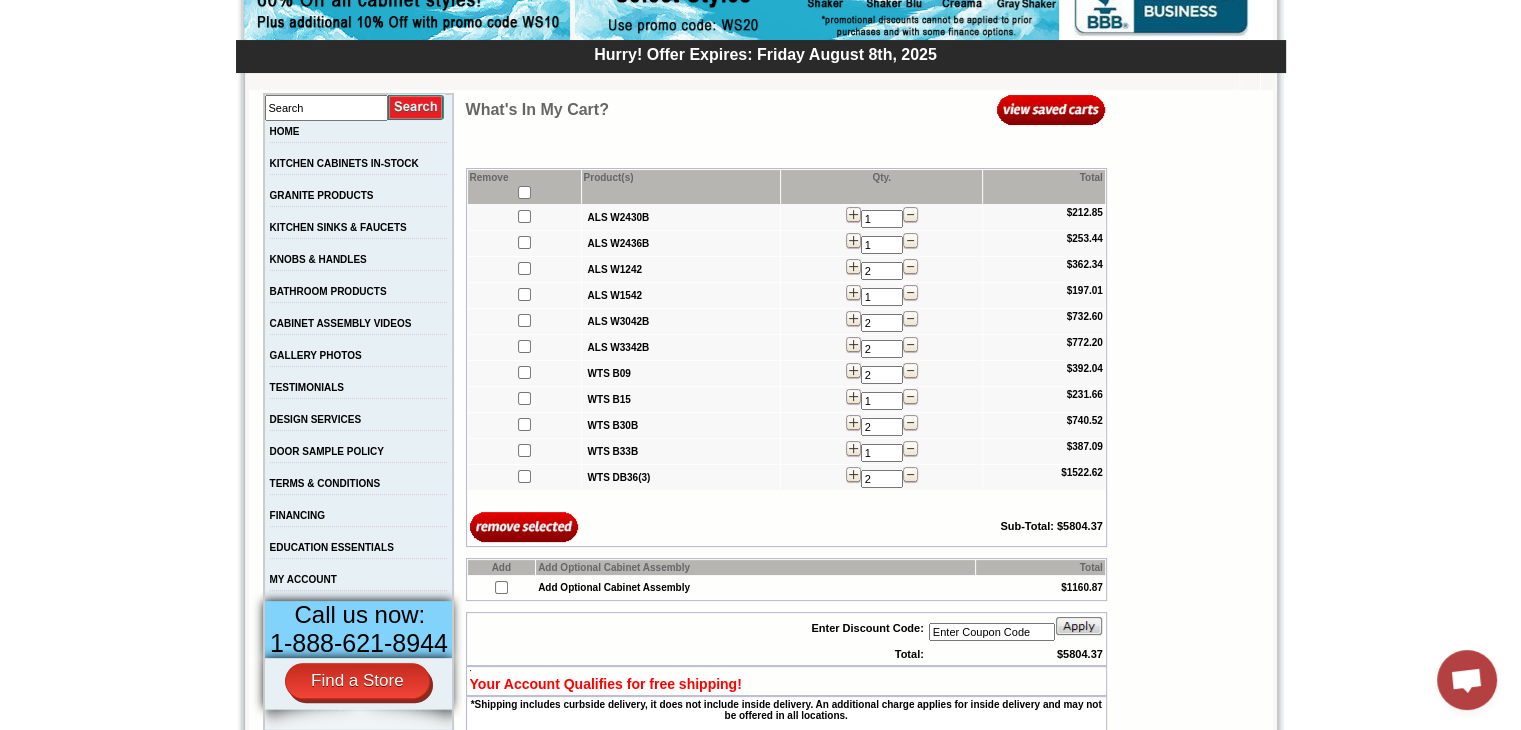 click at bounding box center [1051, 109] 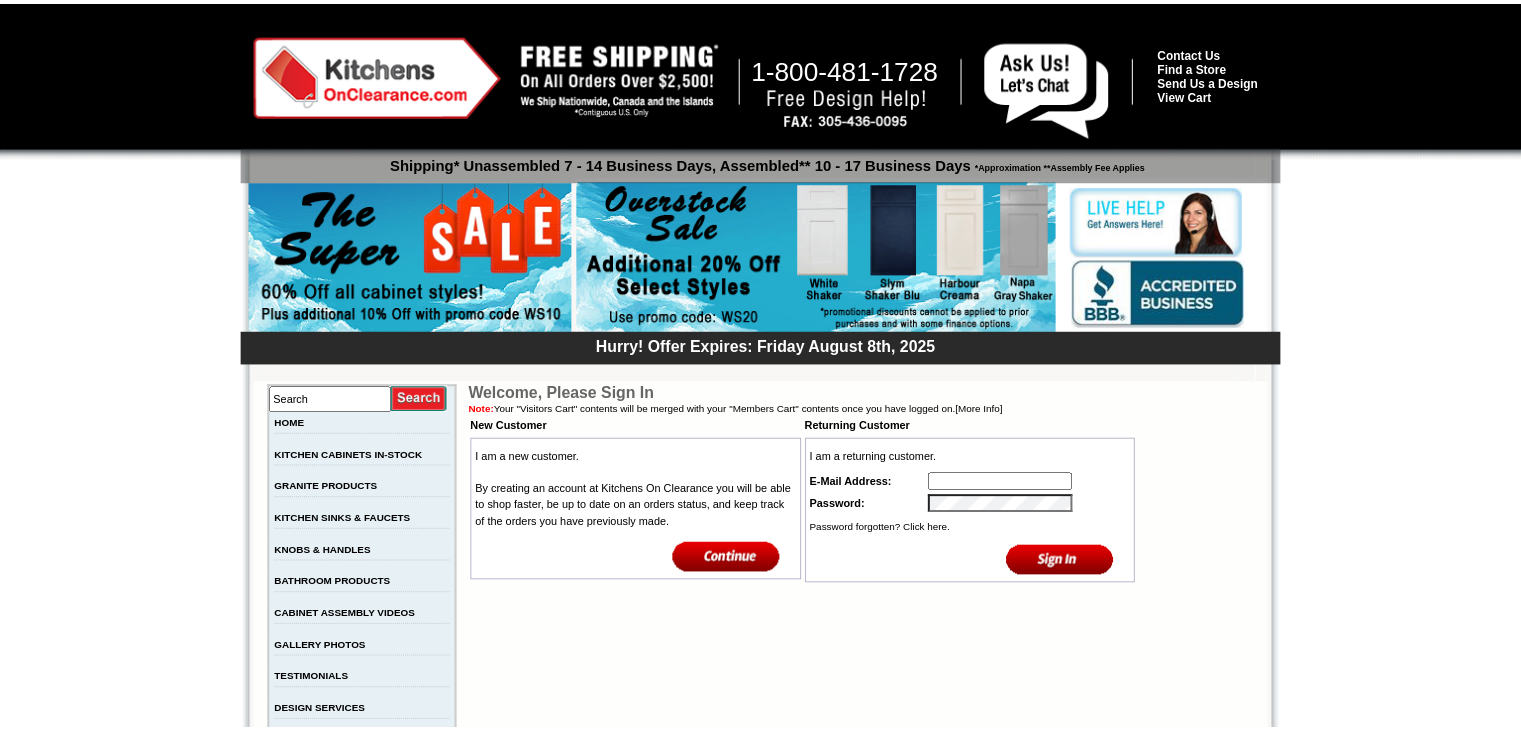 scroll, scrollTop: 0, scrollLeft: 0, axis: both 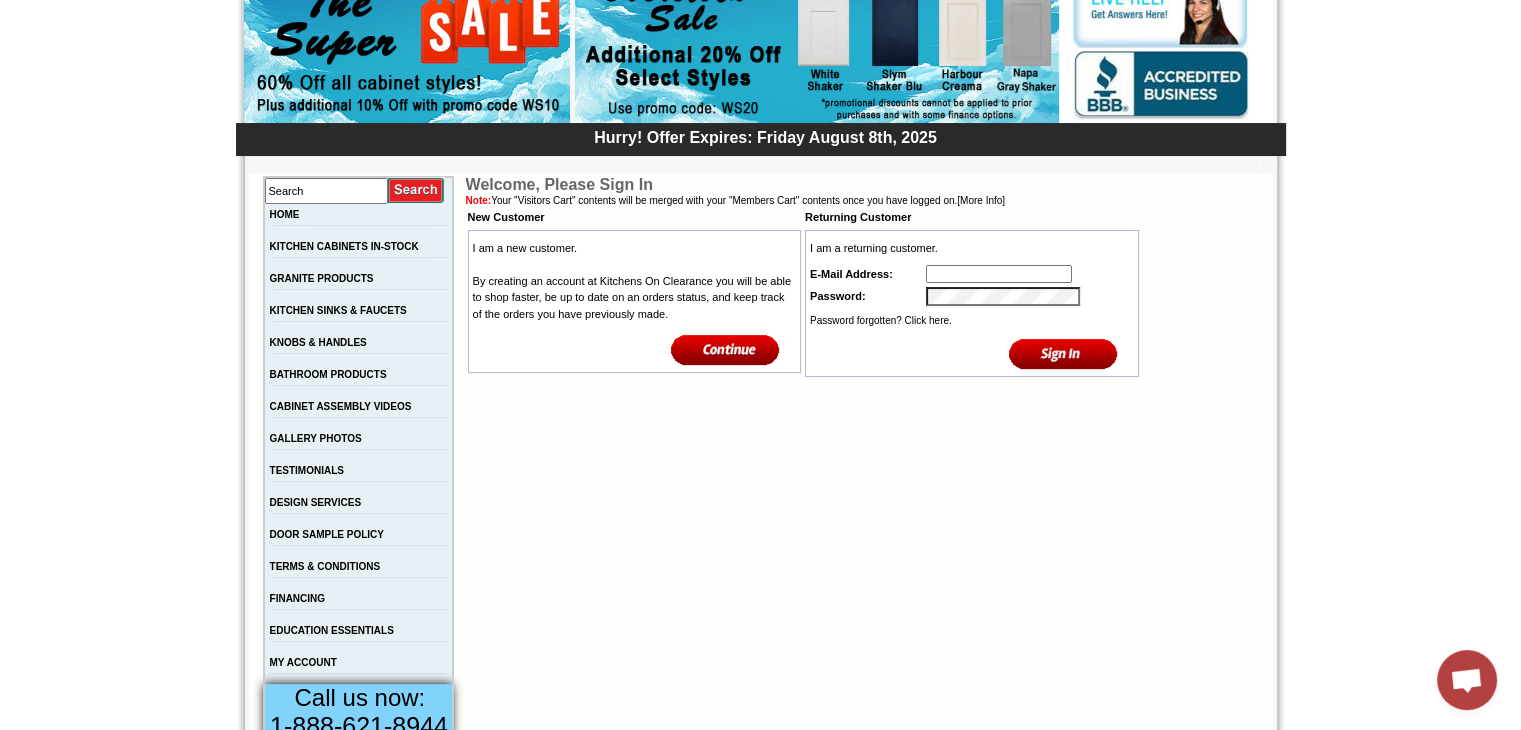 click at bounding box center [725, 349] 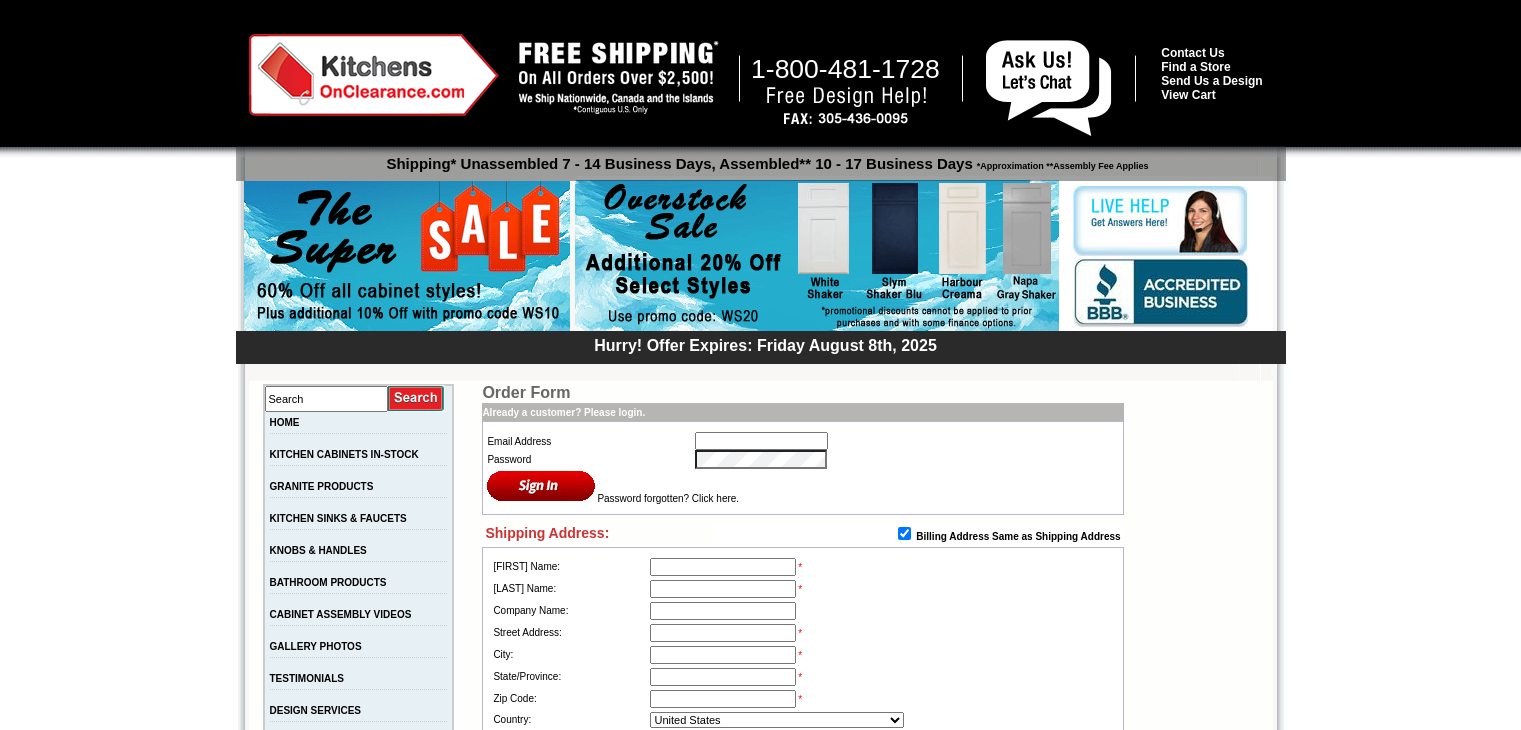 scroll, scrollTop: 0, scrollLeft: 0, axis: both 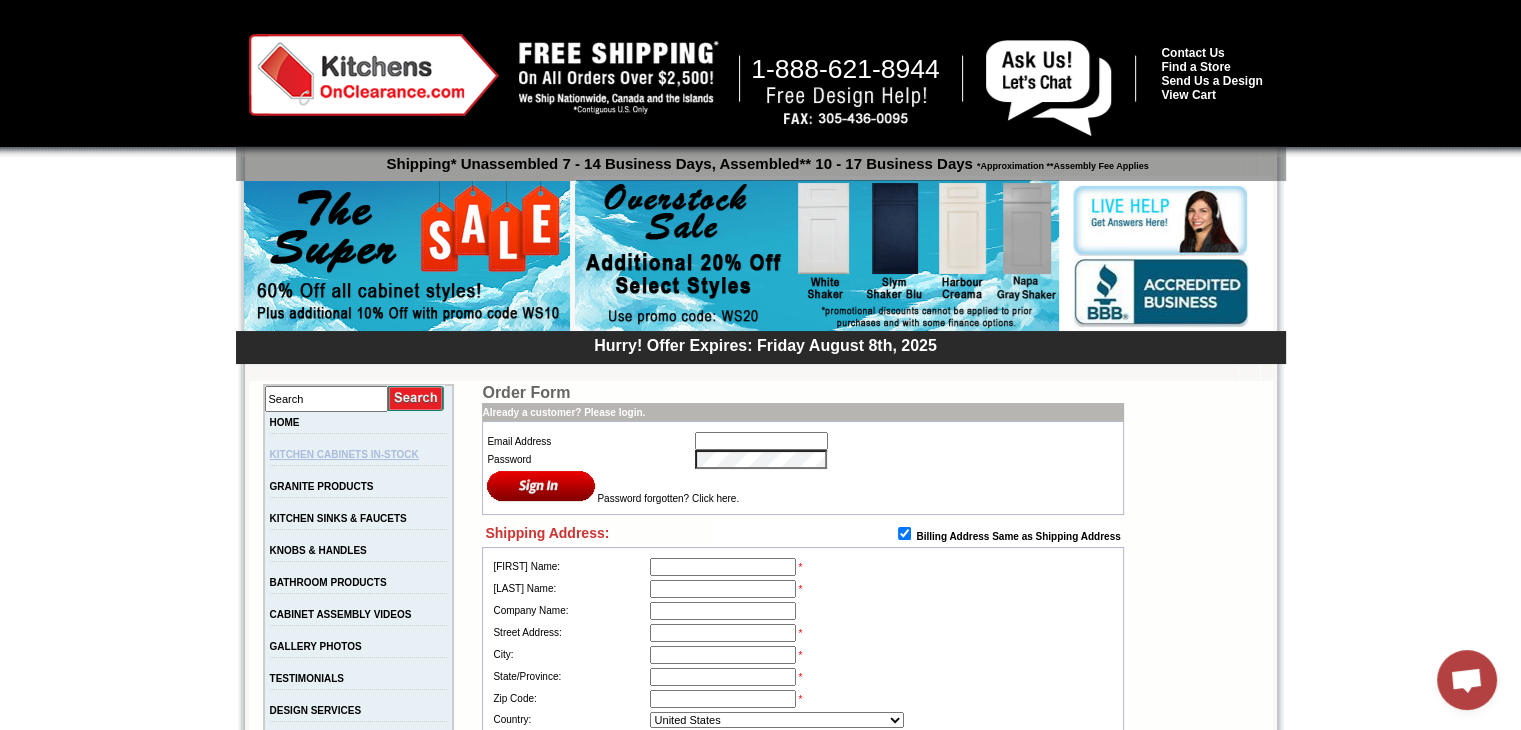 click on "KITCHEN CABINETS IN-STOCK" at bounding box center [344, 454] 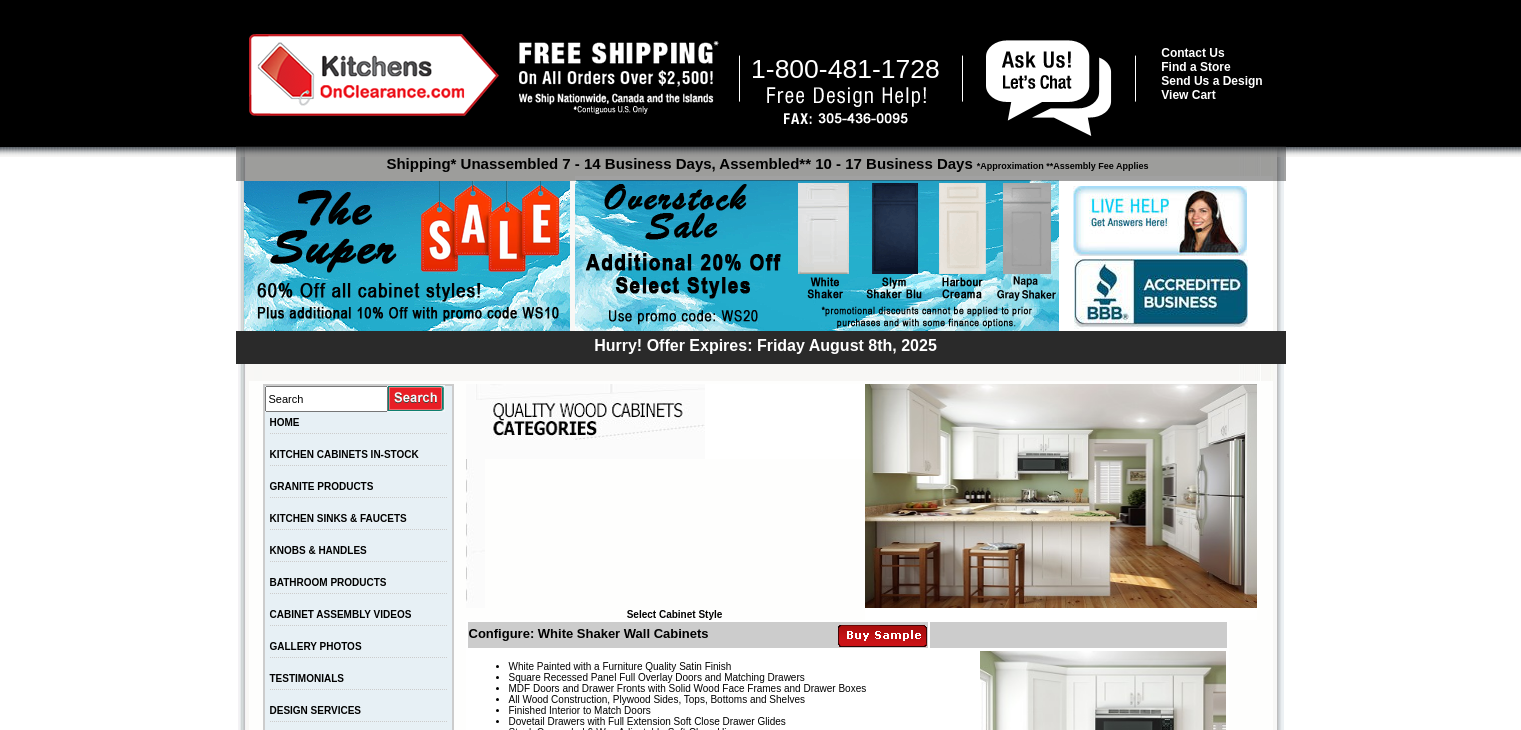 scroll, scrollTop: 0, scrollLeft: 0, axis: both 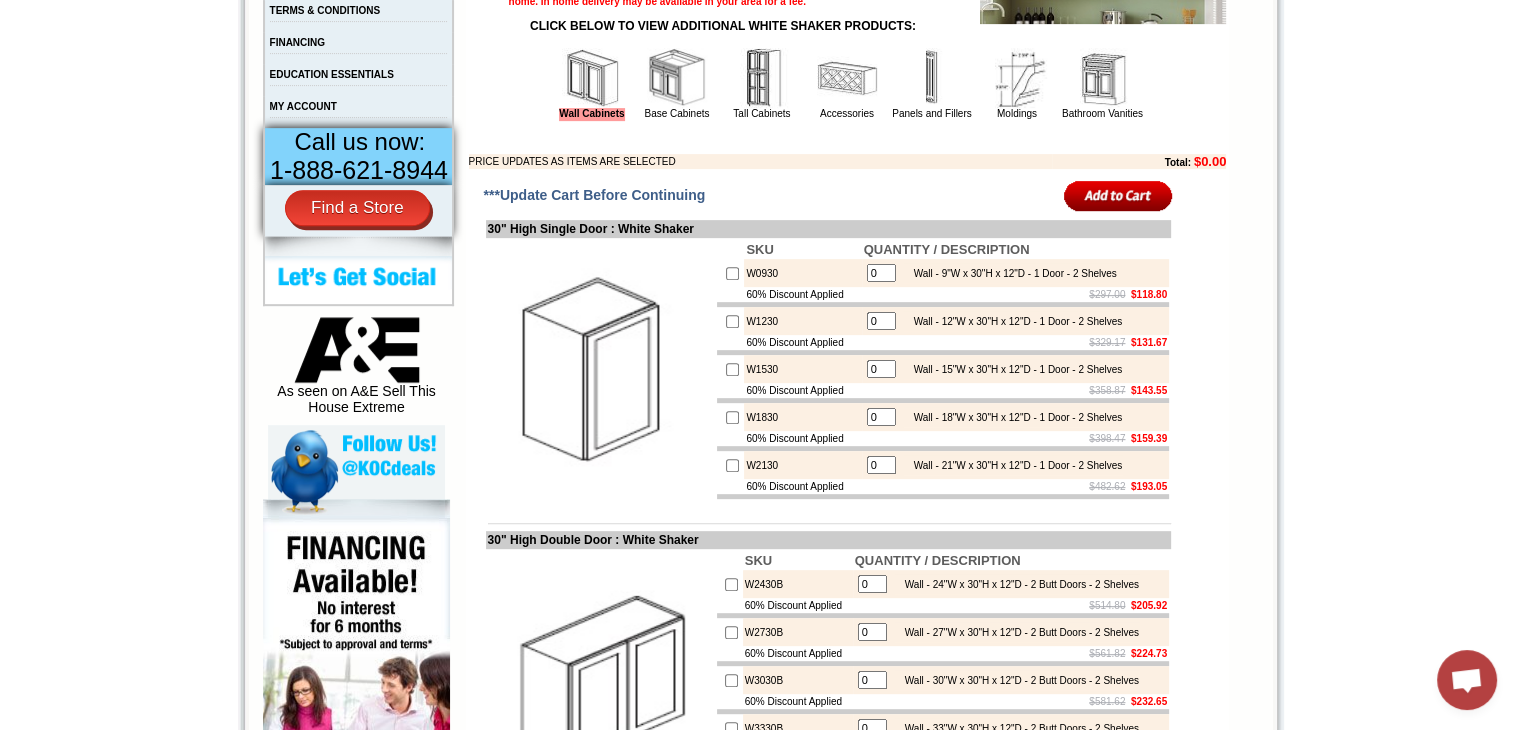 click at bounding box center [1118, 195] 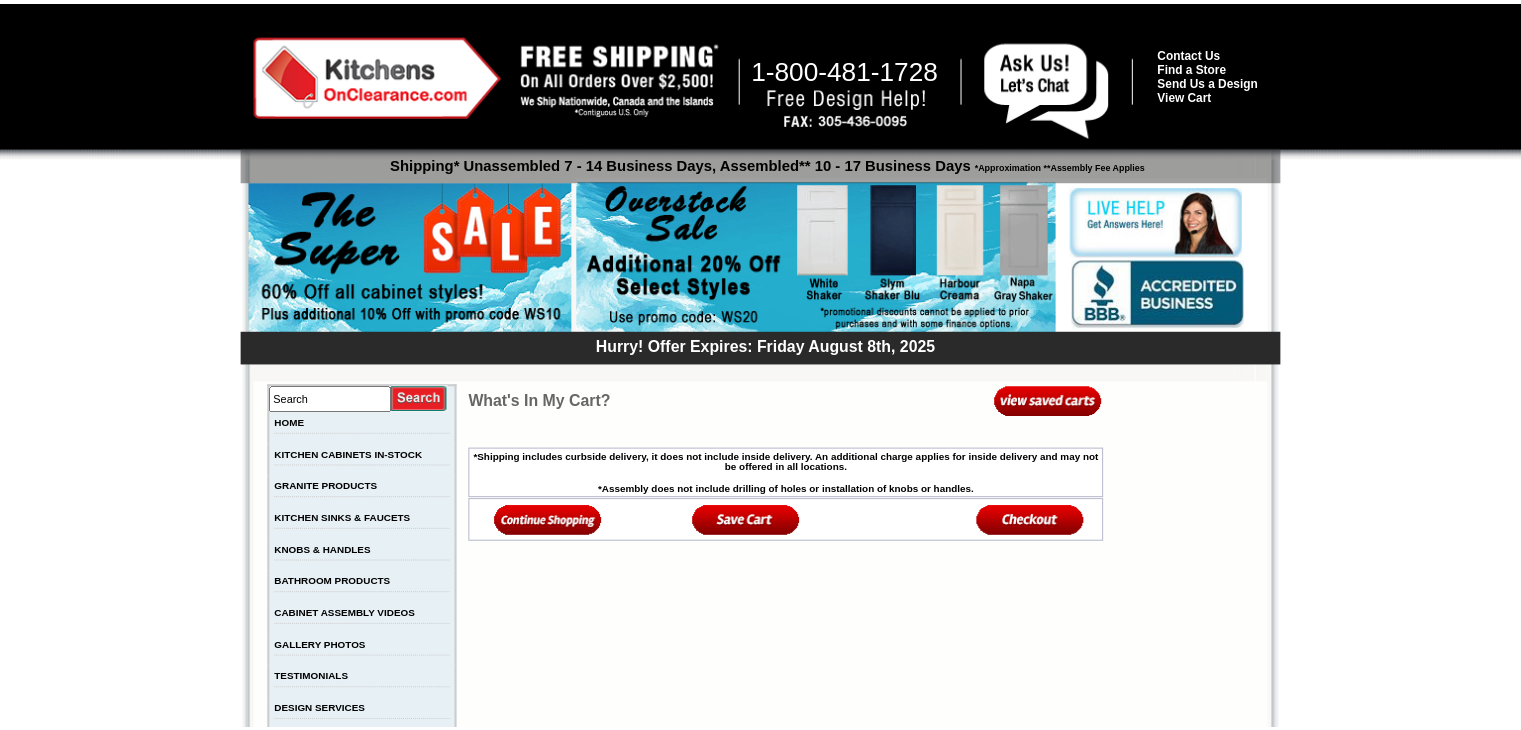 scroll, scrollTop: 0, scrollLeft: 0, axis: both 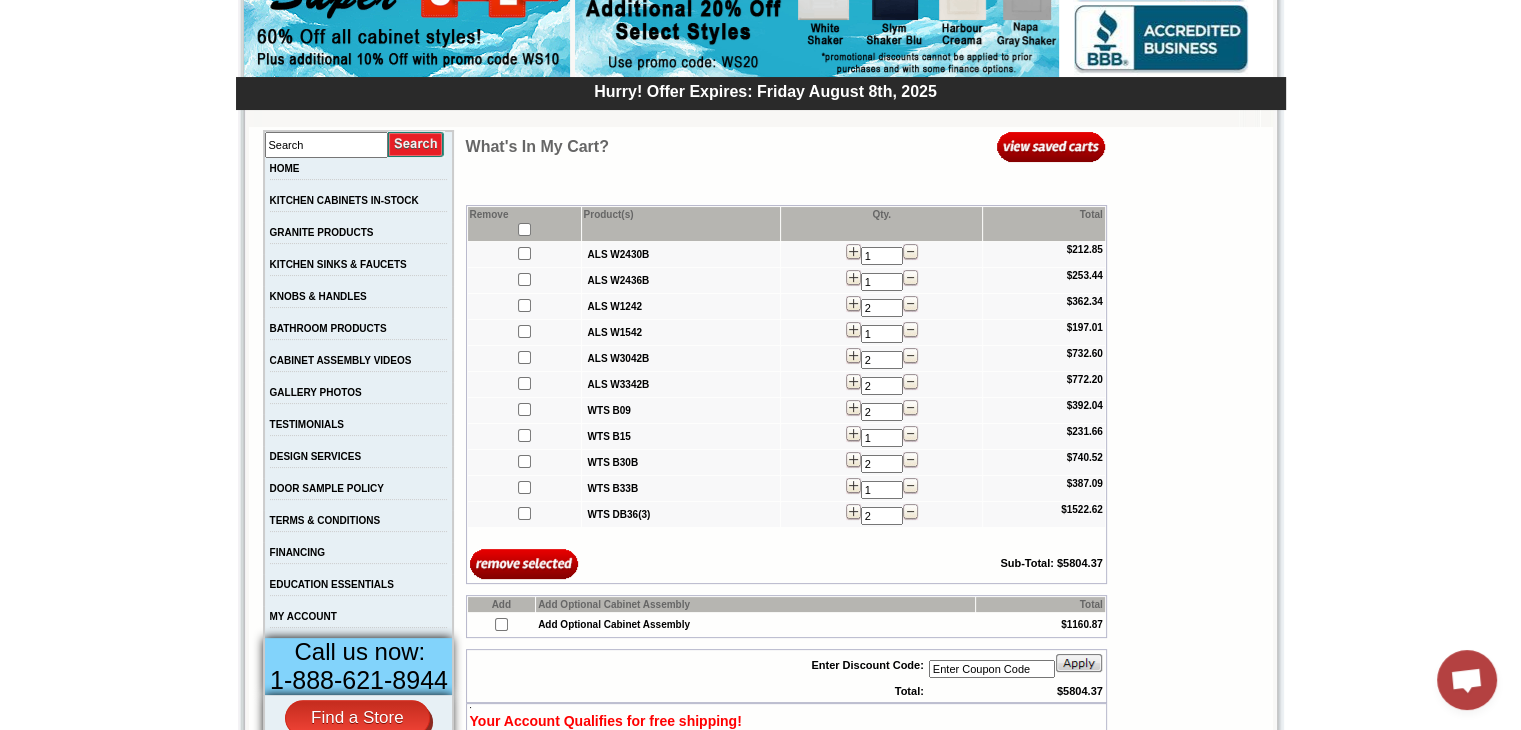 click at bounding box center (1051, 146) 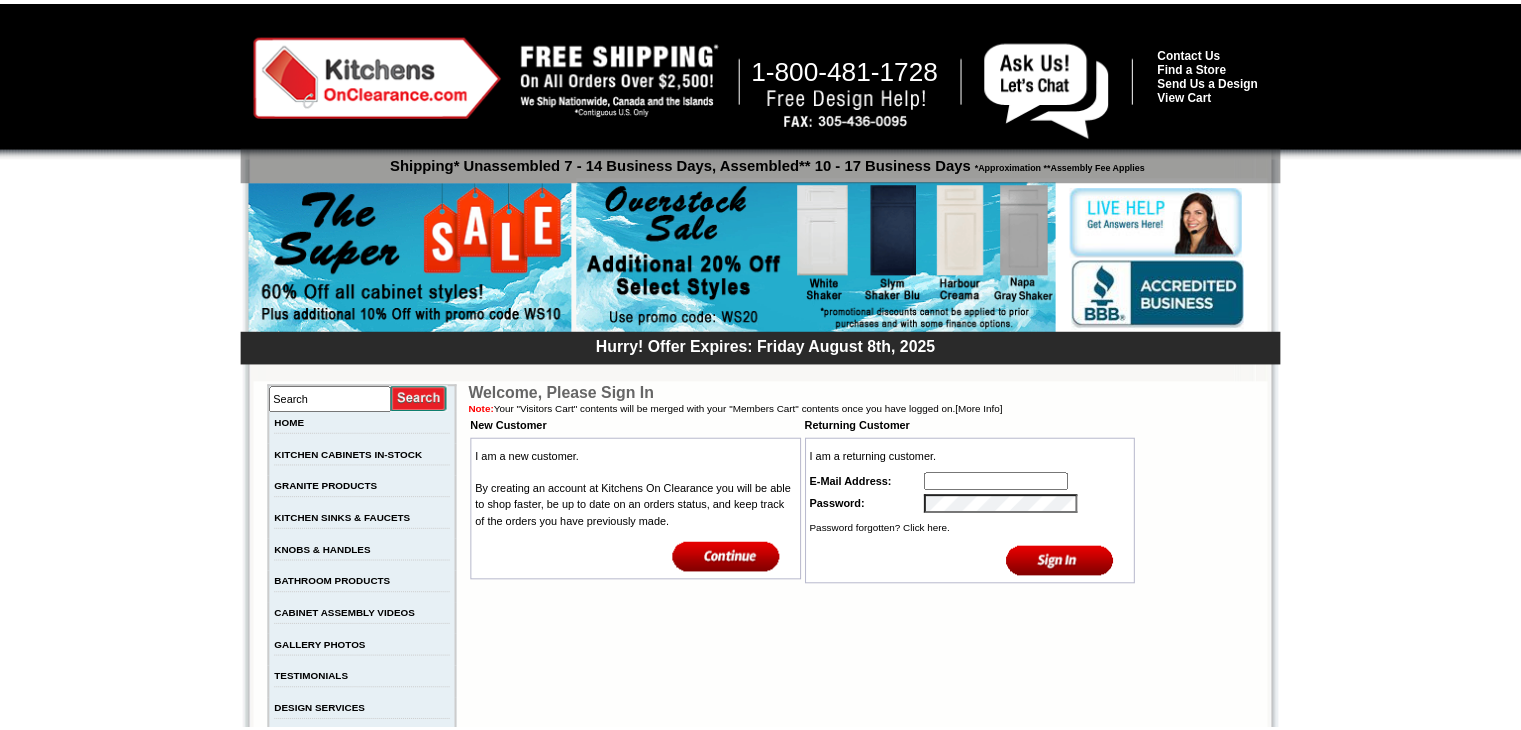 scroll, scrollTop: 0, scrollLeft: 0, axis: both 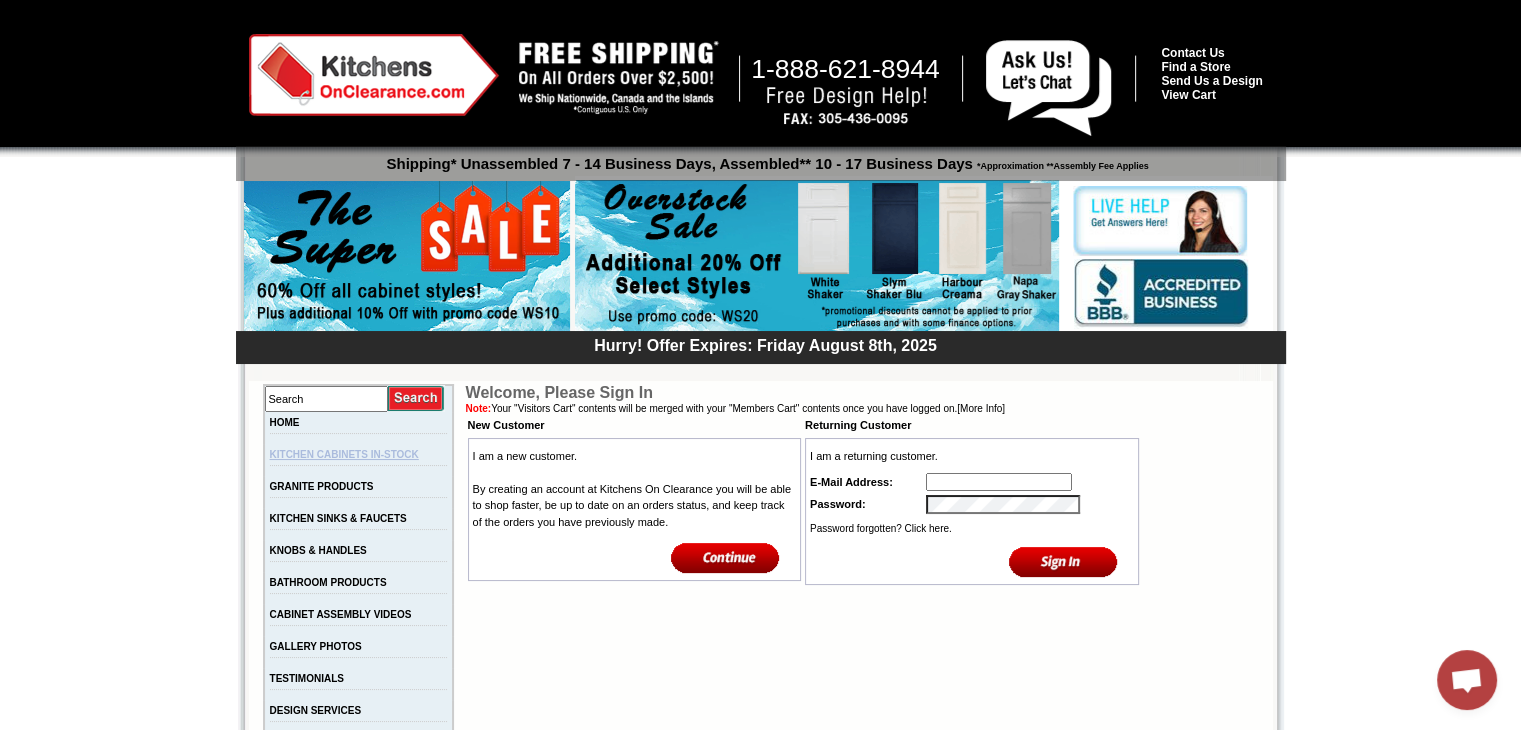 click on "KITCHEN CABINETS IN-STOCK" at bounding box center (344, 454) 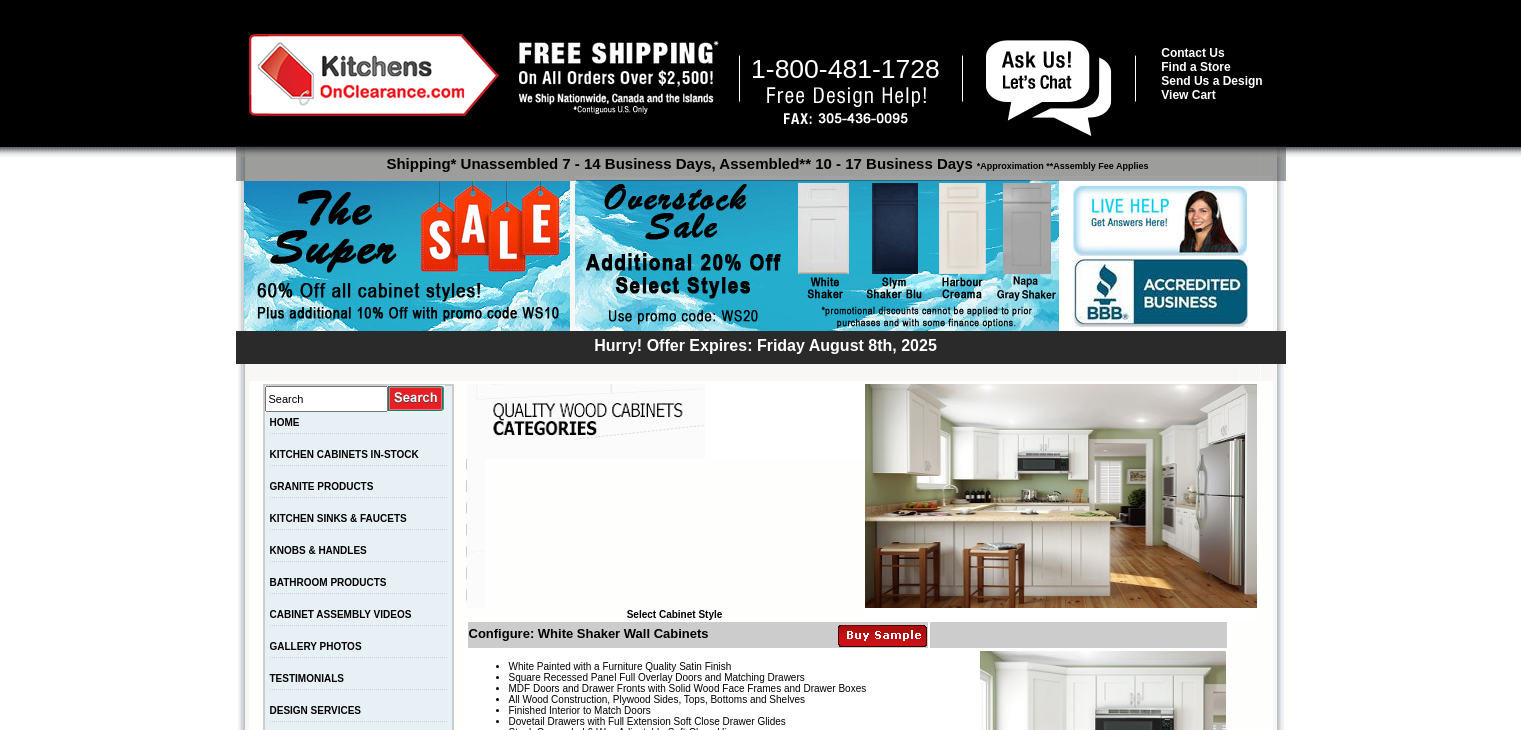 scroll, scrollTop: 0, scrollLeft: 0, axis: both 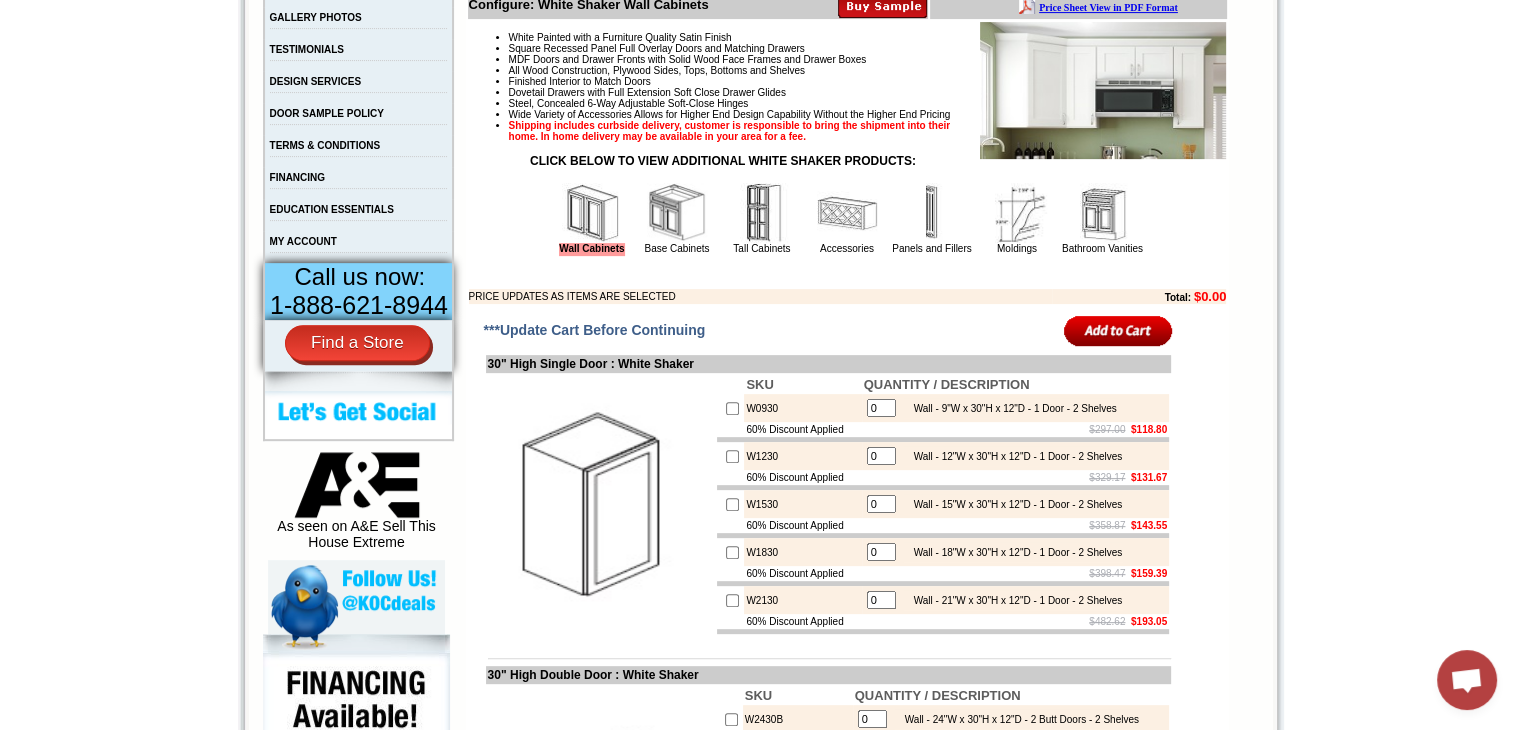 click at bounding box center (1118, 330) 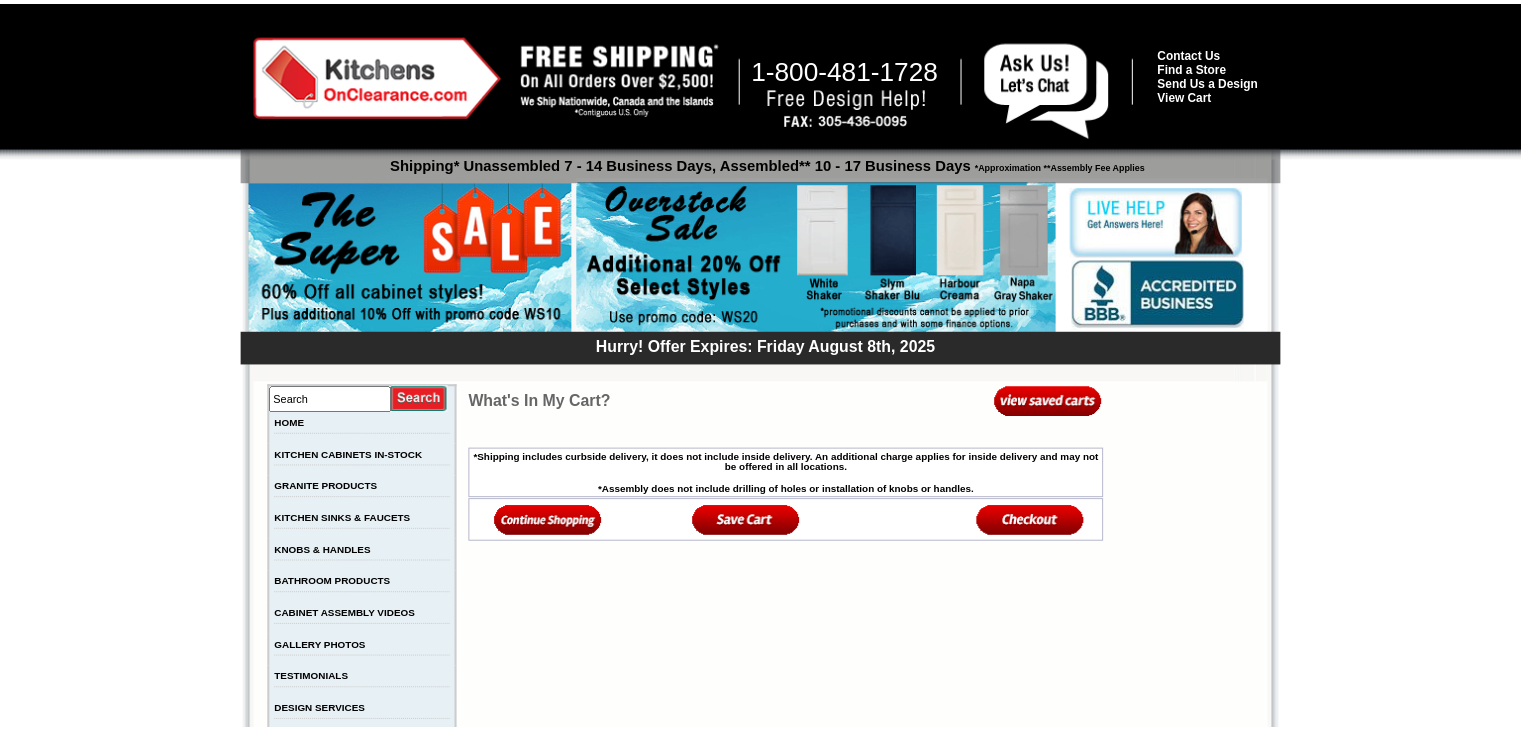 scroll, scrollTop: 0, scrollLeft: 0, axis: both 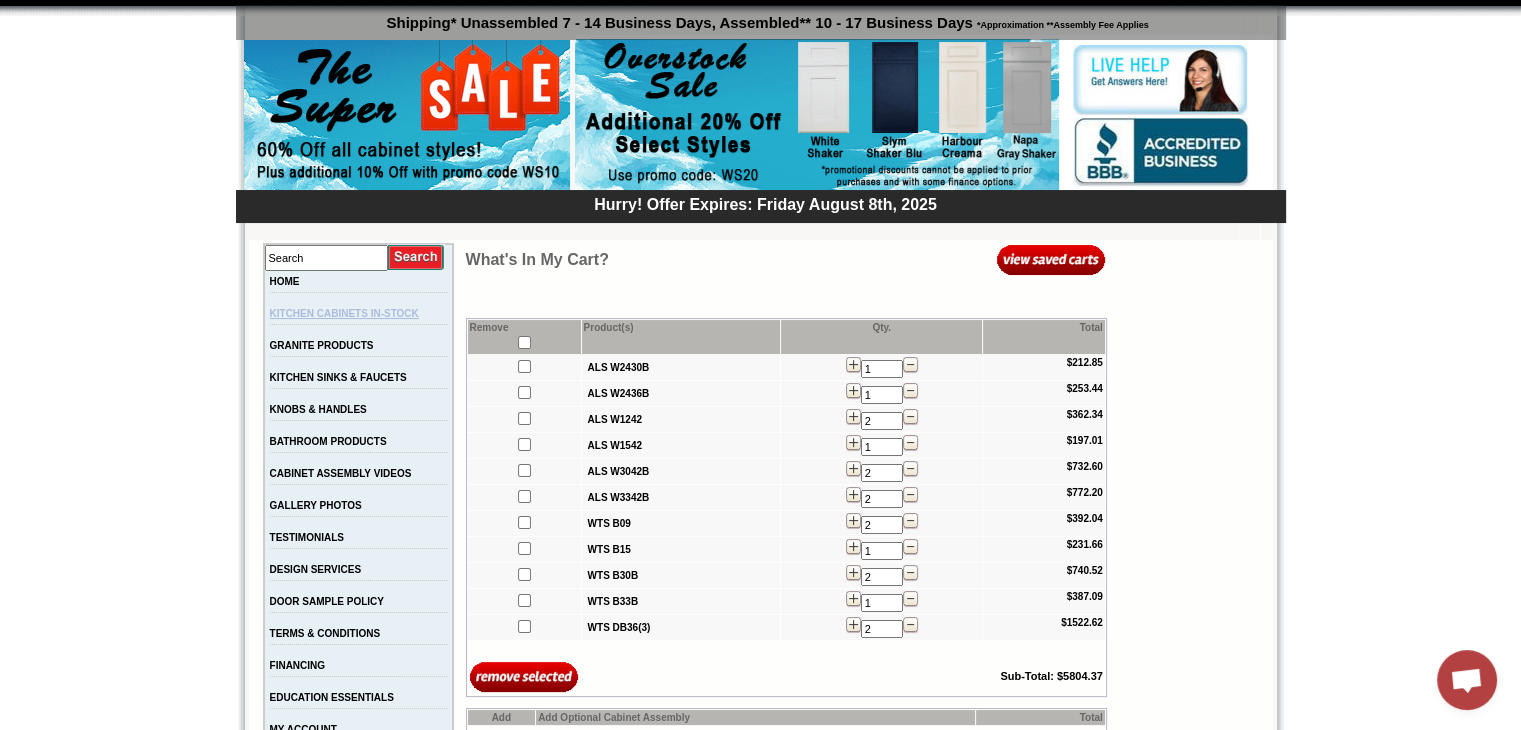 click on "KITCHEN CABINETS IN-STOCK" at bounding box center [344, 313] 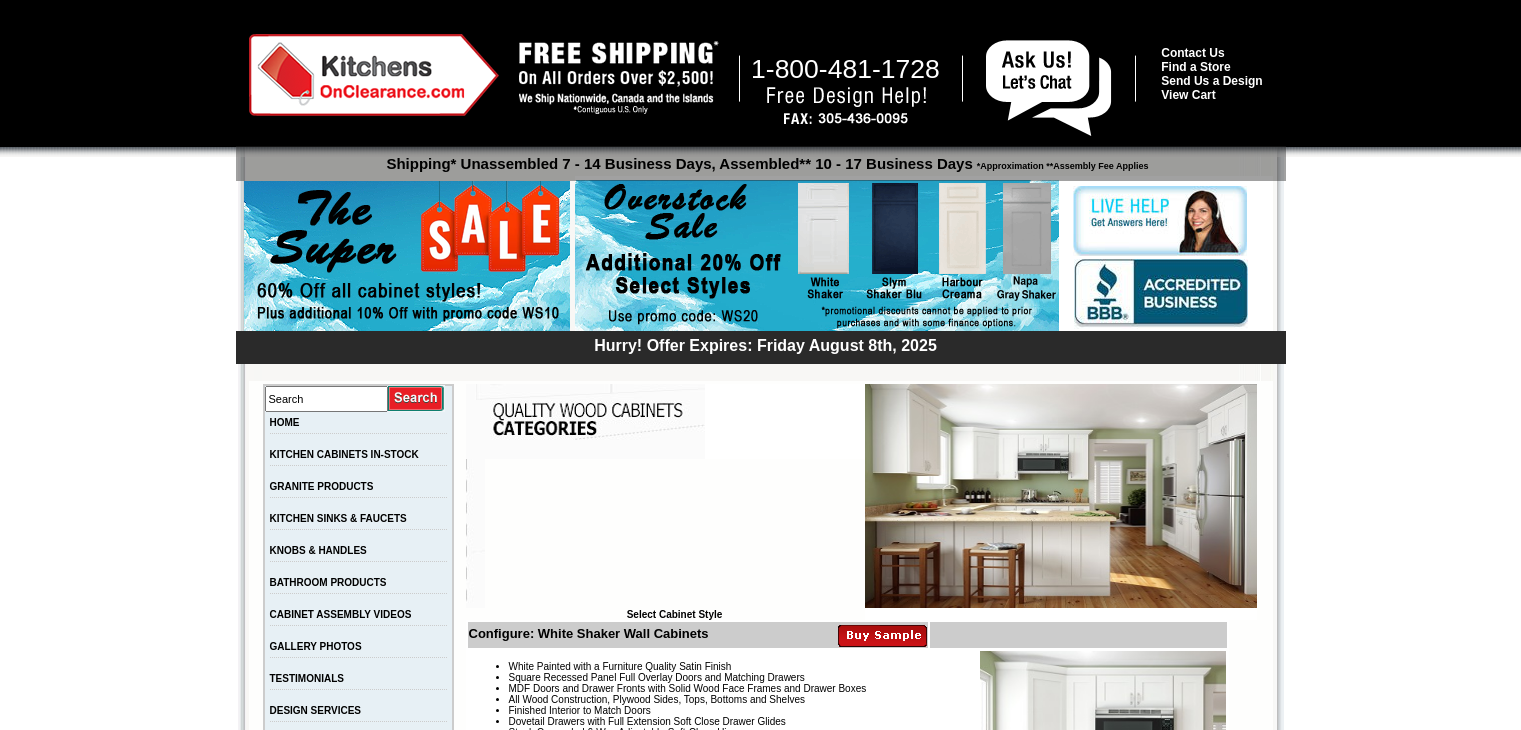 scroll, scrollTop: 0, scrollLeft: 0, axis: both 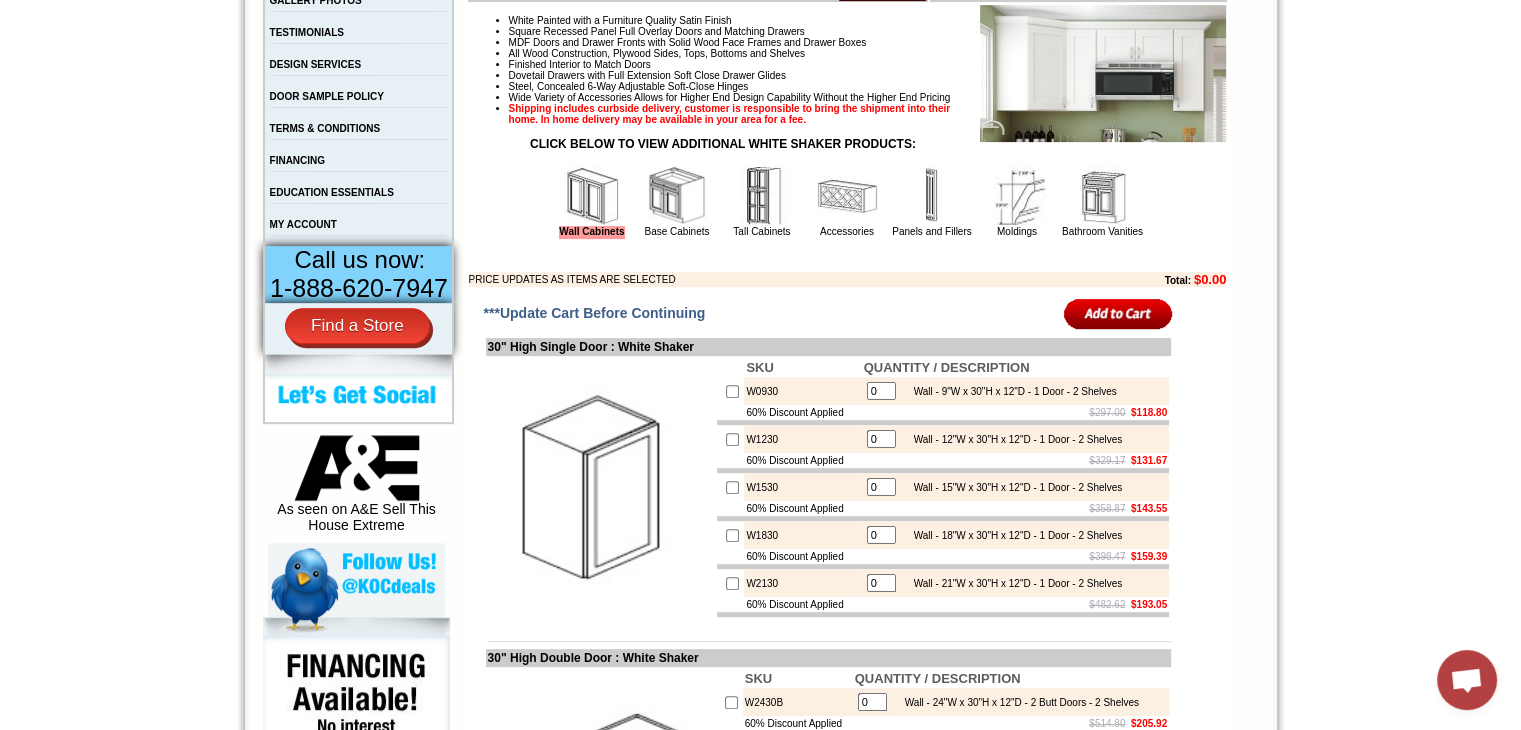 click at bounding box center (1118, 313) 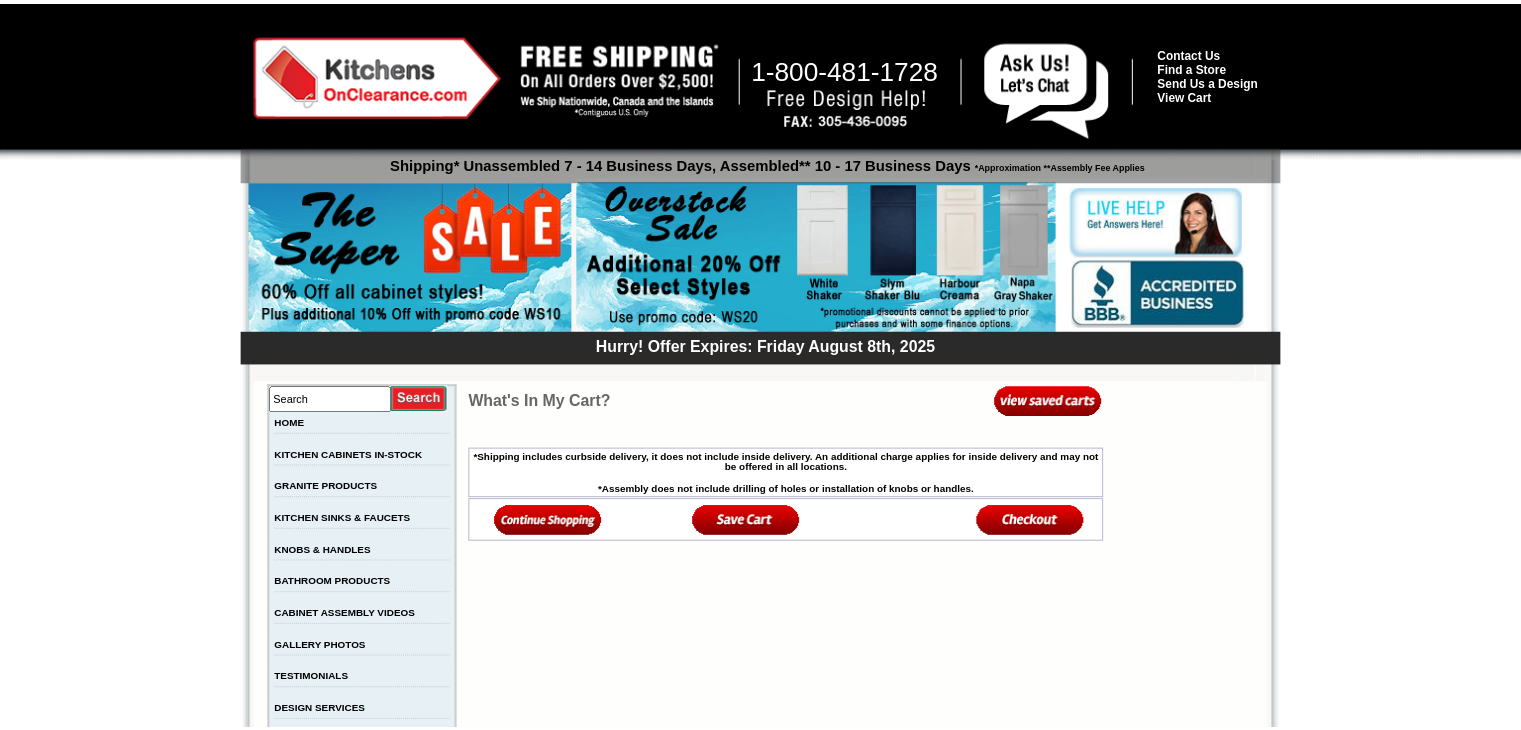 scroll, scrollTop: 0, scrollLeft: 0, axis: both 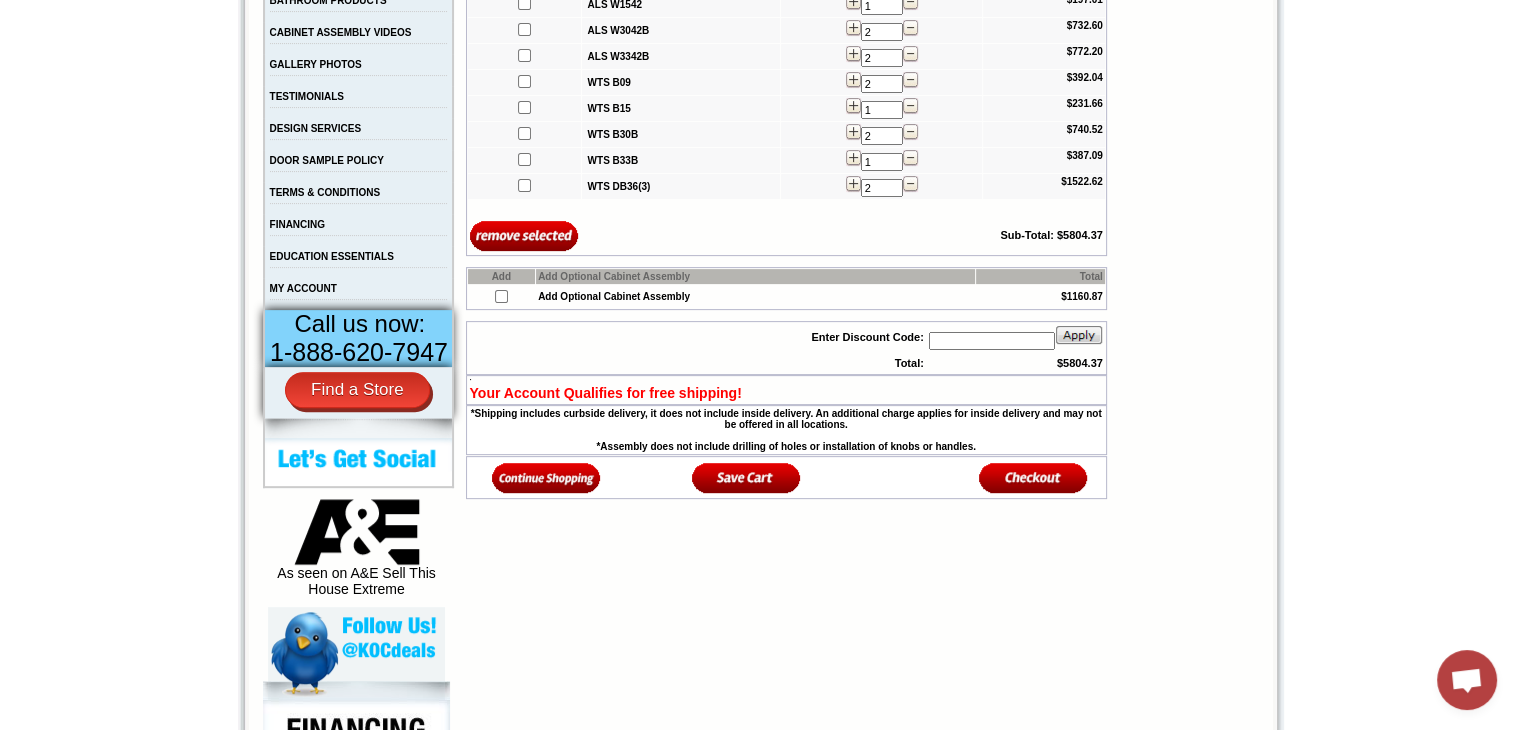 click at bounding box center (992, 341) 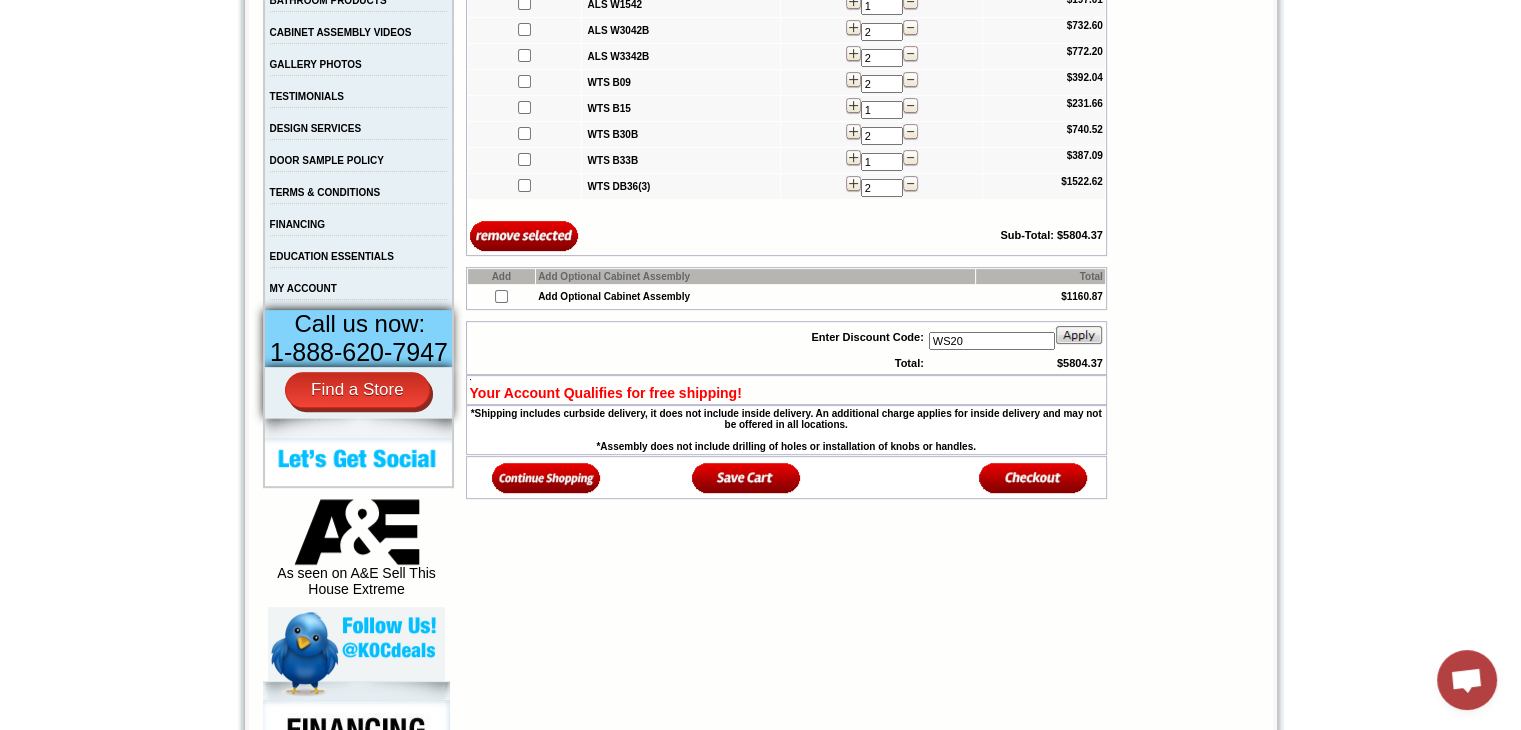 type on "WS20" 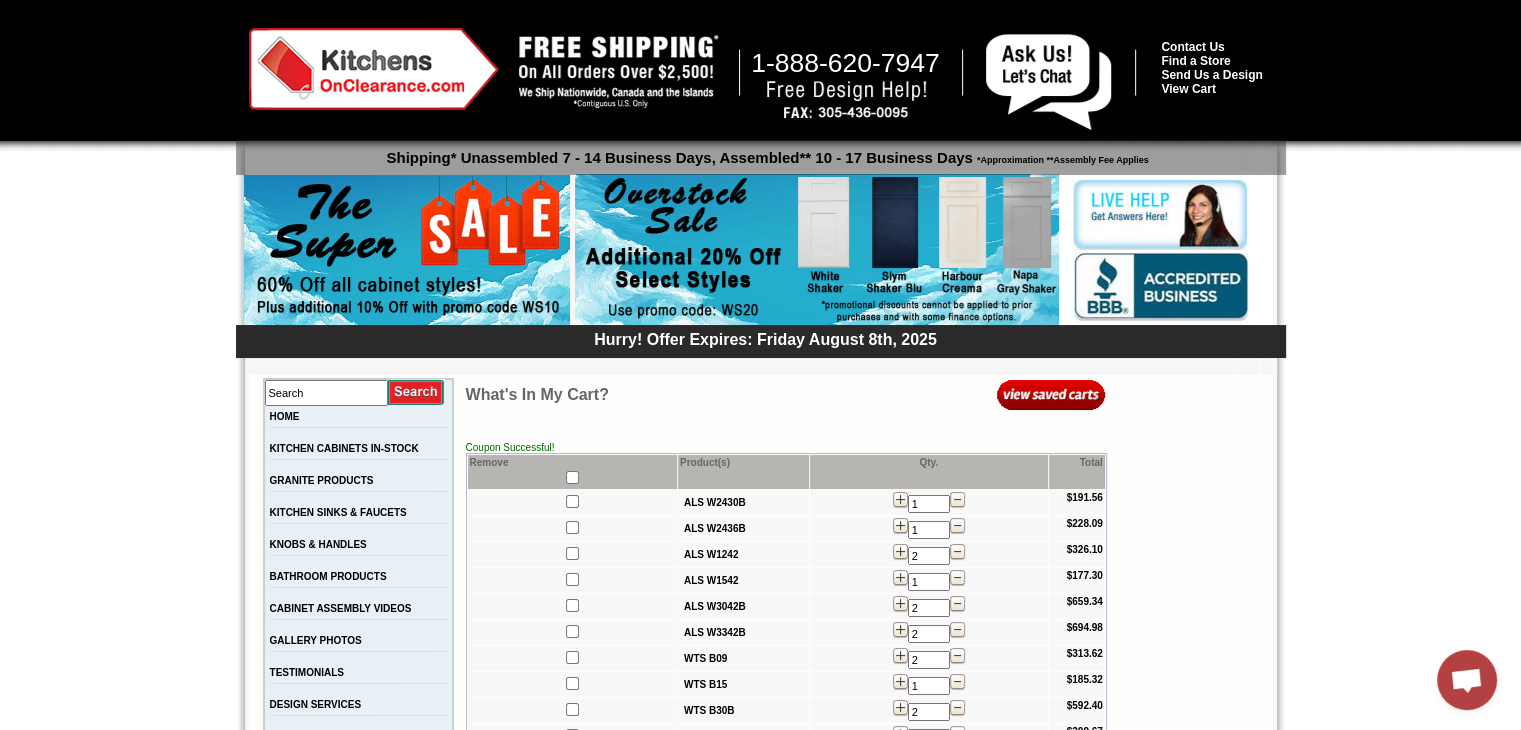 scroll, scrollTop: 0, scrollLeft: 0, axis: both 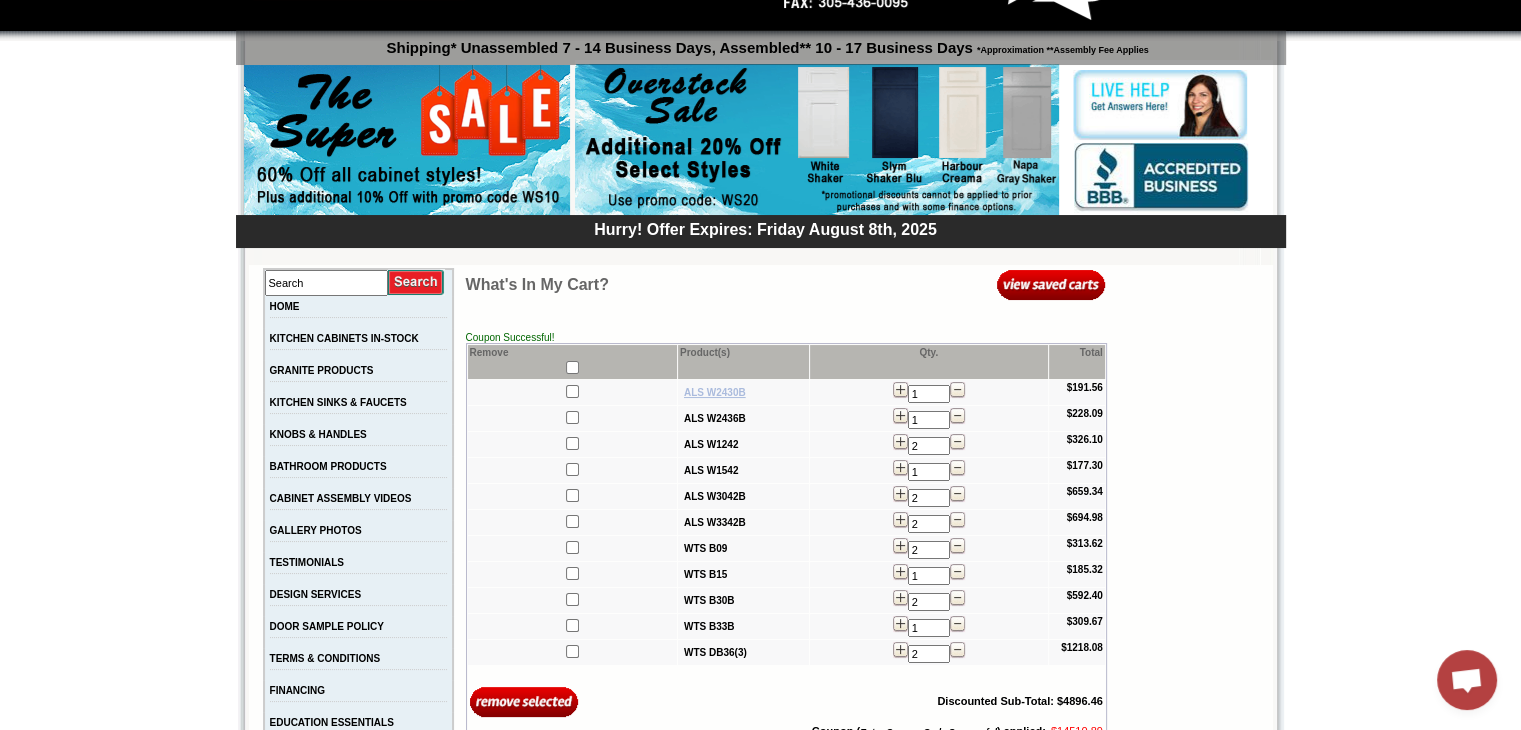 click on "ALS W2430B" at bounding box center [715, 392] 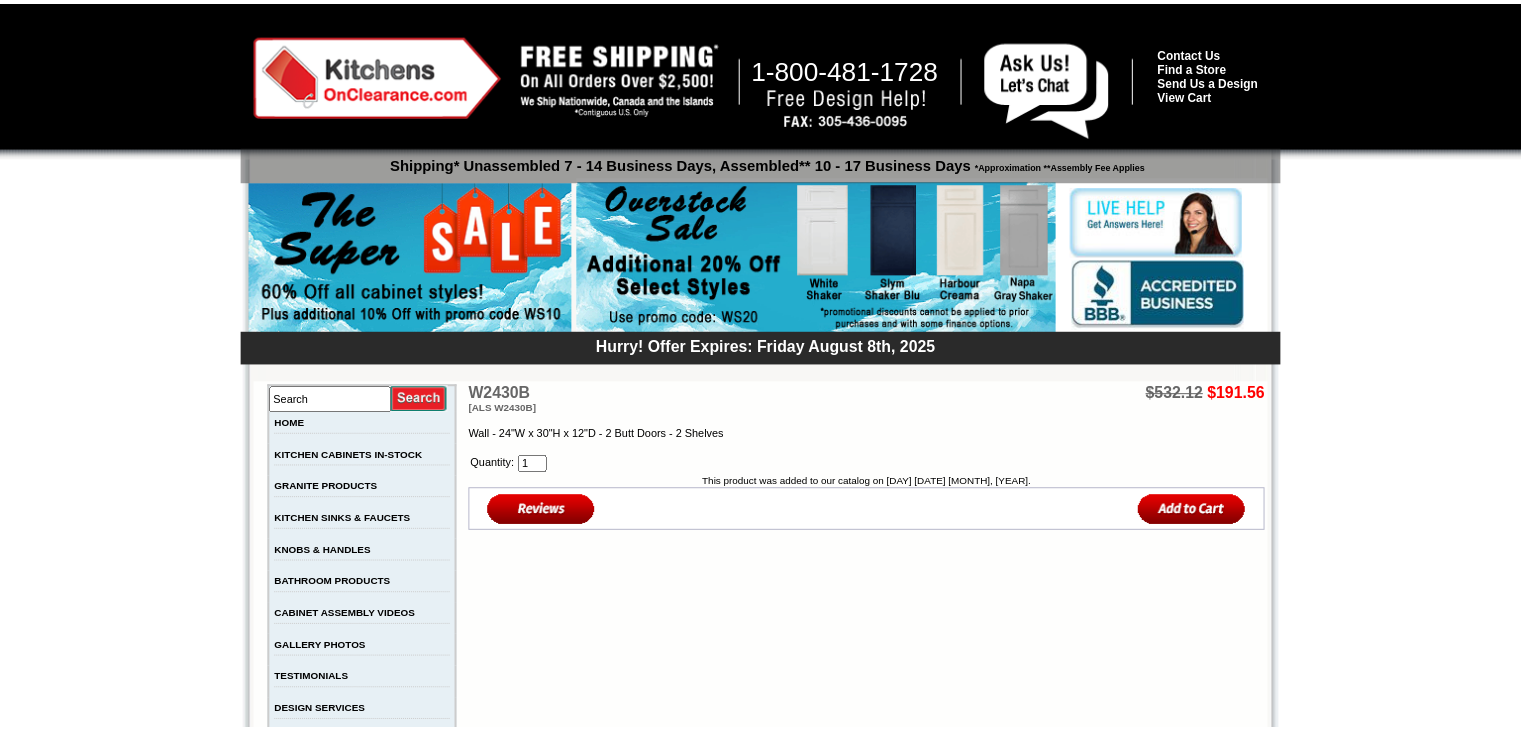 scroll, scrollTop: 0, scrollLeft: 0, axis: both 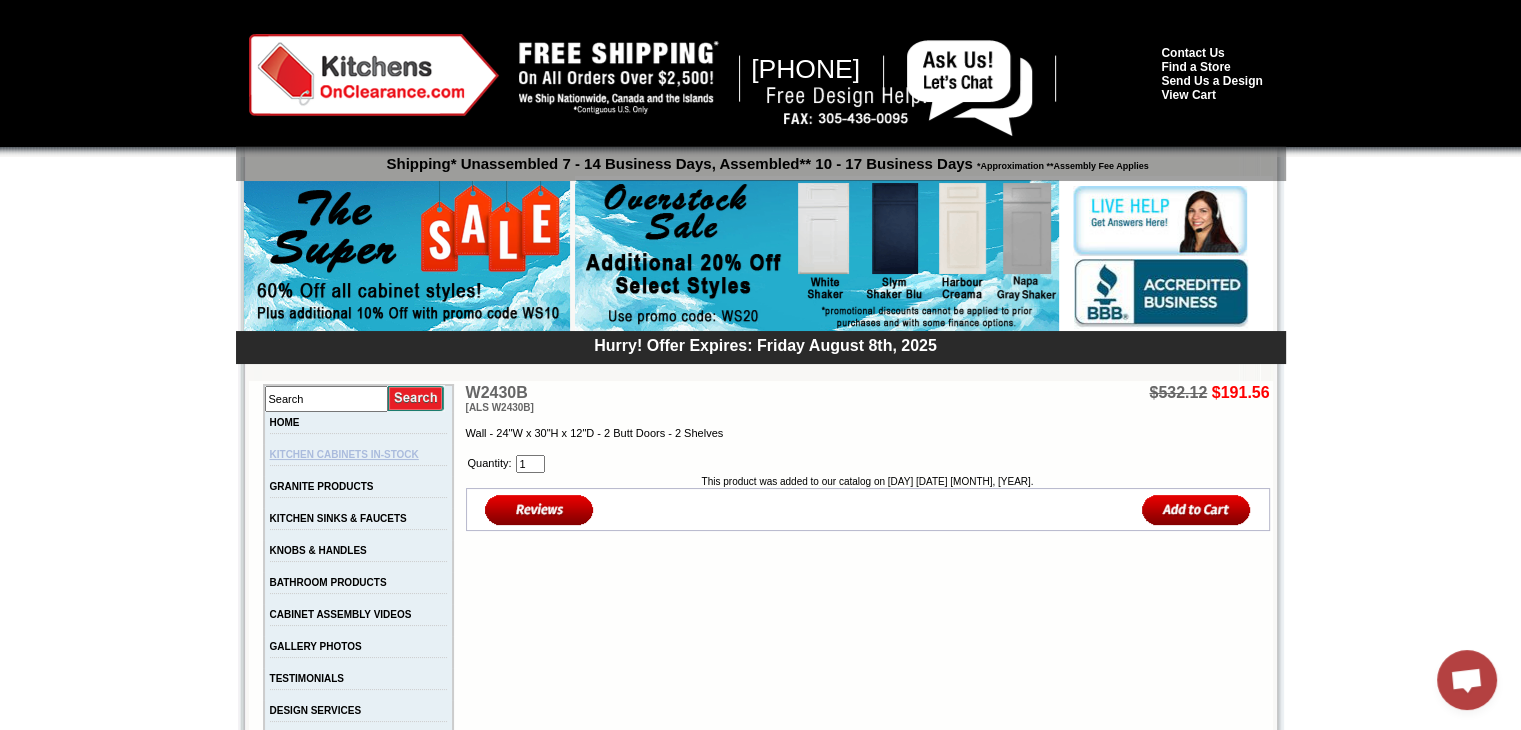 click on "KITCHEN CABINETS IN-STOCK" at bounding box center (344, 454) 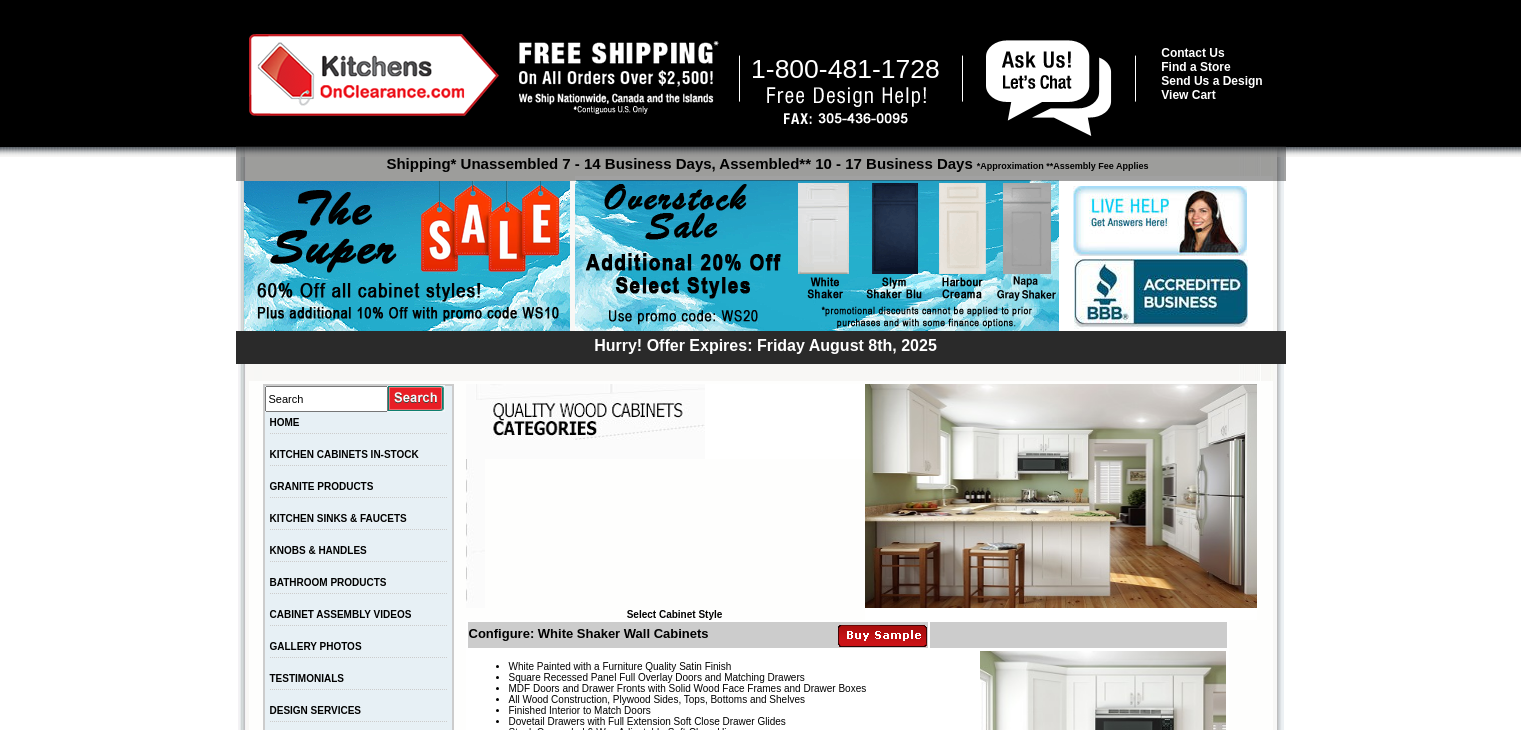 scroll, scrollTop: 0, scrollLeft: 0, axis: both 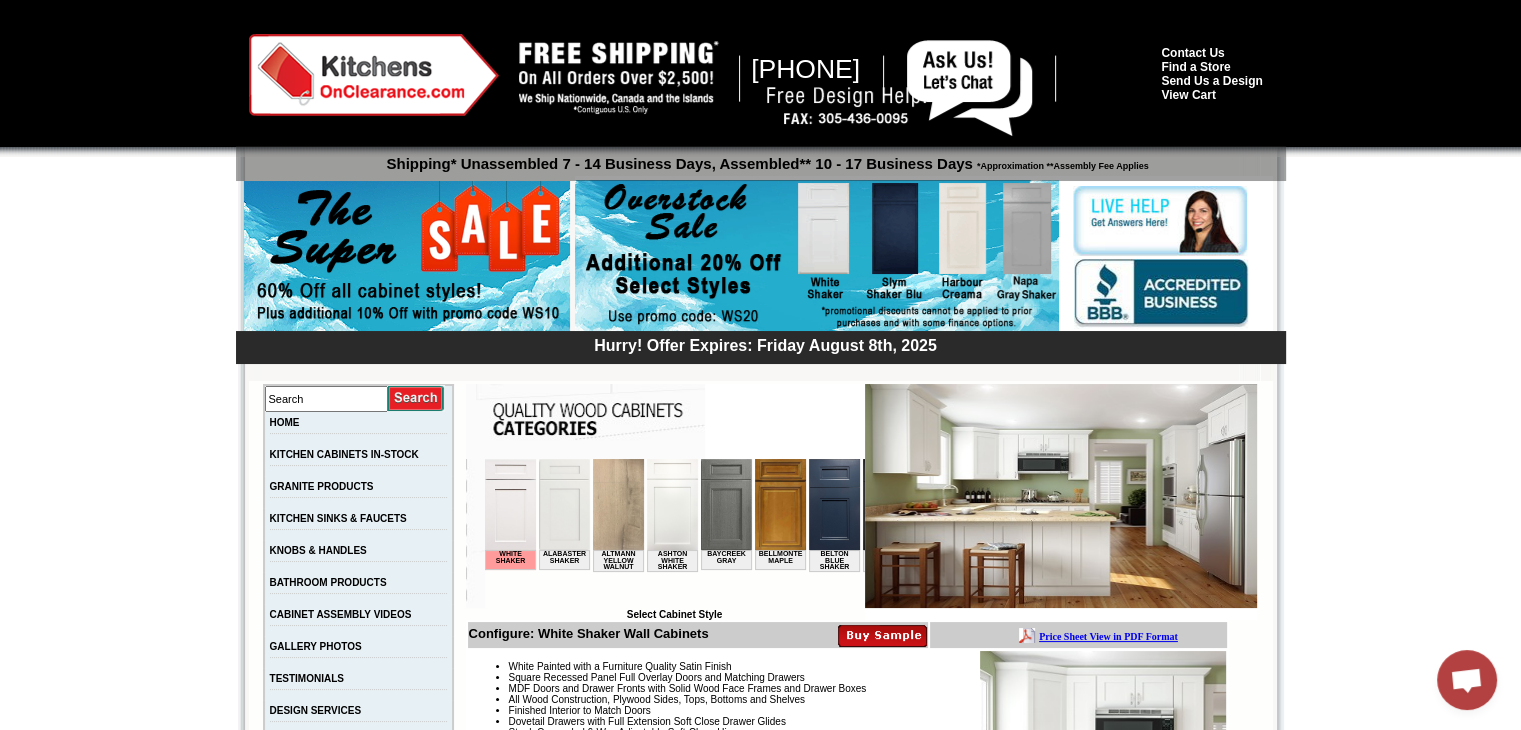 click on "KITCHEN CABINETS IN-STOCK" at bounding box center [344, 454] 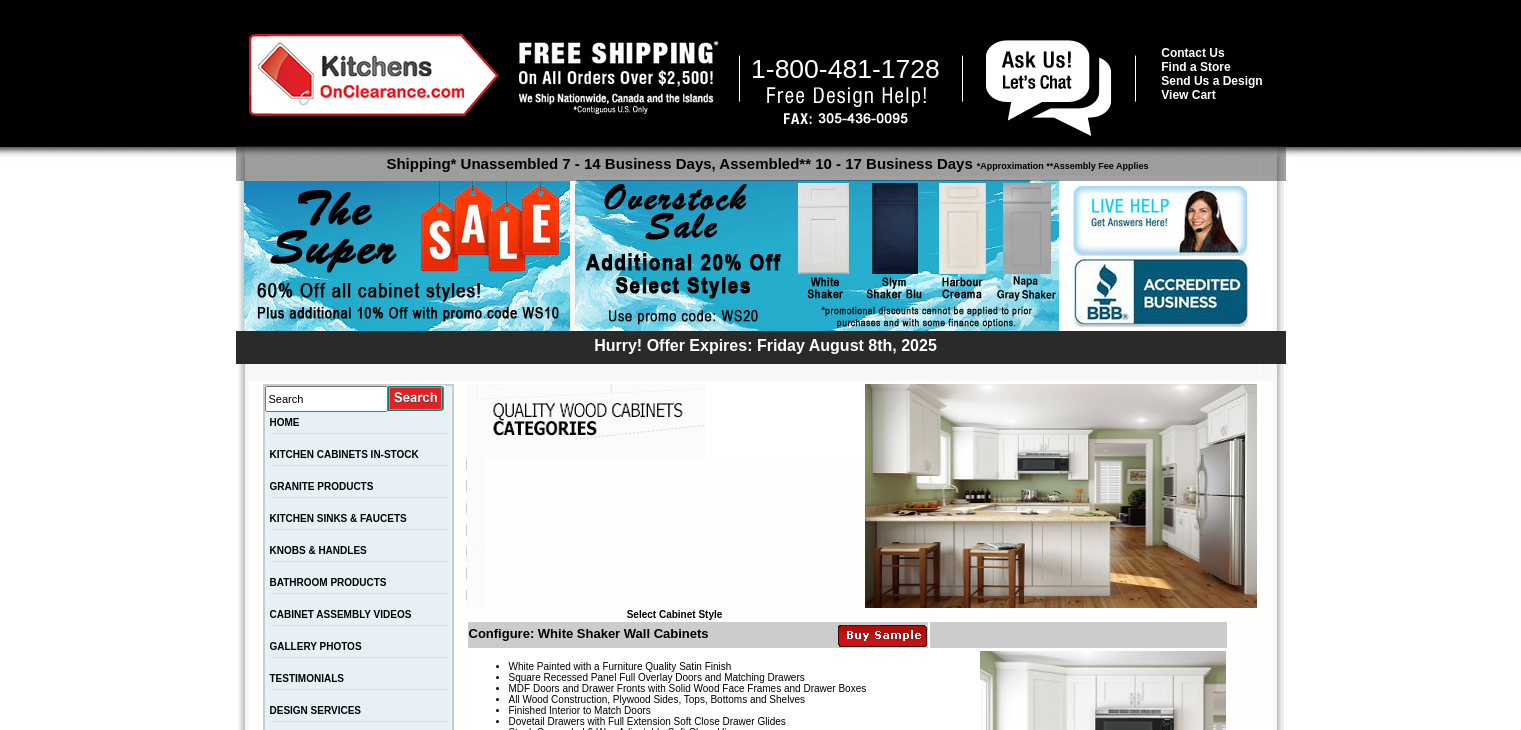 scroll, scrollTop: 0, scrollLeft: 0, axis: both 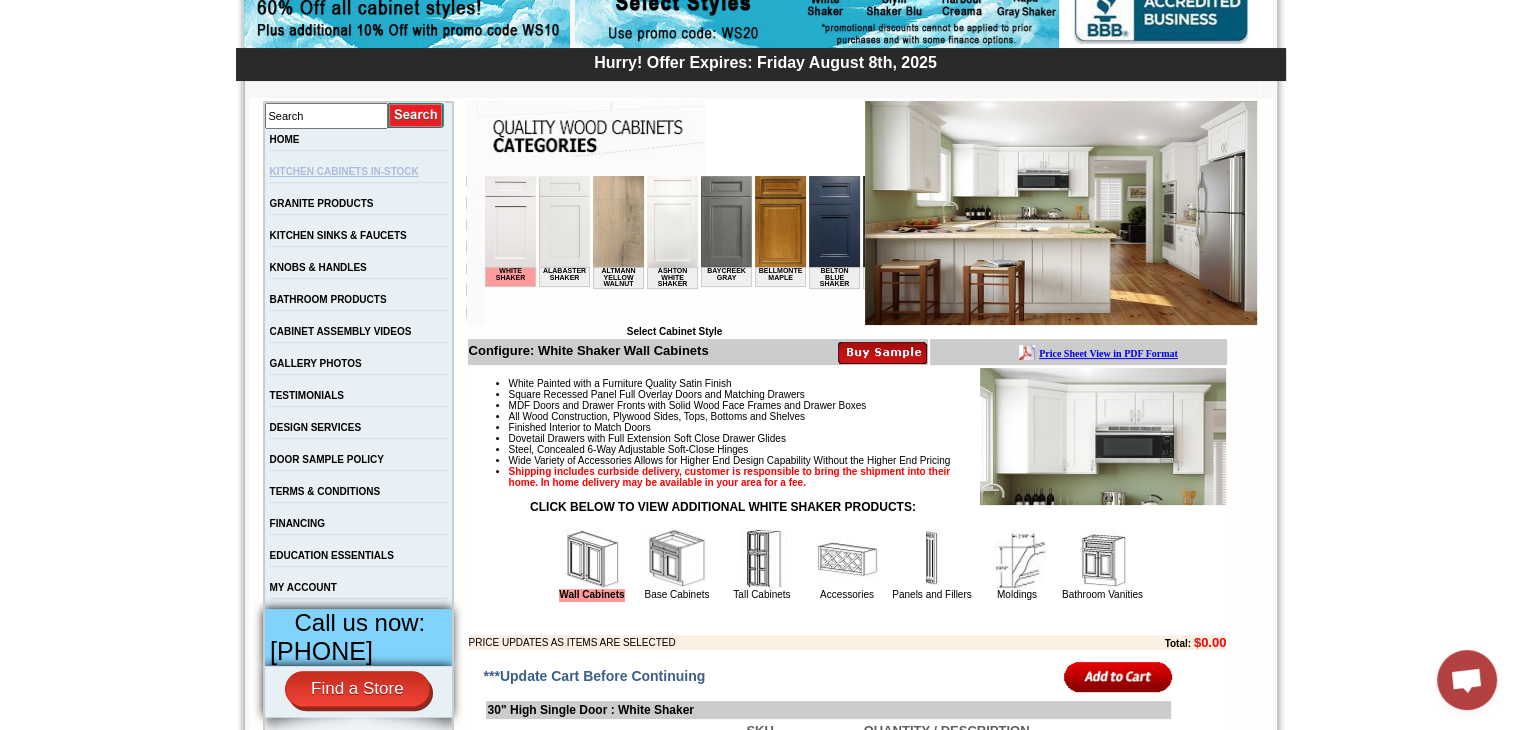 click on "KITCHEN CABINETS IN-STOCK" at bounding box center (344, 171) 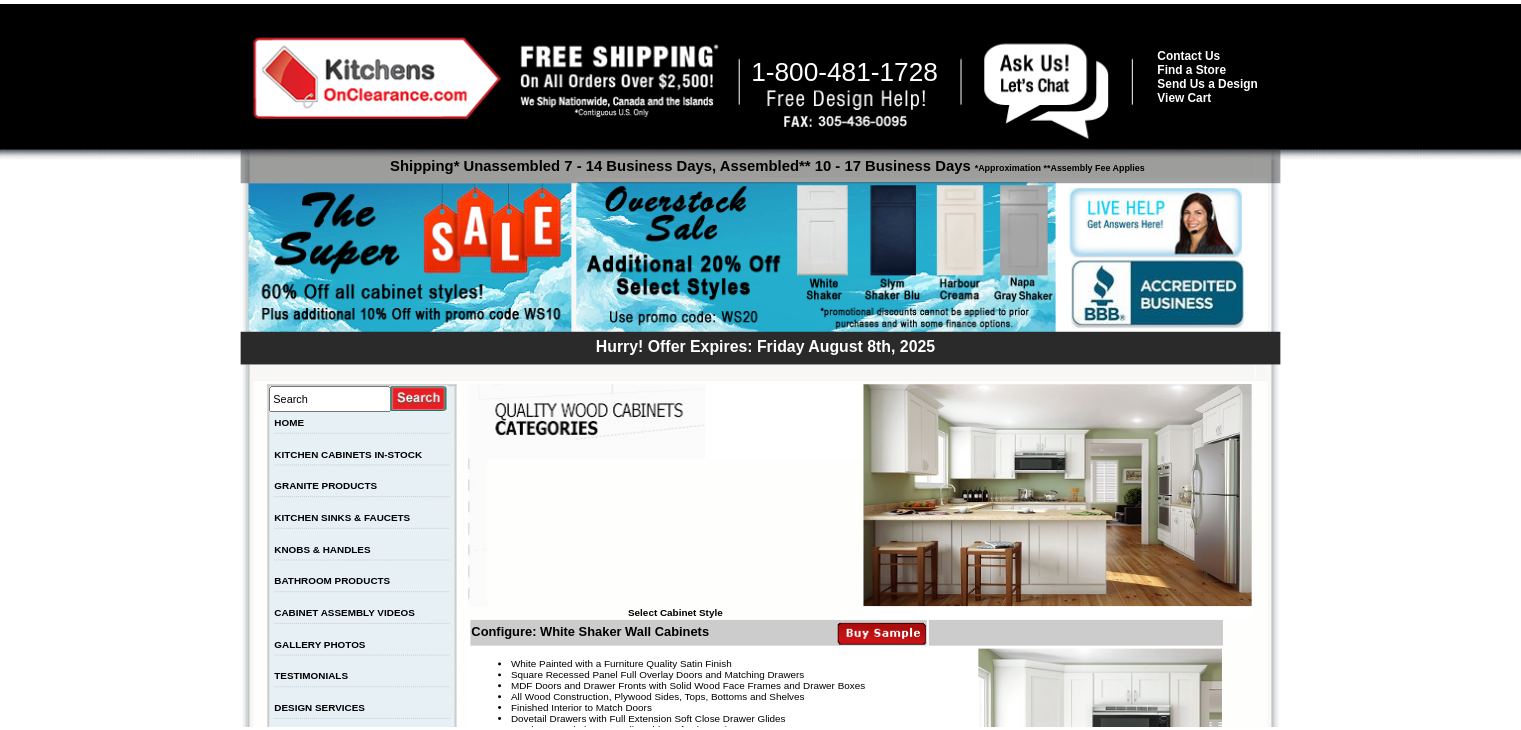 scroll, scrollTop: 0, scrollLeft: 0, axis: both 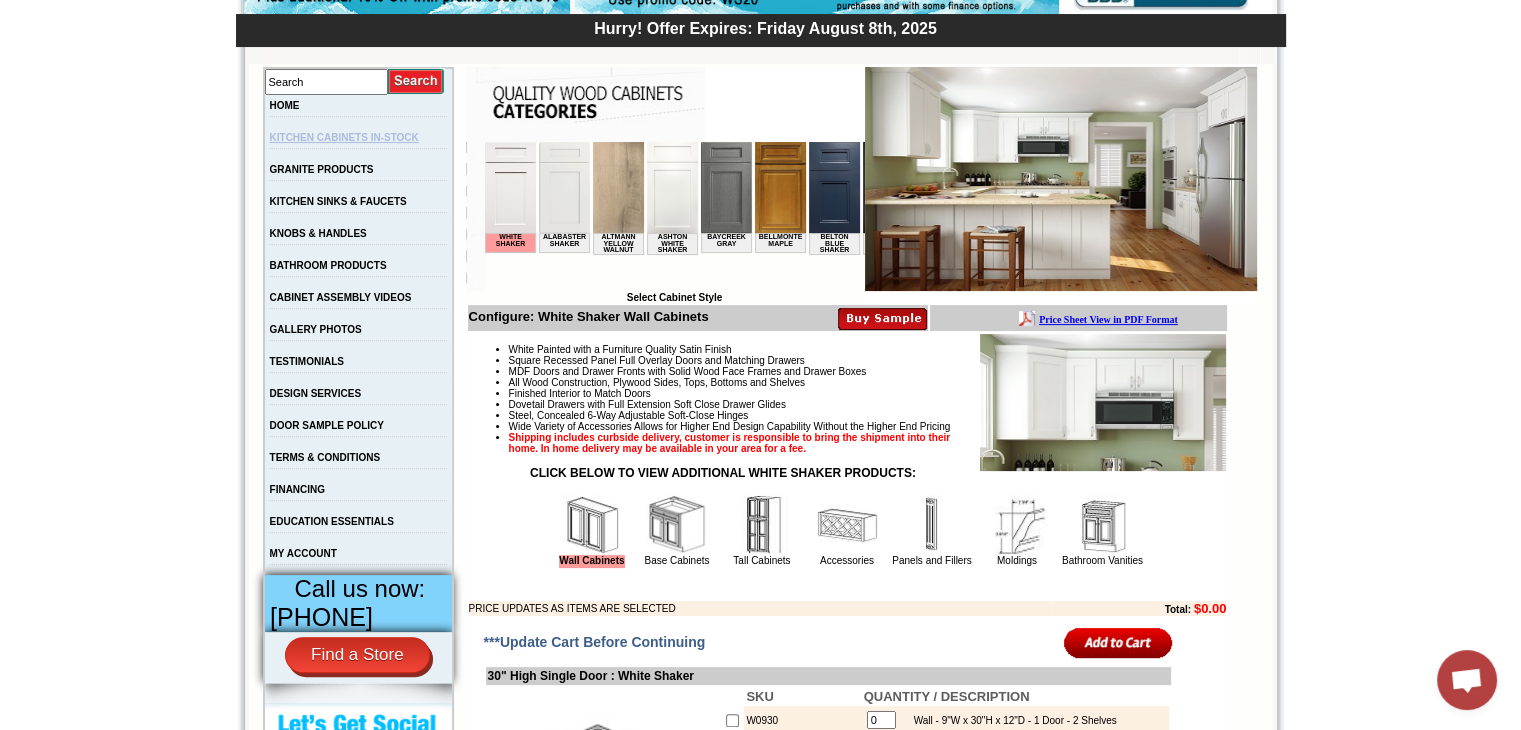 click on "KITCHEN CABINETS IN-STOCK" at bounding box center (344, 137) 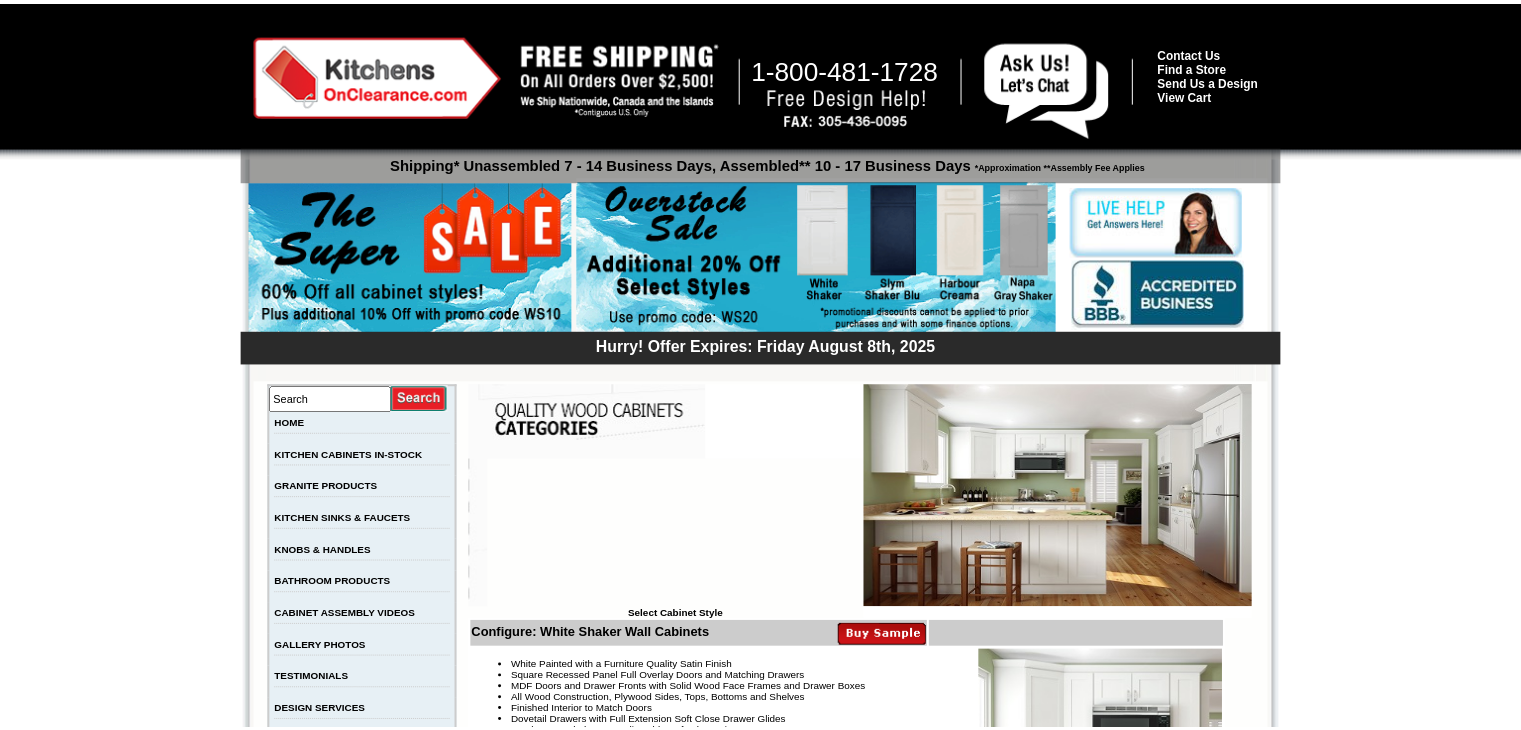 scroll, scrollTop: 0, scrollLeft: 0, axis: both 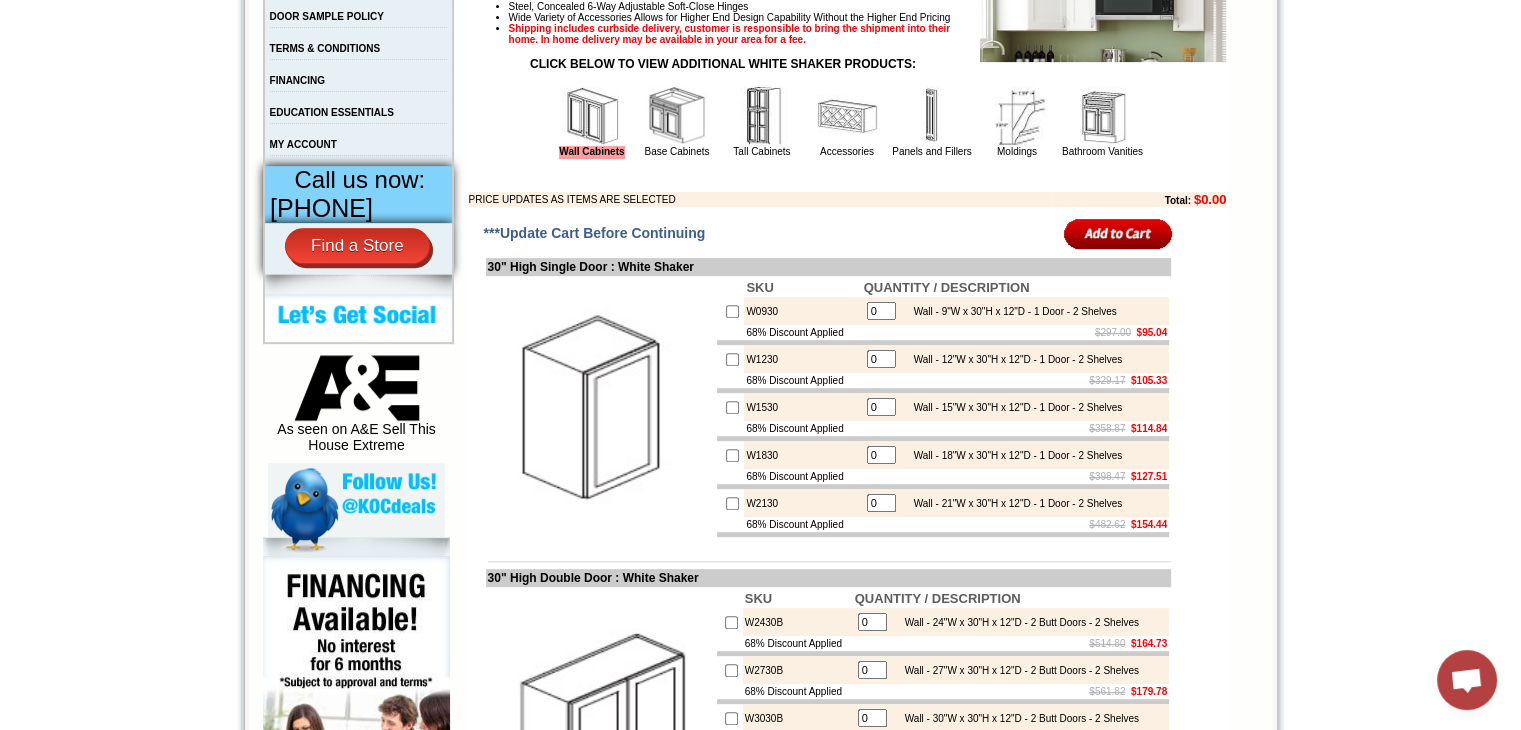 click at bounding box center (762, 116) 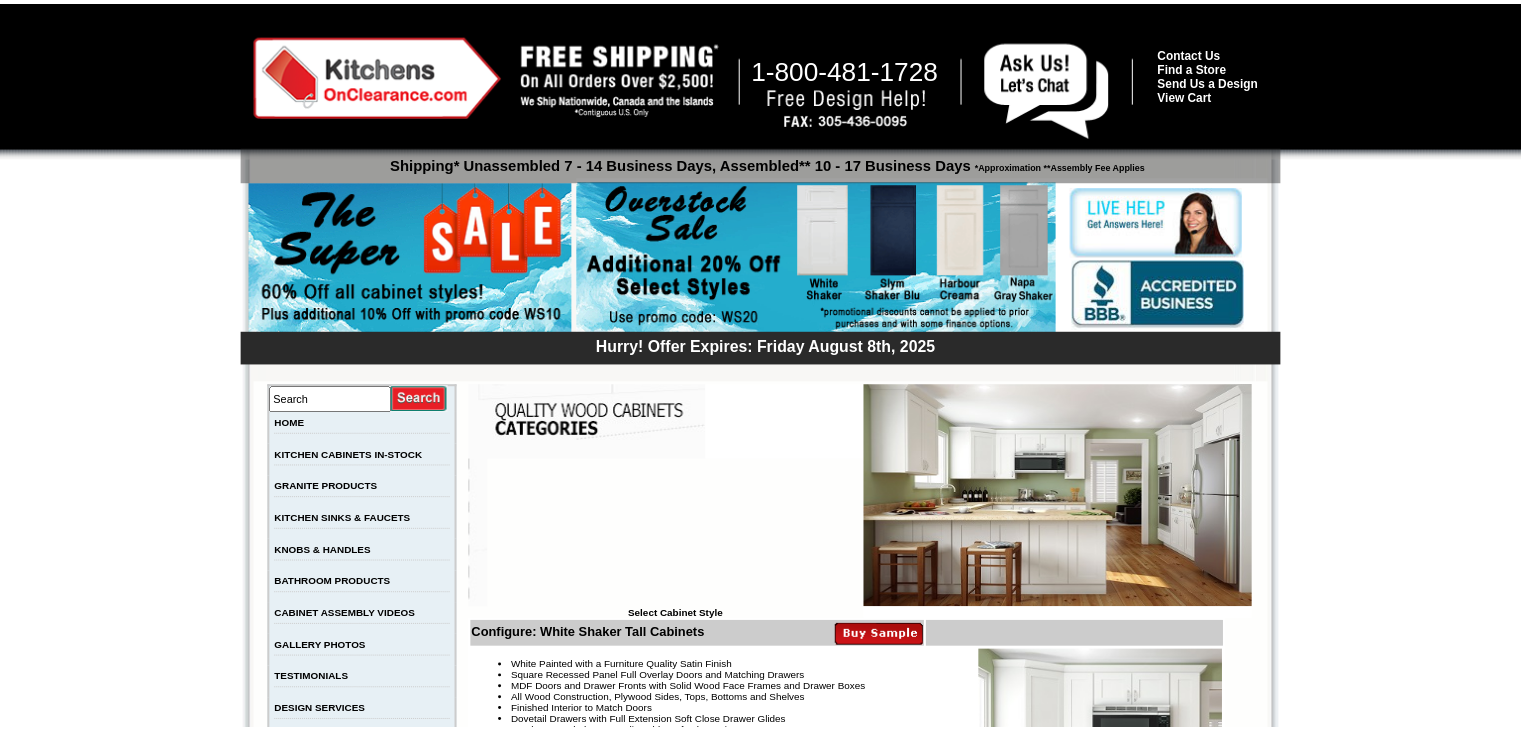 scroll, scrollTop: 0, scrollLeft: 0, axis: both 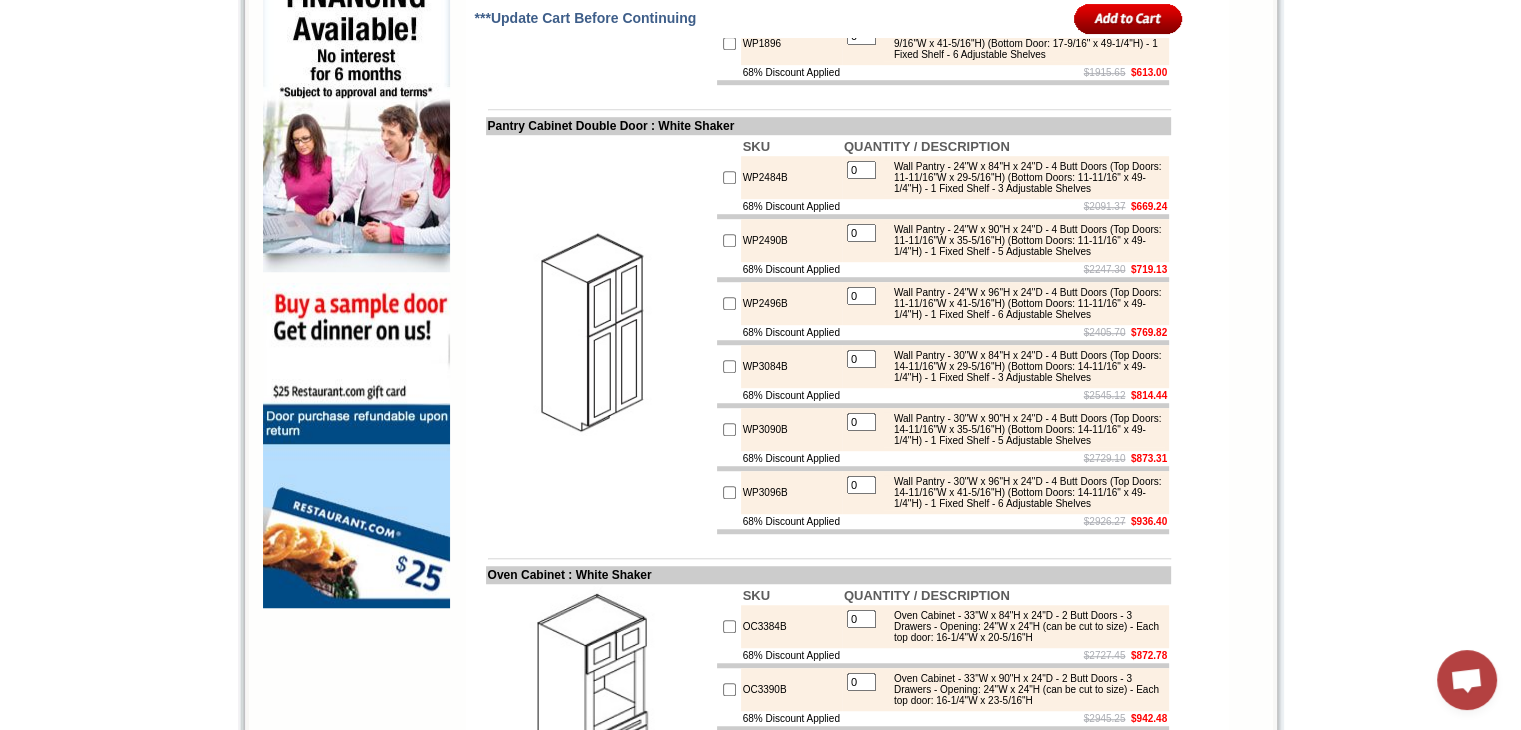 click at bounding box center [729, 303] 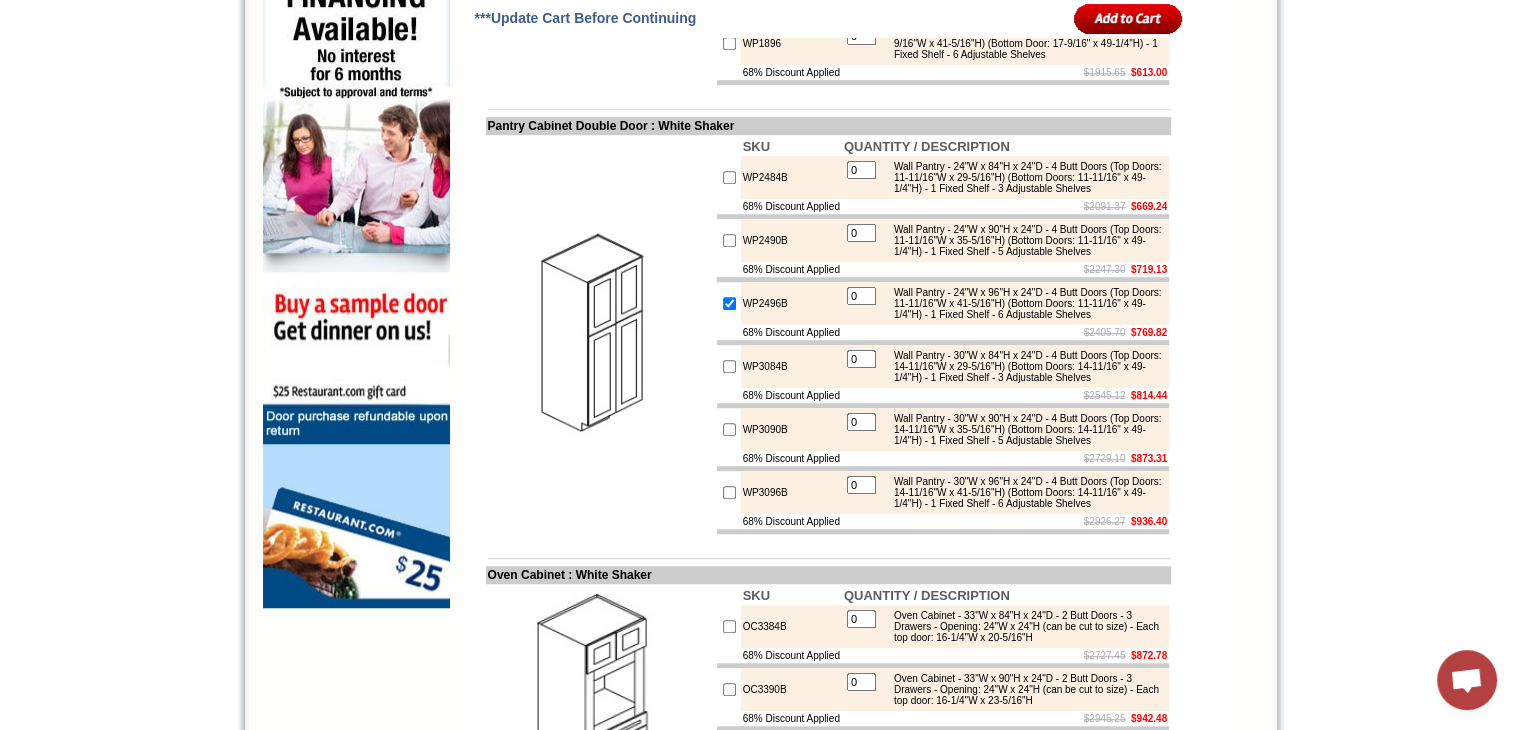 type on "1" 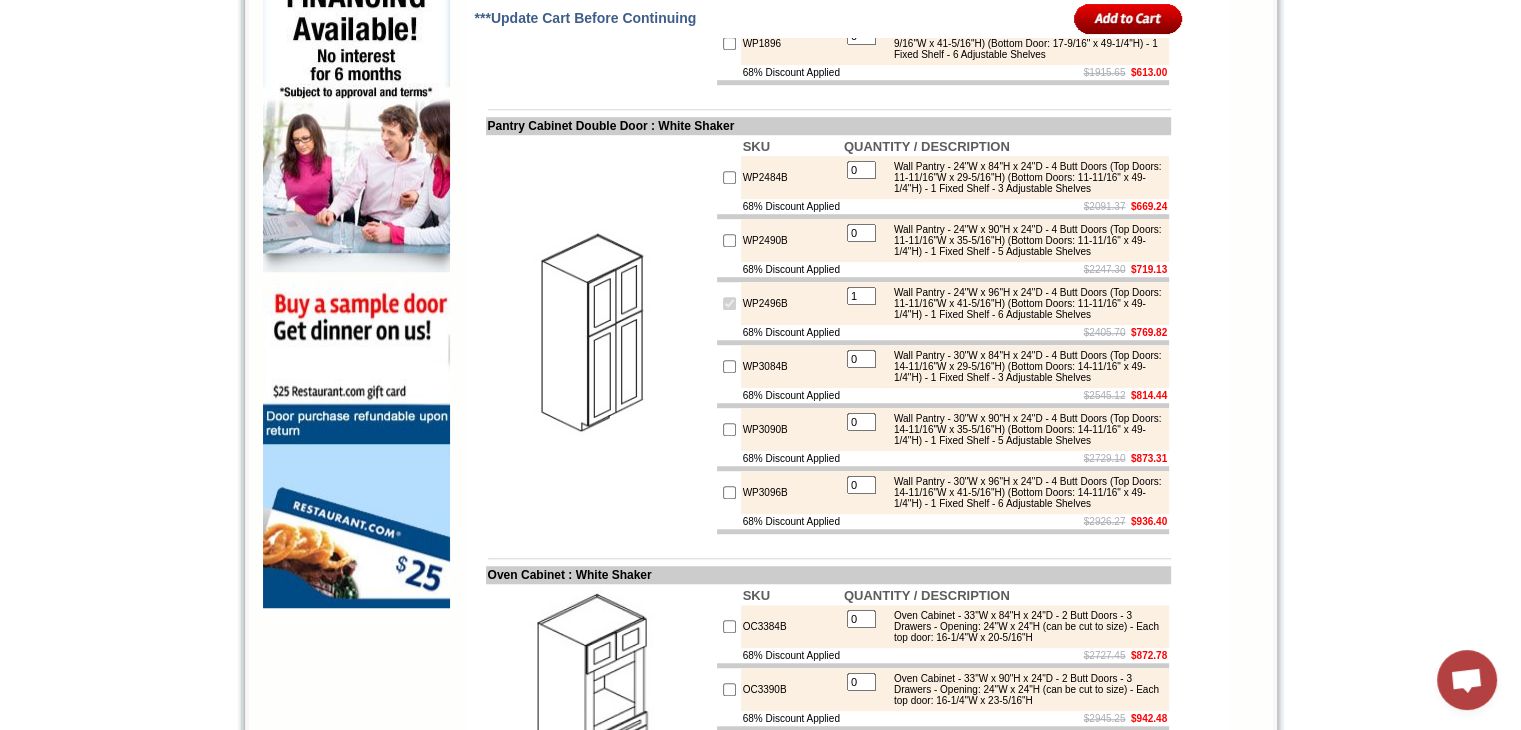 click on "1" at bounding box center [861, 296] 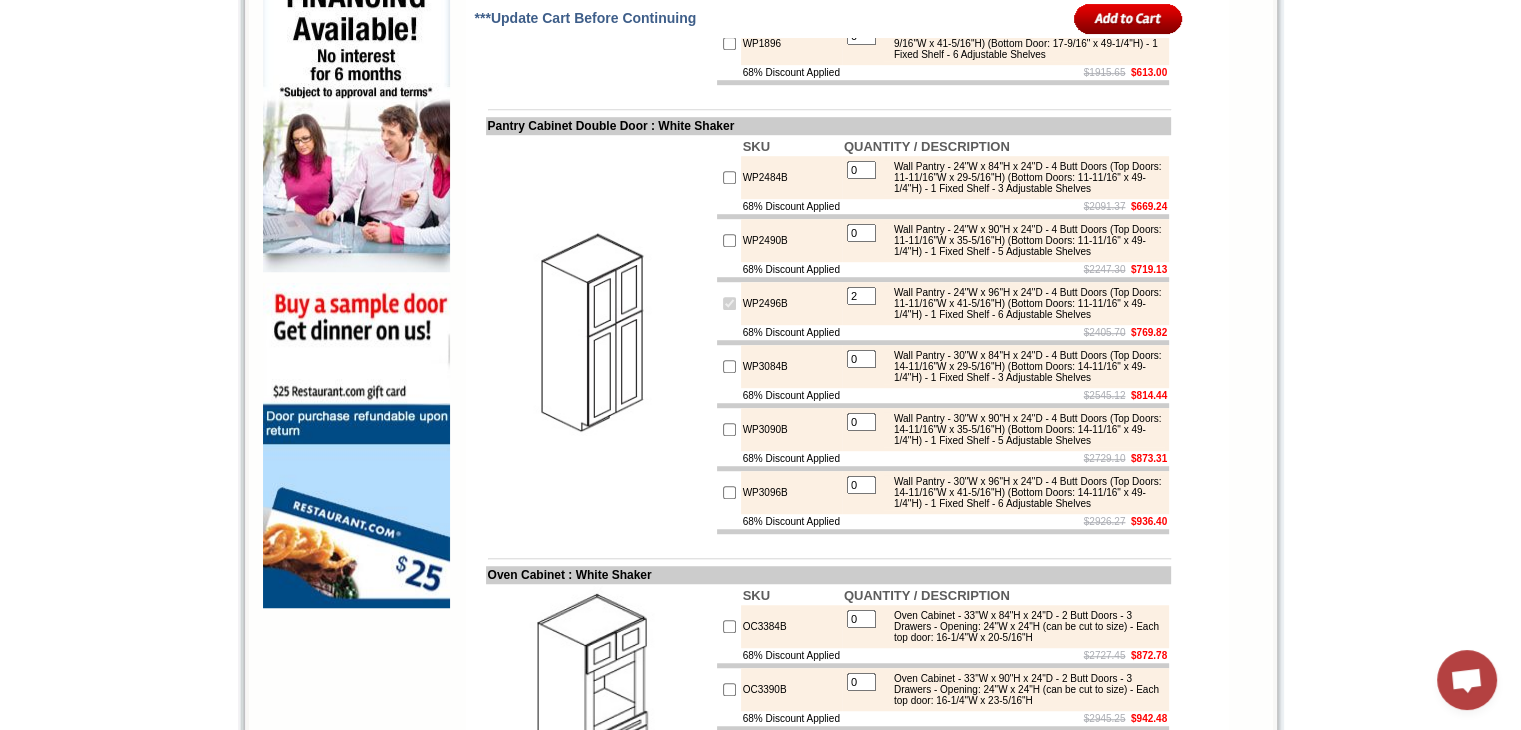 type on "2" 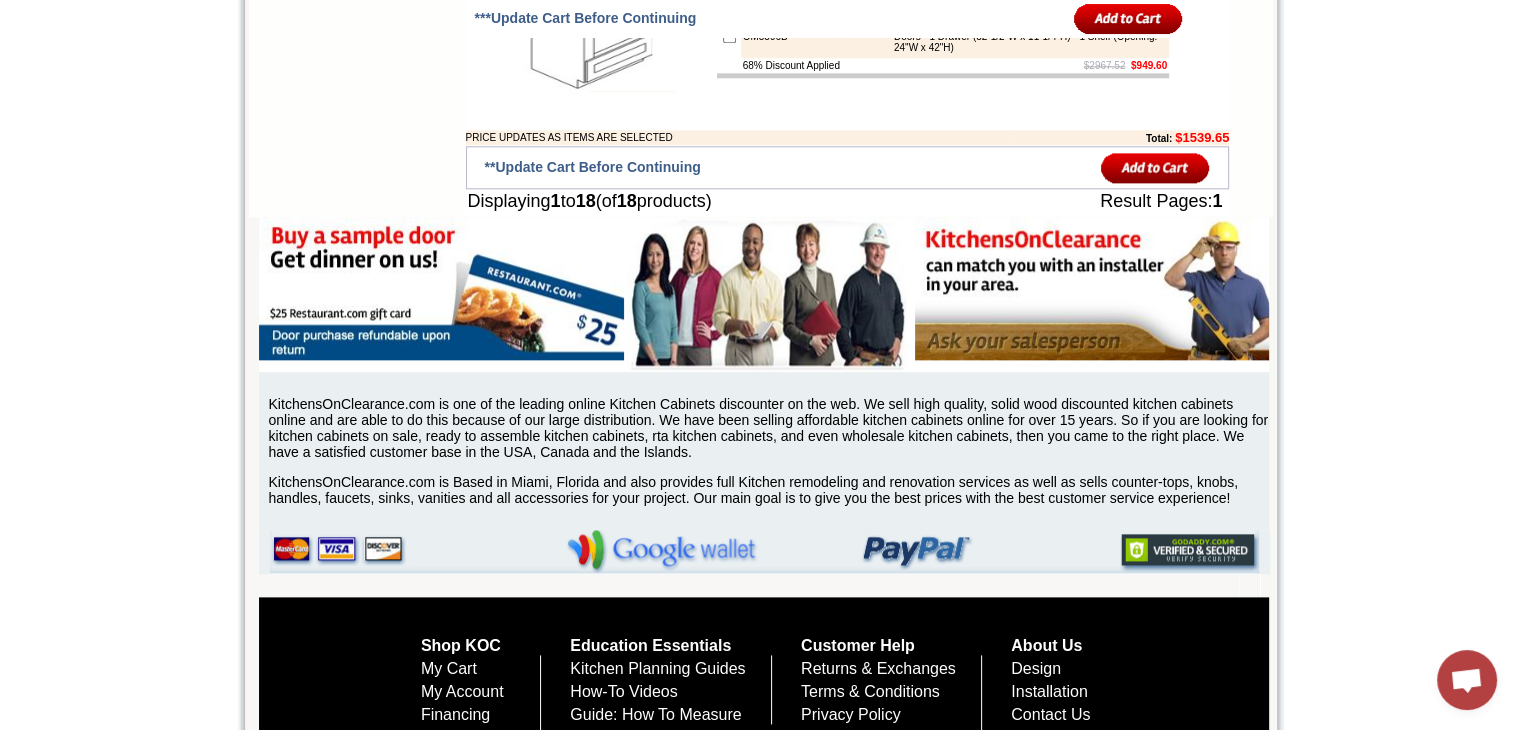 scroll, scrollTop: 2317, scrollLeft: 0, axis: vertical 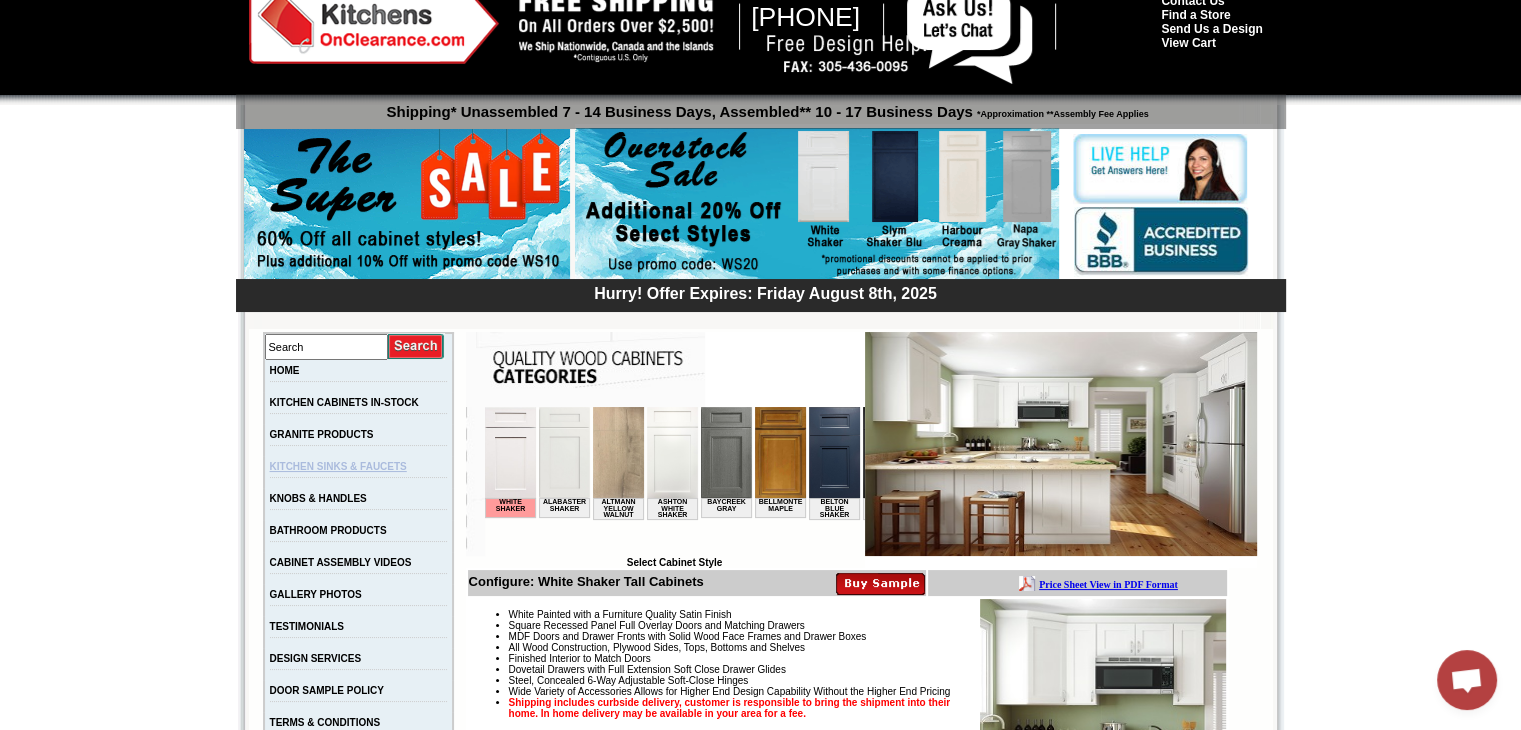 click on "KITCHEN SINKS & FAUCETS" at bounding box center [338, 466] 